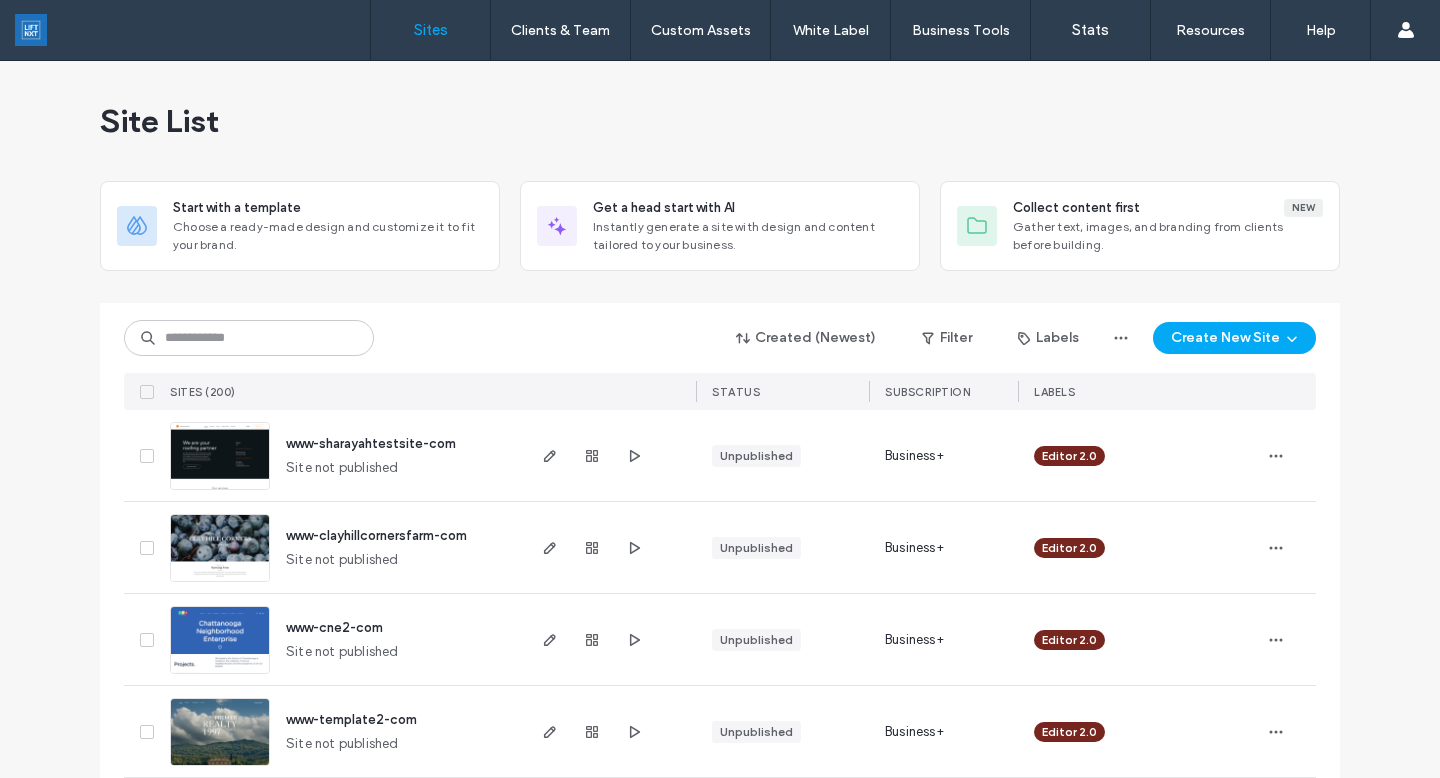 scroll, scrollTop: 0, scrollLeft: 0, axis: both 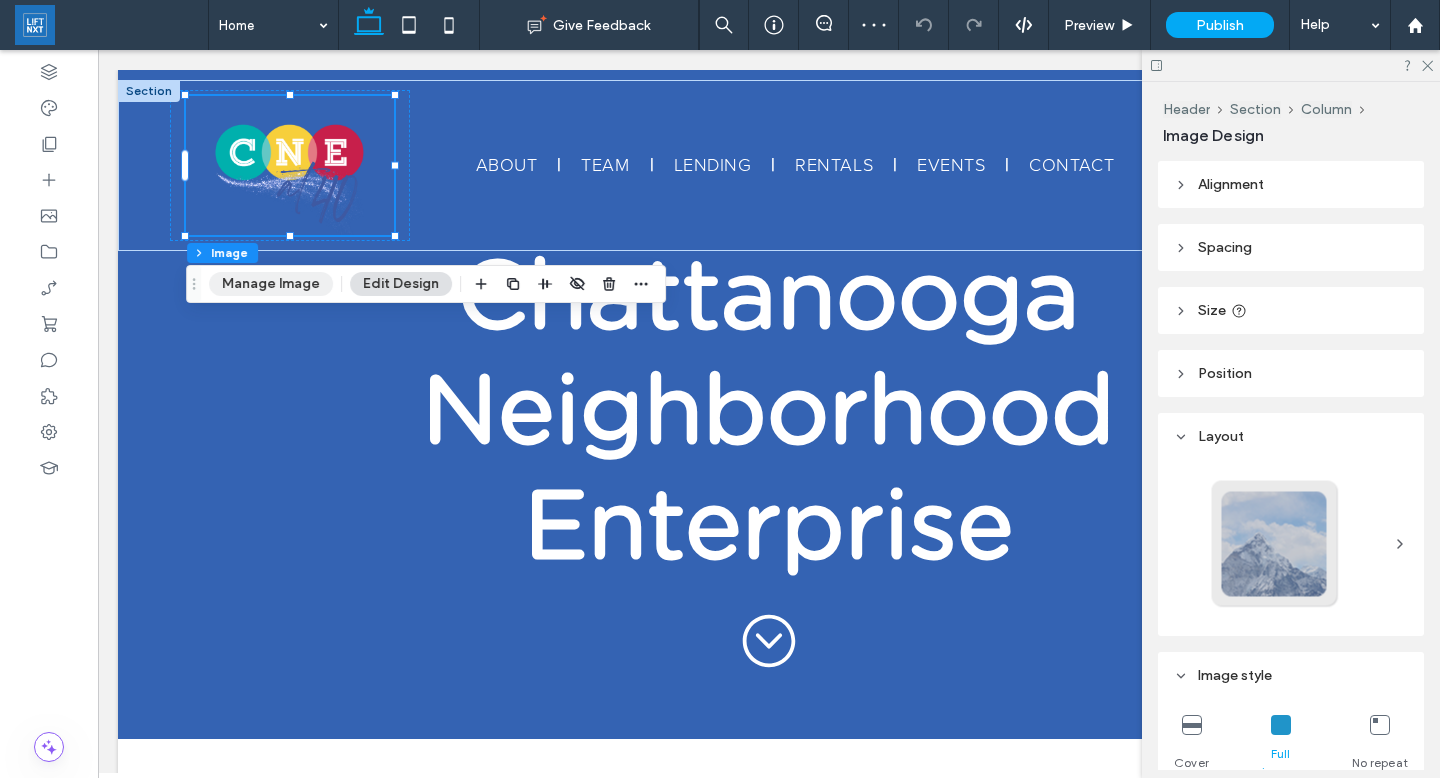 click on "Manage Image" at bounding box center [271, 284] 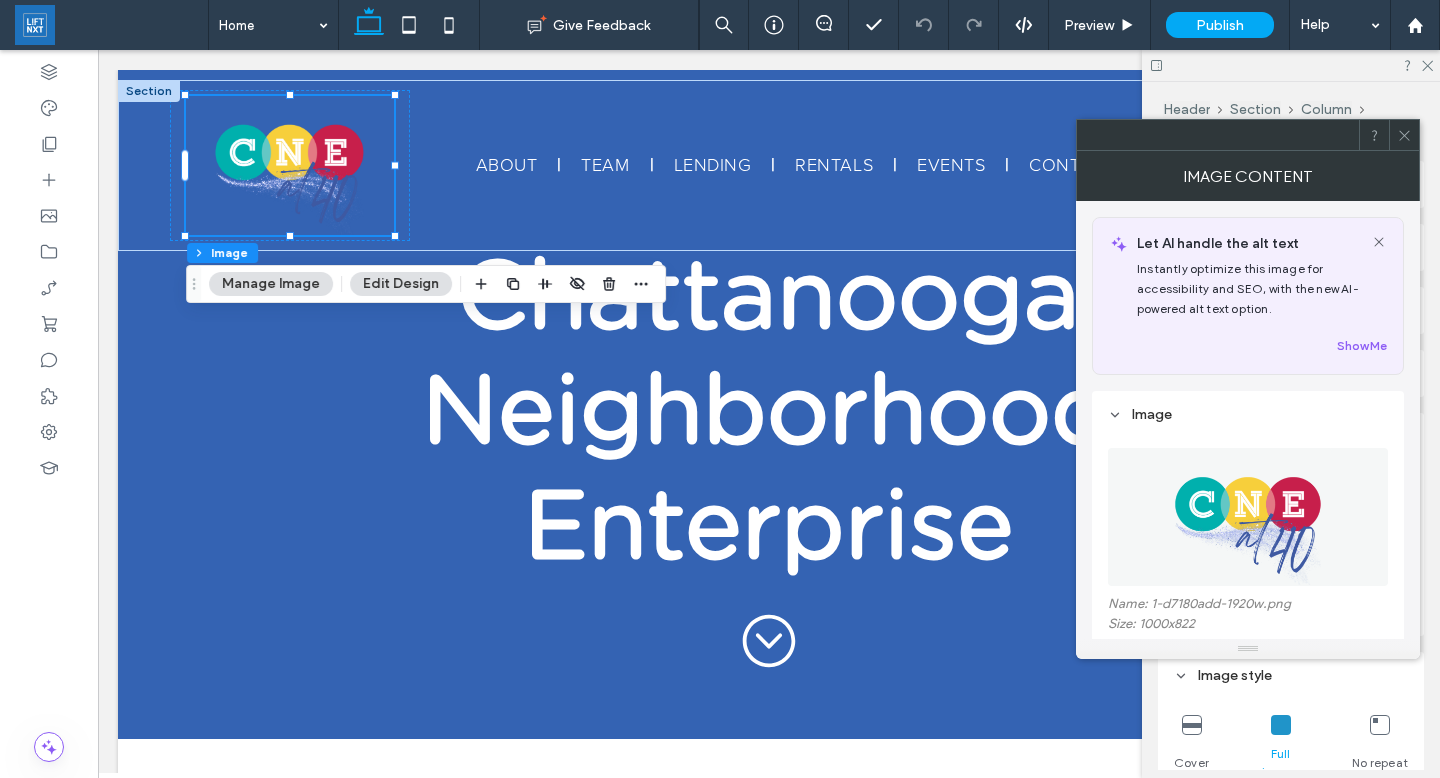 click at bounding box center (1247, 517) 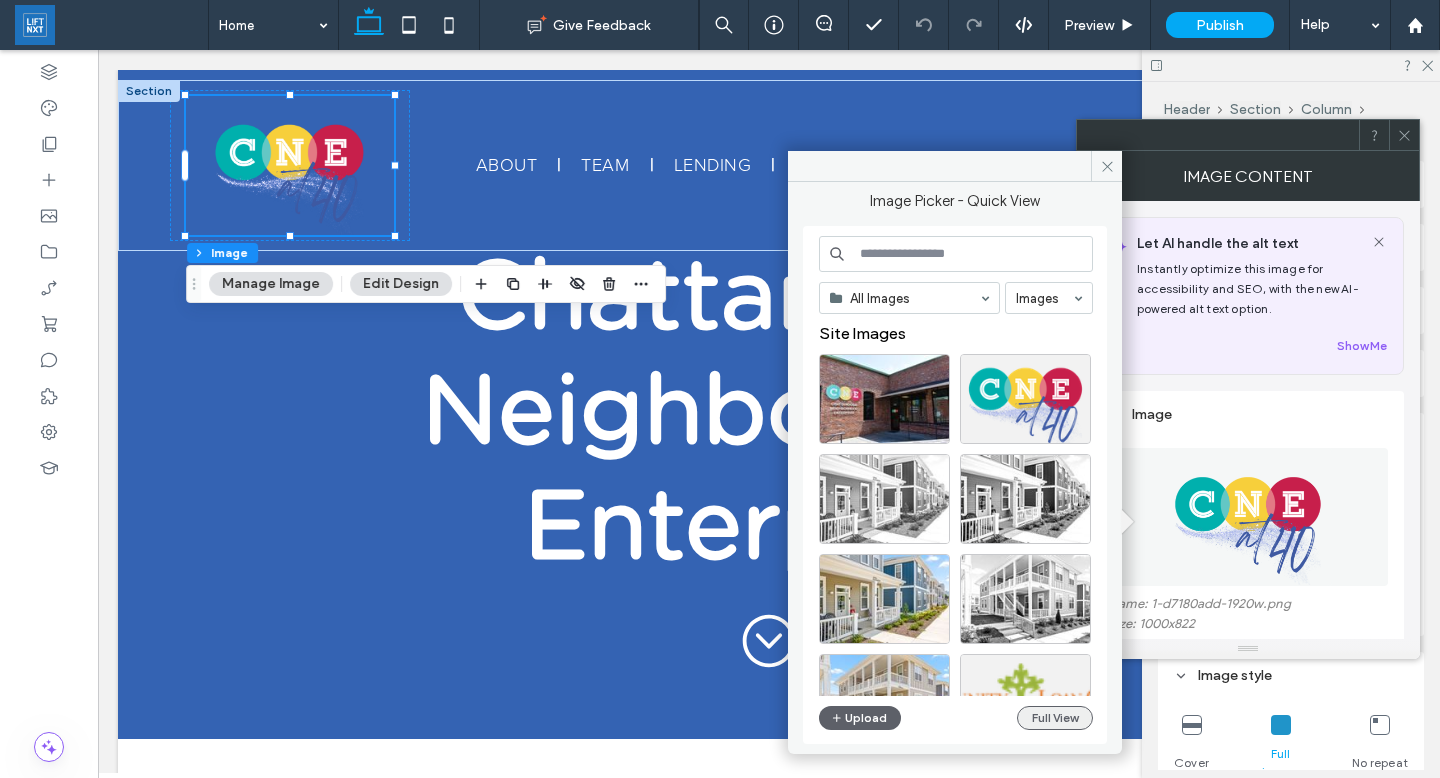 click on "Full View" at bounding box center (1055, 718) 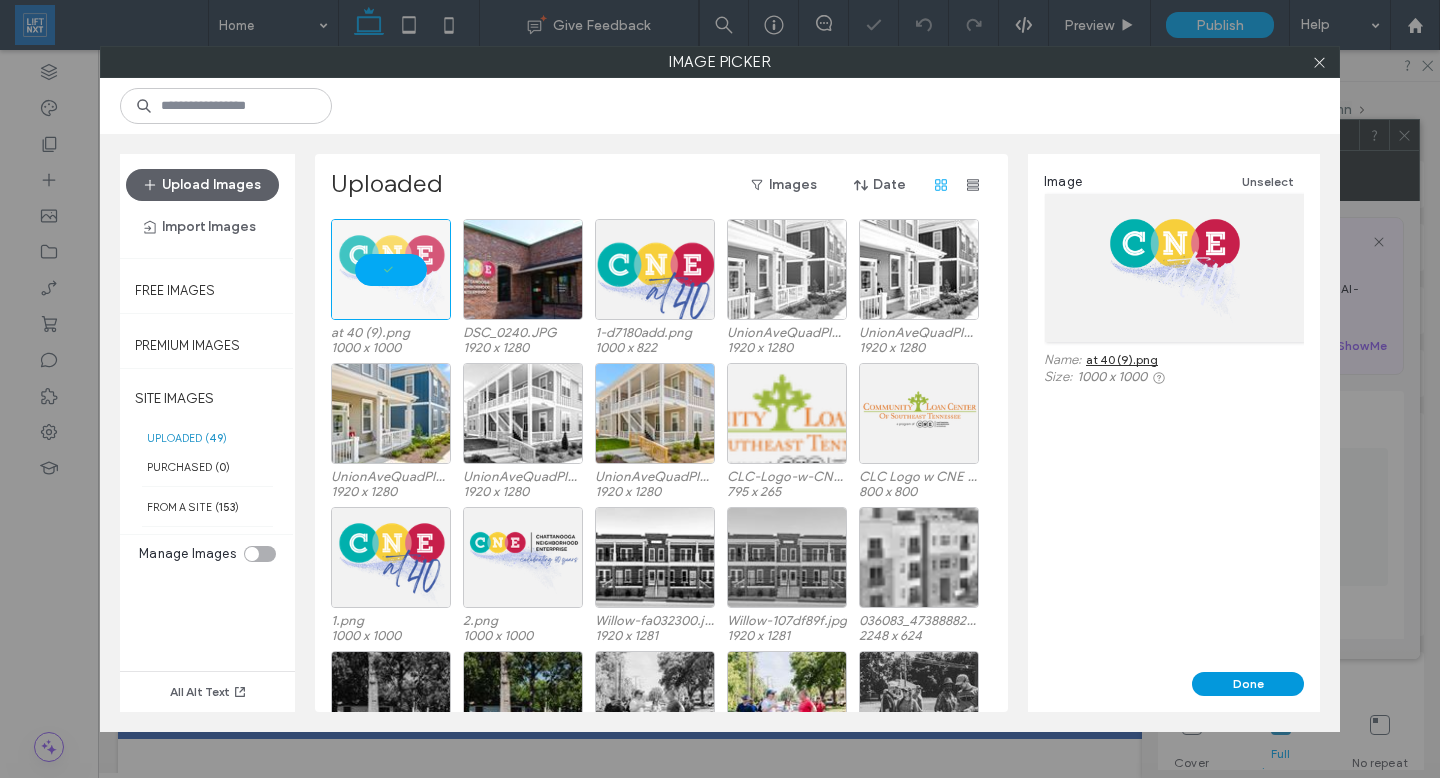 click on "Done" at bounding box center (1248, 684) 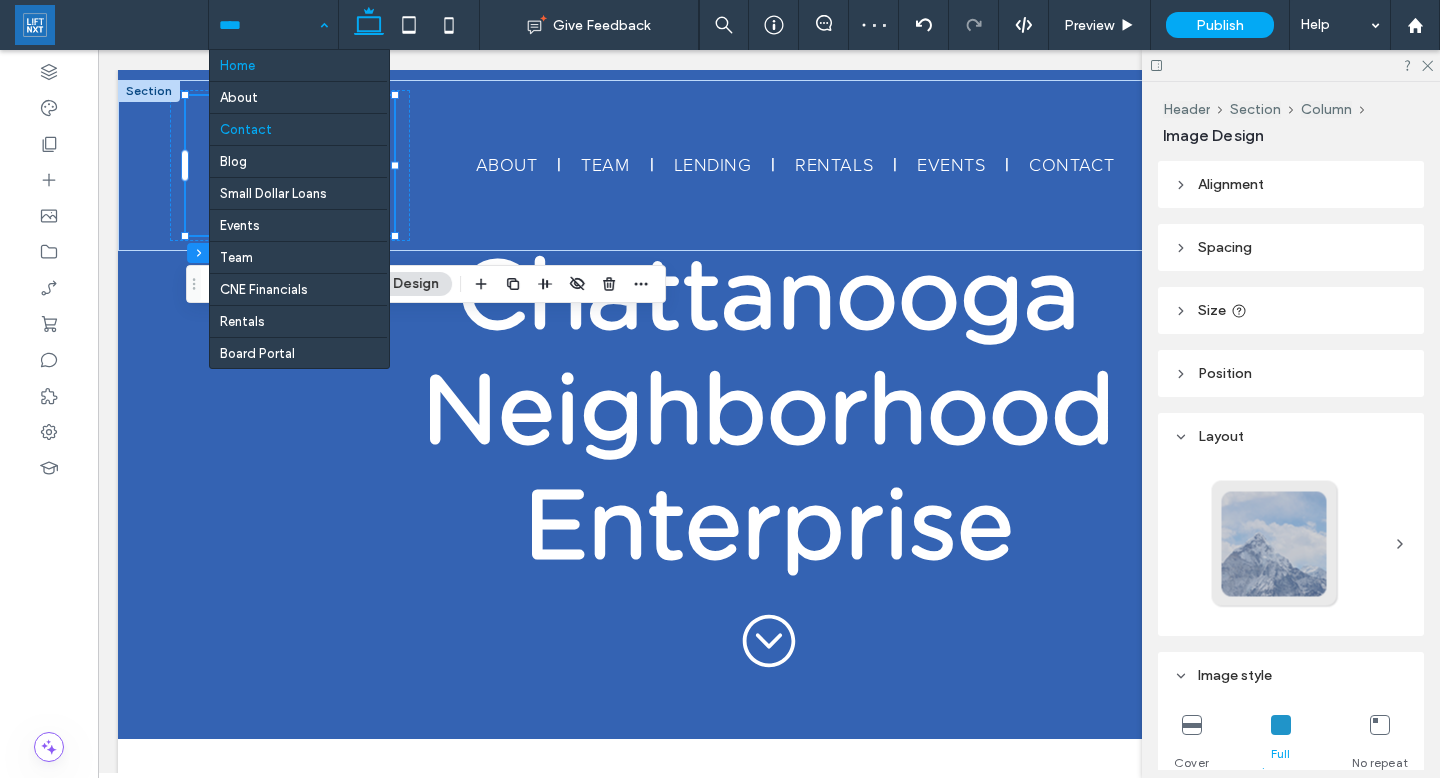 scroll, scrollTop: 9, scrollLeft: 0, axis: vertical 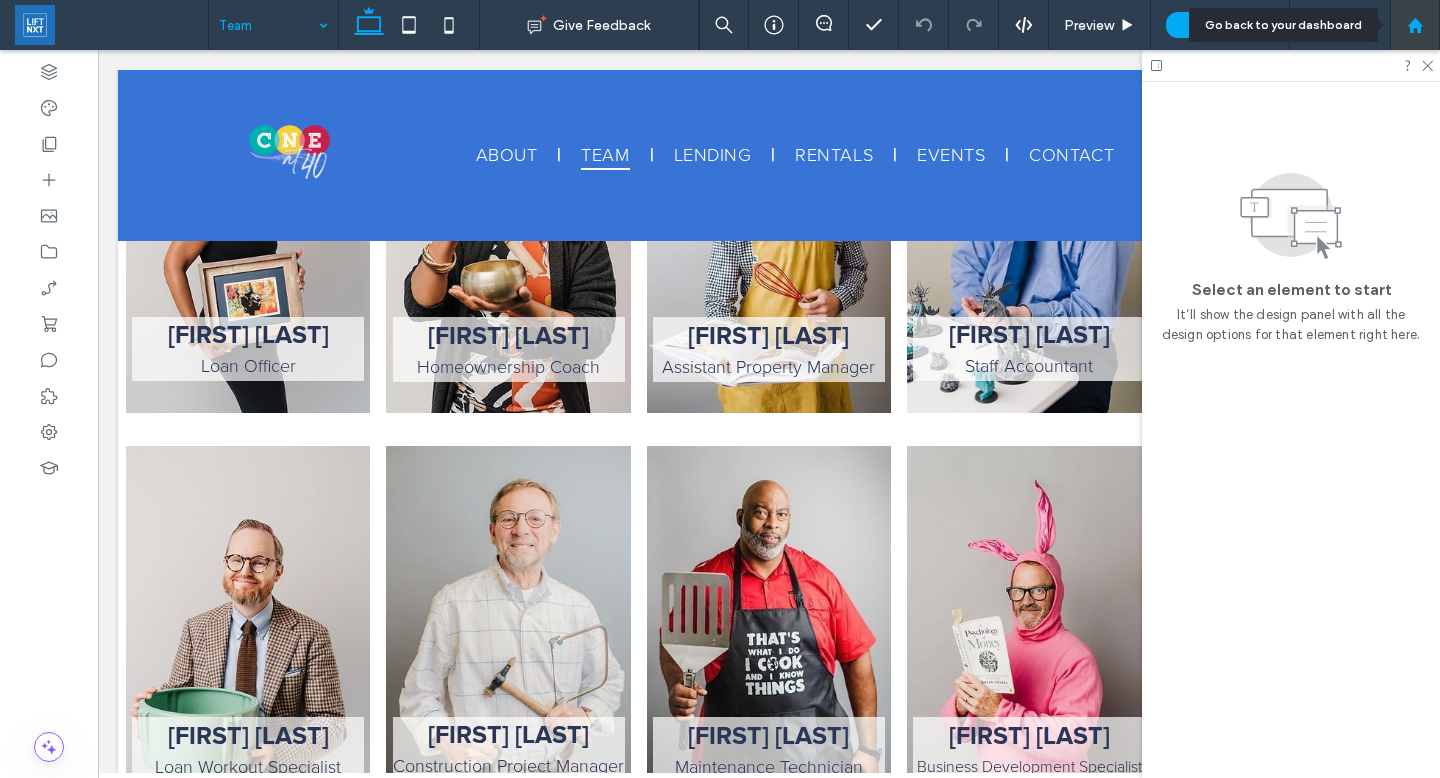 click 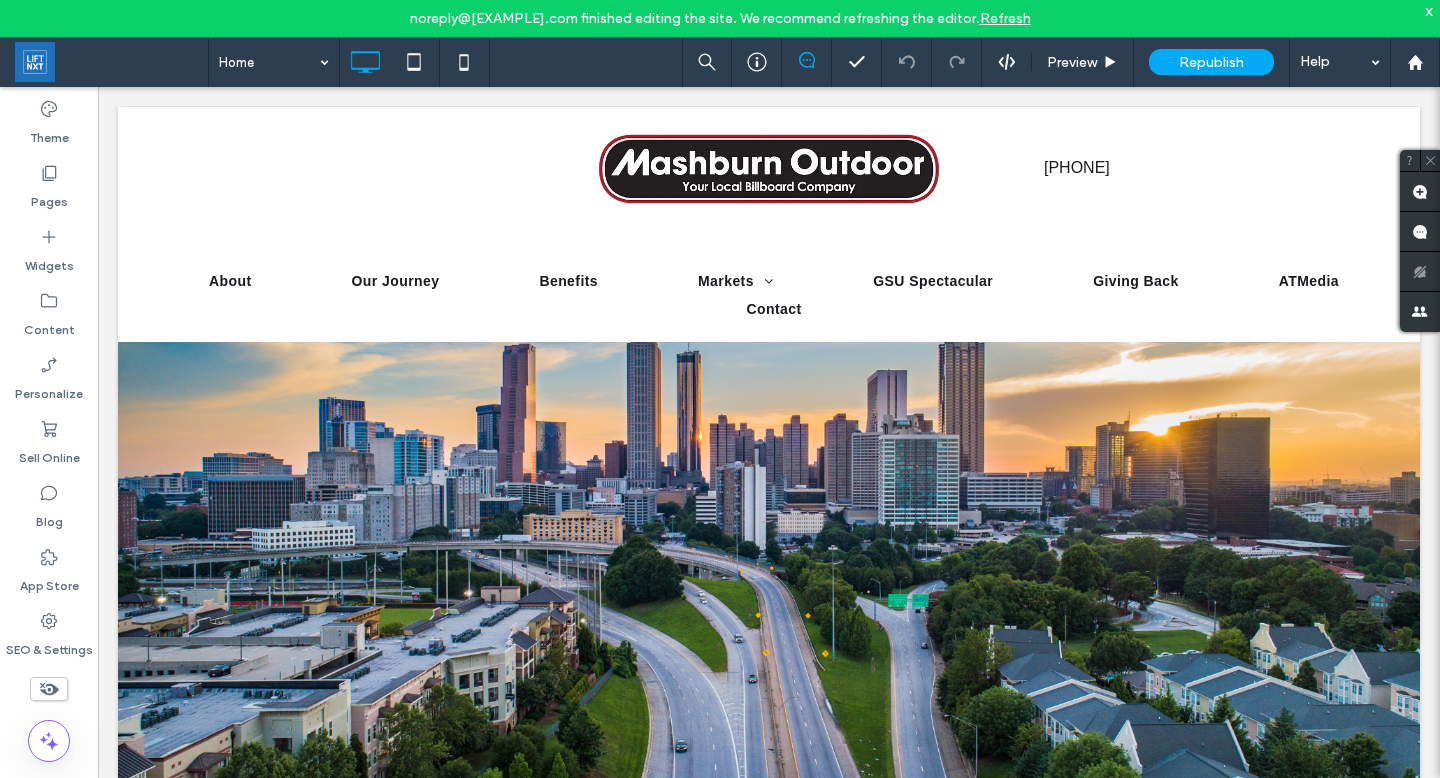 scroll, scrollTop: 0, scrollLeft: 0, axis: both 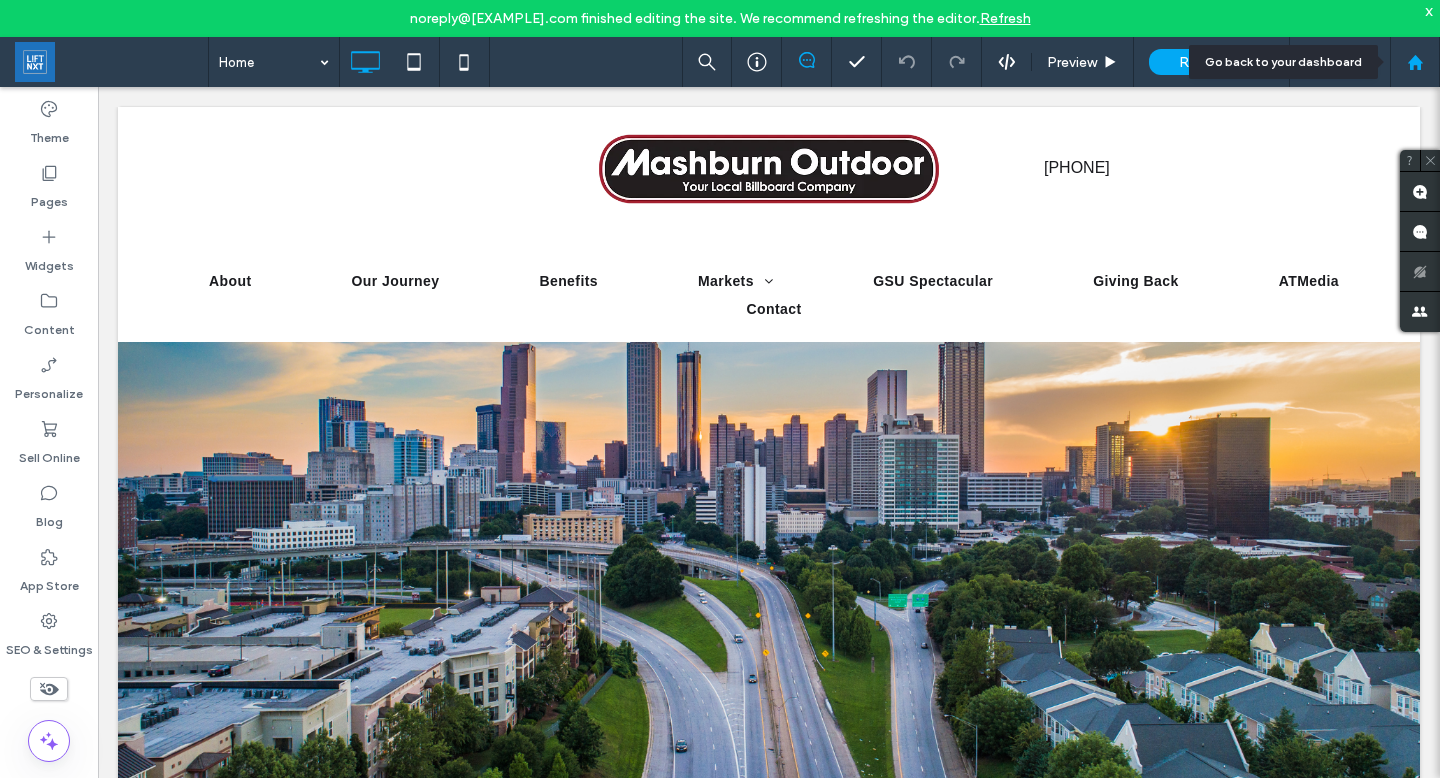 click at bounding box center [1415, 62] 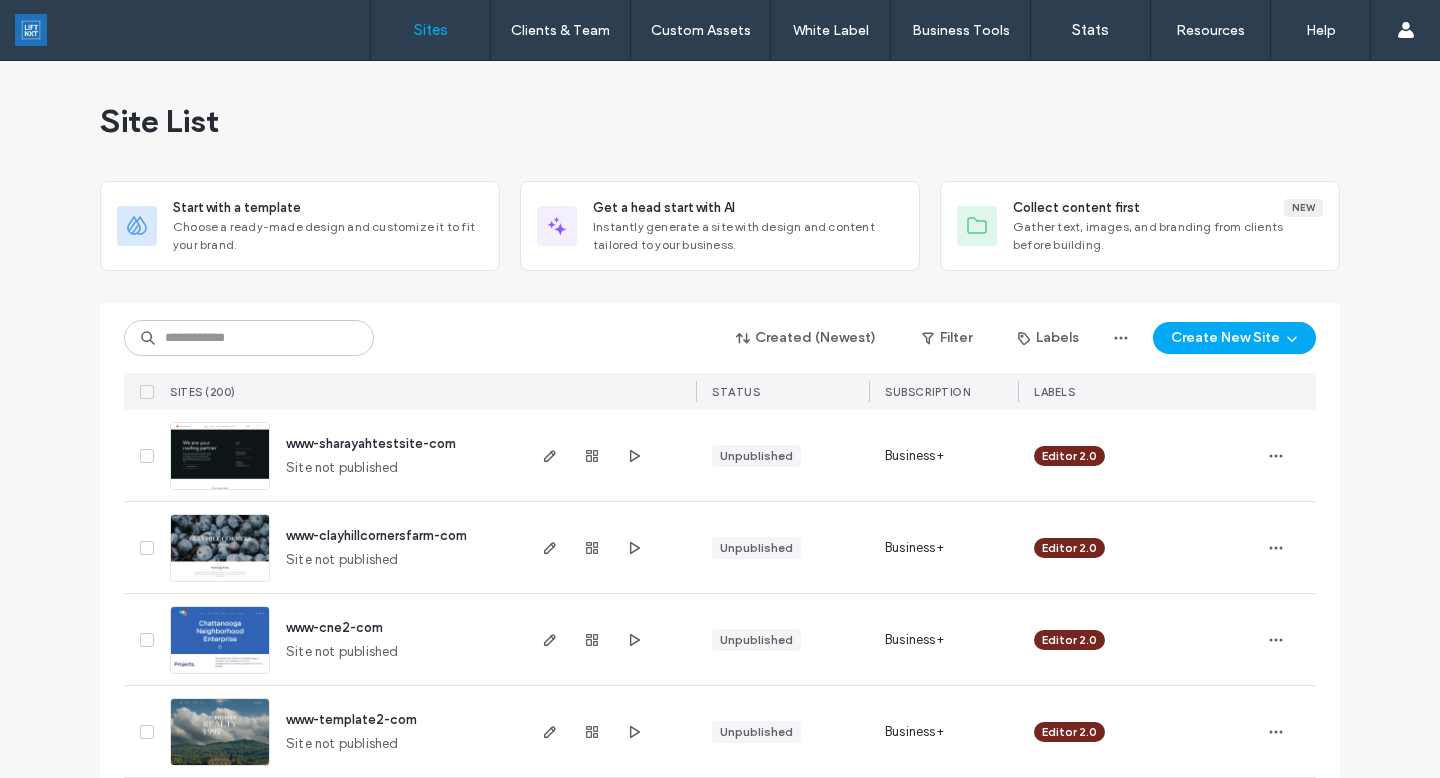 scroll, scrollTop: 0, scrollLeft: 0, axis: both 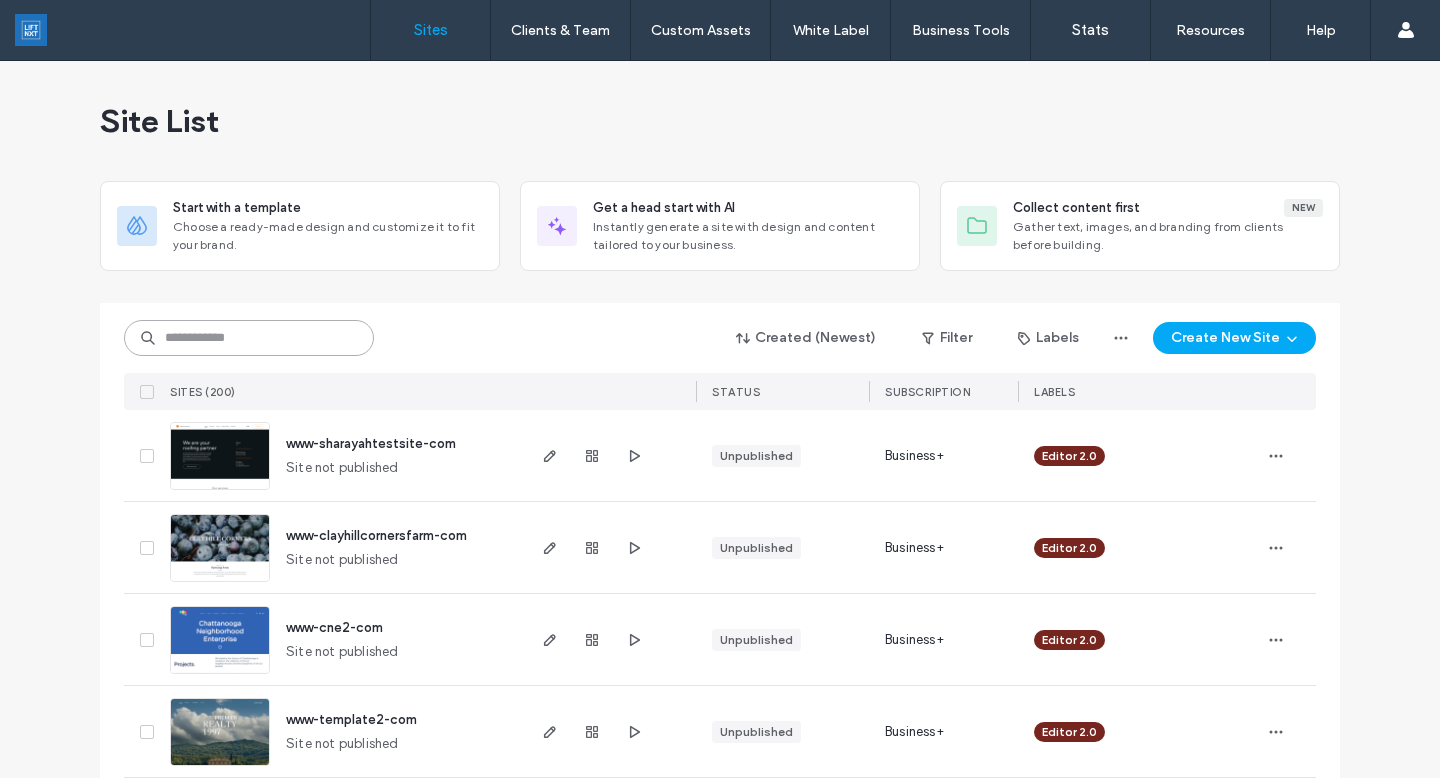 click at bounding box center [249, 338] 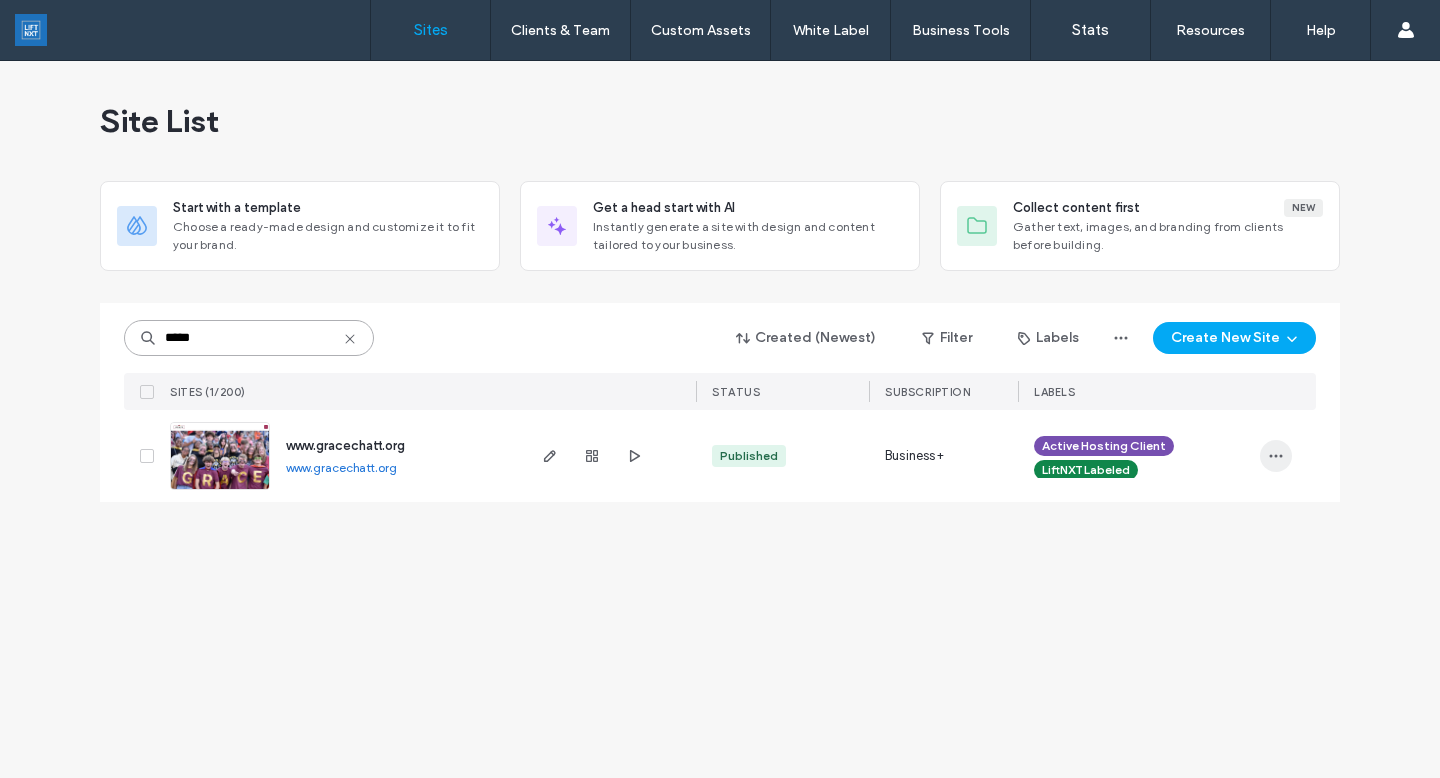 type on "*****" 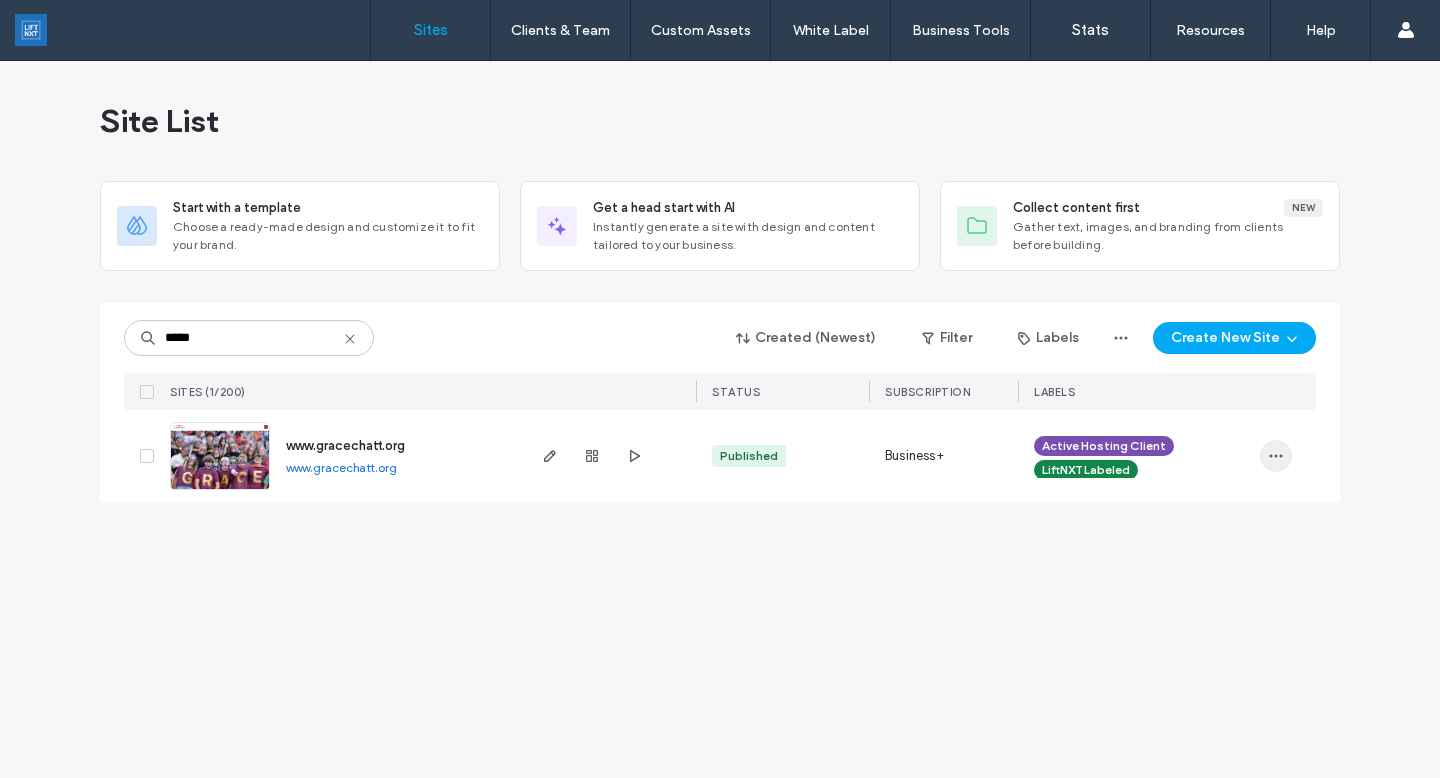 click 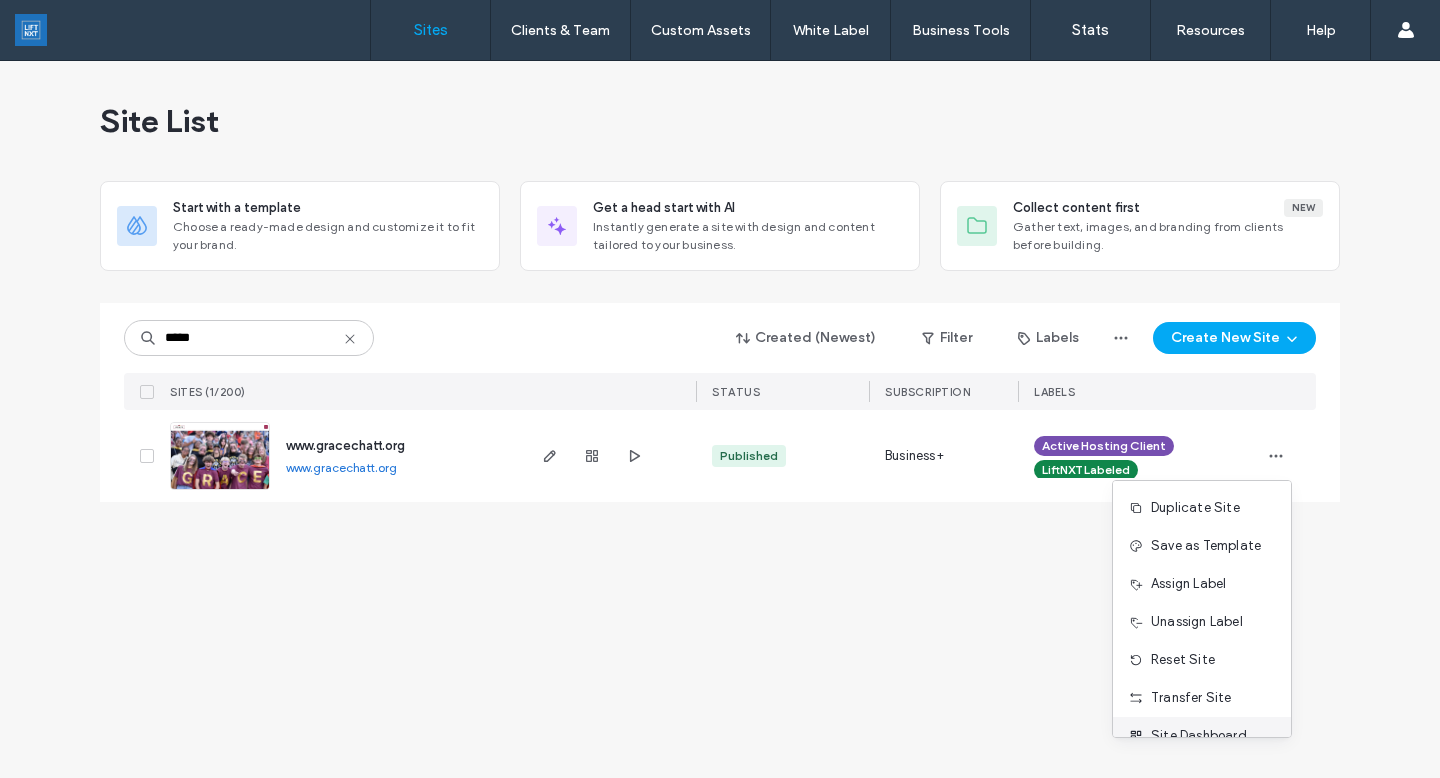 click on "Site Dashboard" at bounding box center [1202, 736] 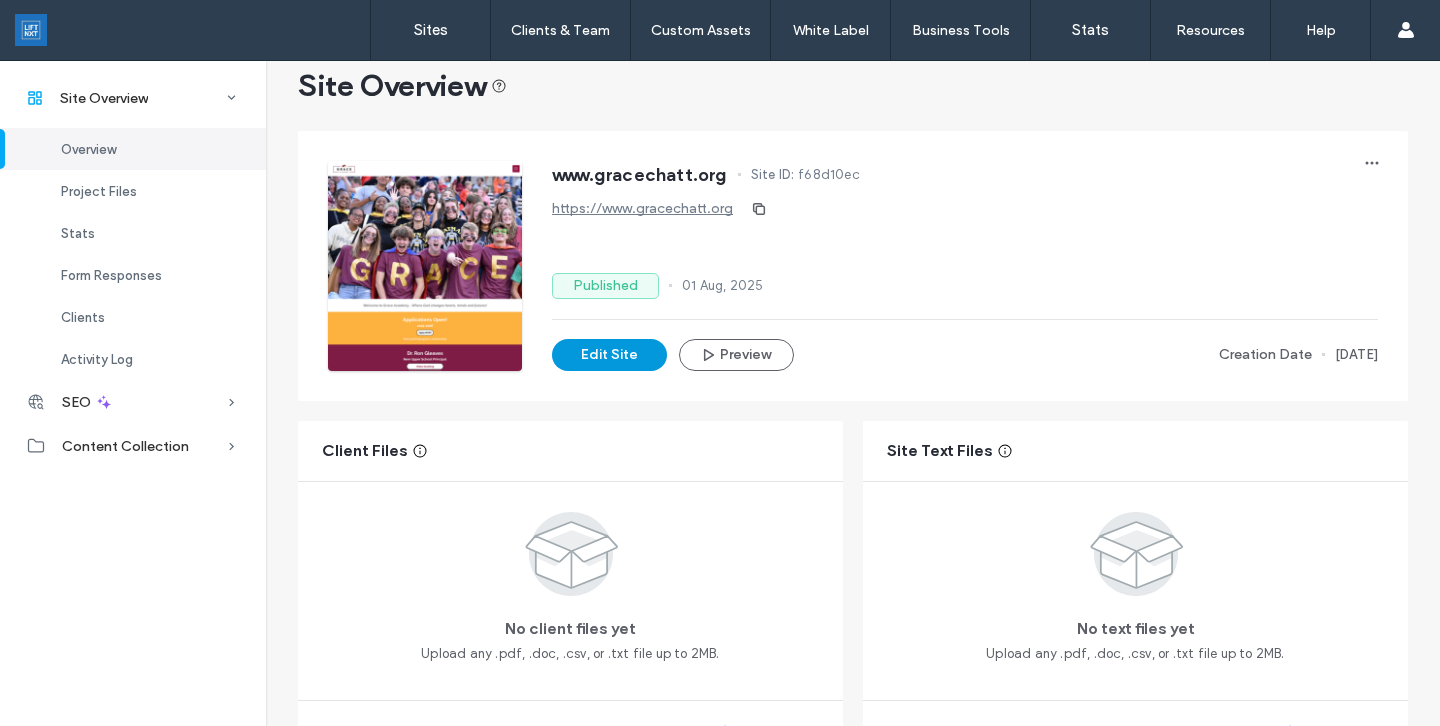 scroll, scrollTop: 0, scrollLeft: 0, axis: both 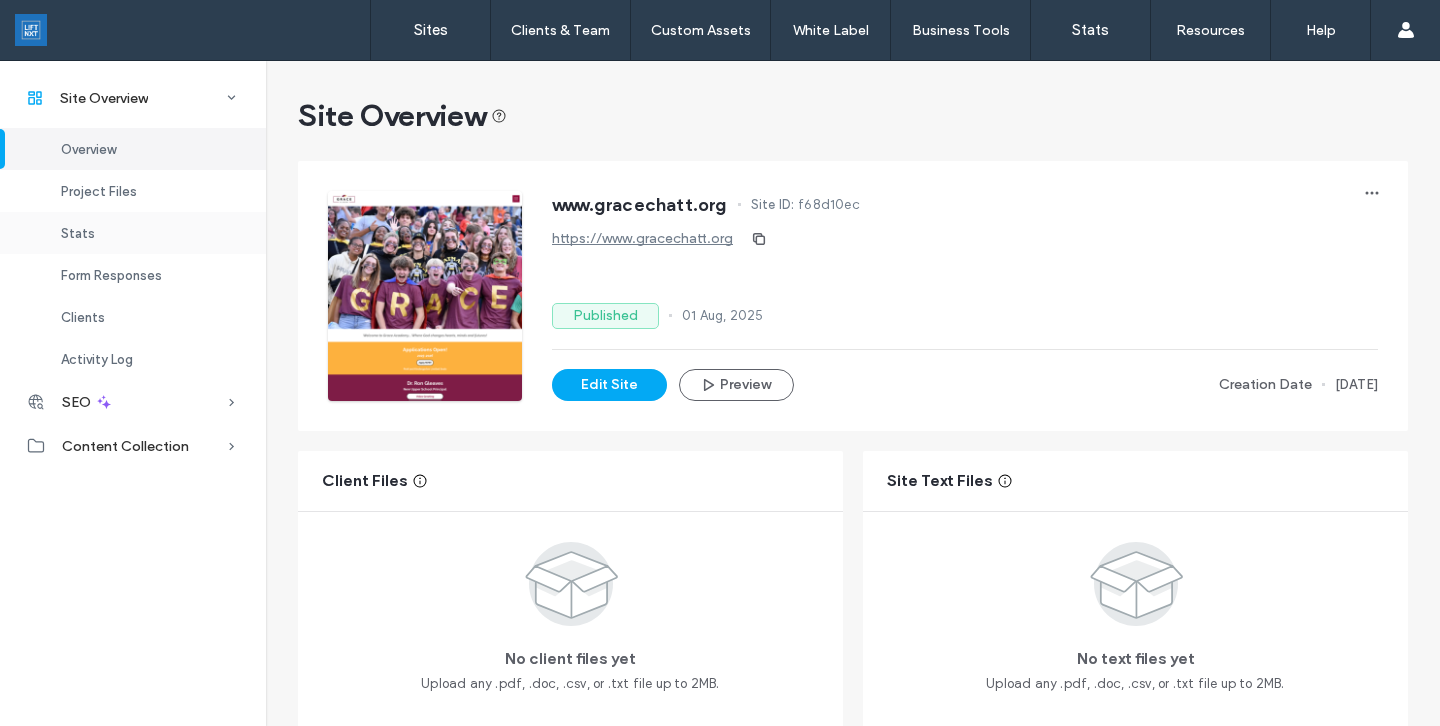 click on "Stats" at bounding box center (133, 233) 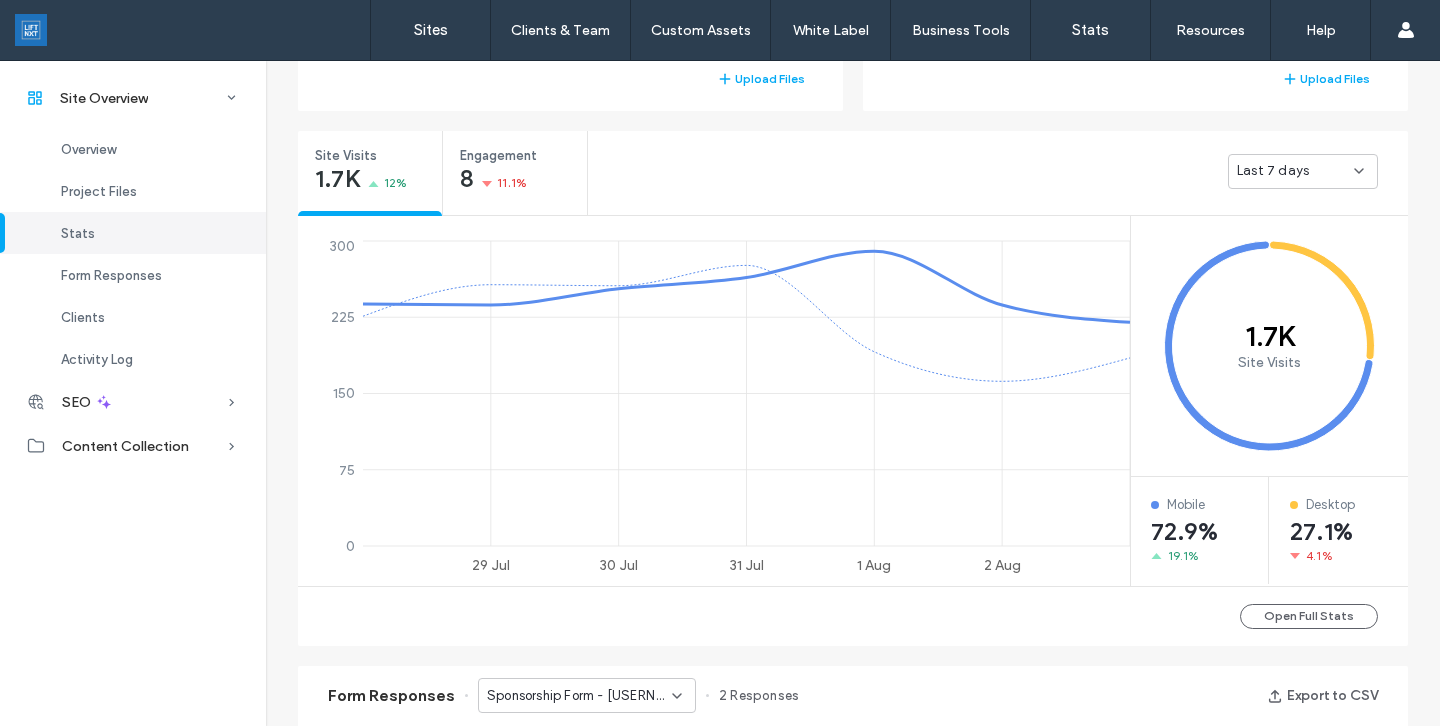 scroll, scrollTop: 412, scrollLeft: 0, axis: vertical 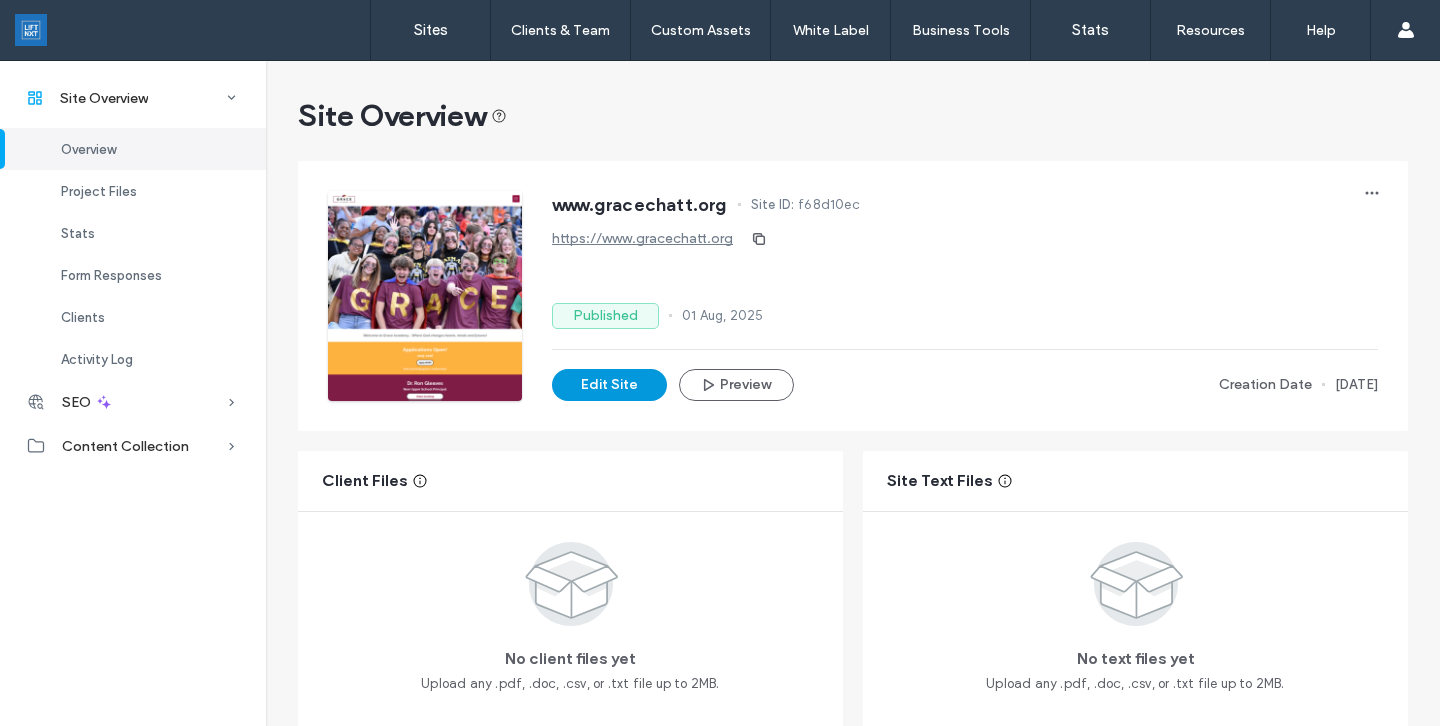 click on "Edit Site" at bounding box center (609, 385) 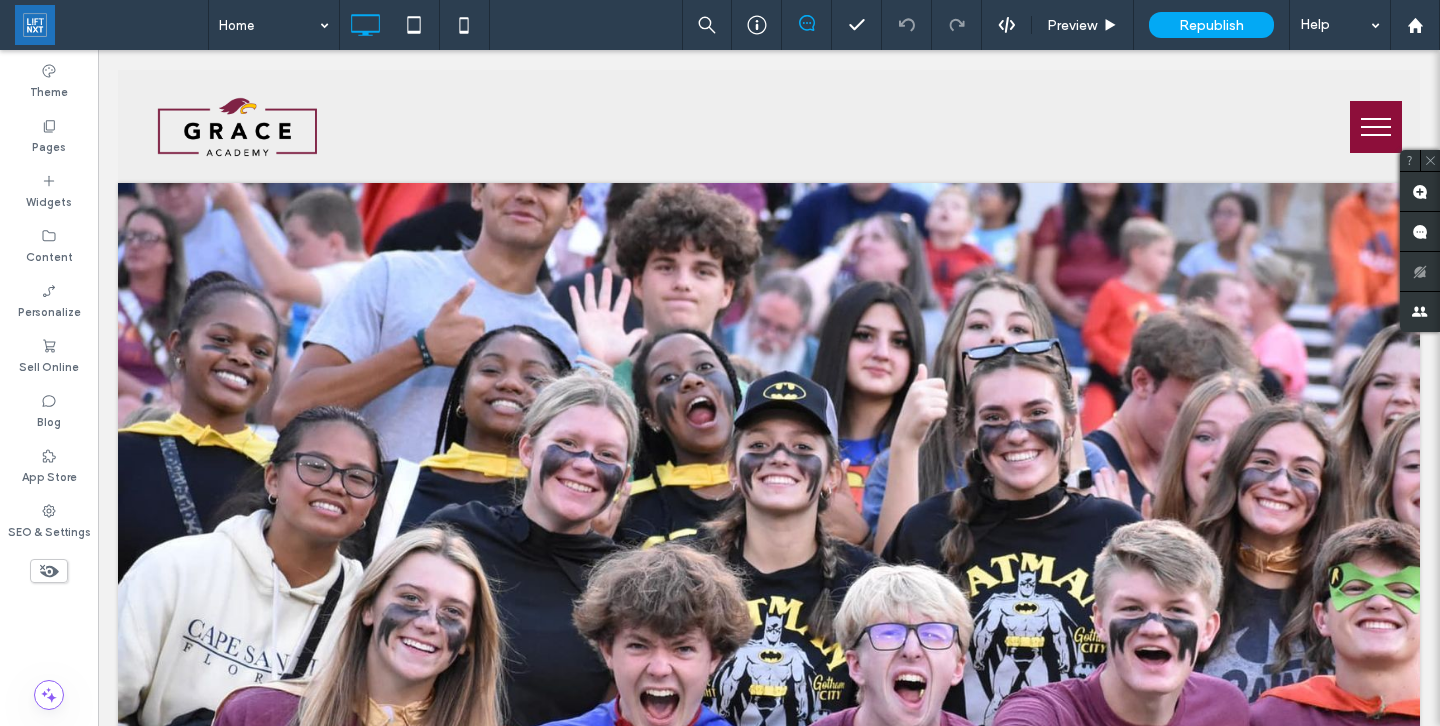 scroll, scrollTop: 0, scrollLeft: 0, axis: both 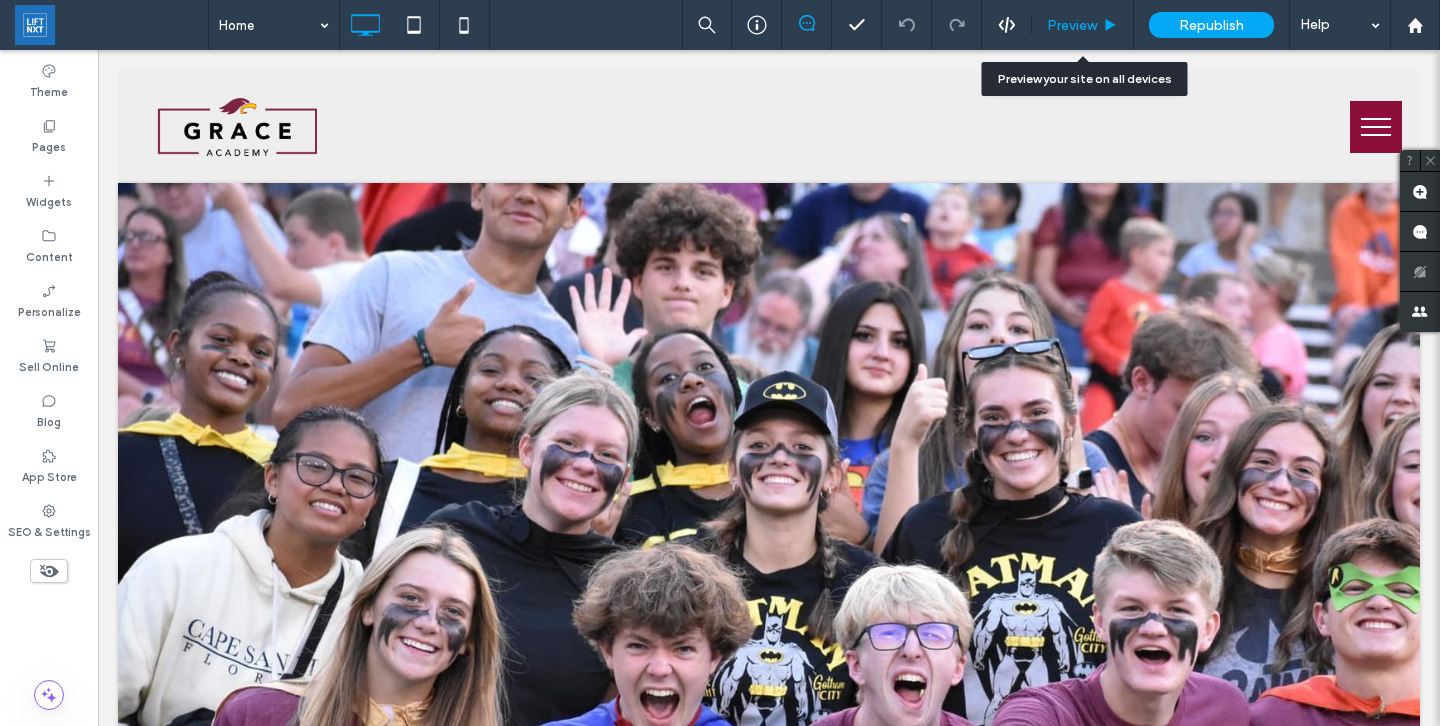 click on "Preview" at bounding box center [1083, 25] 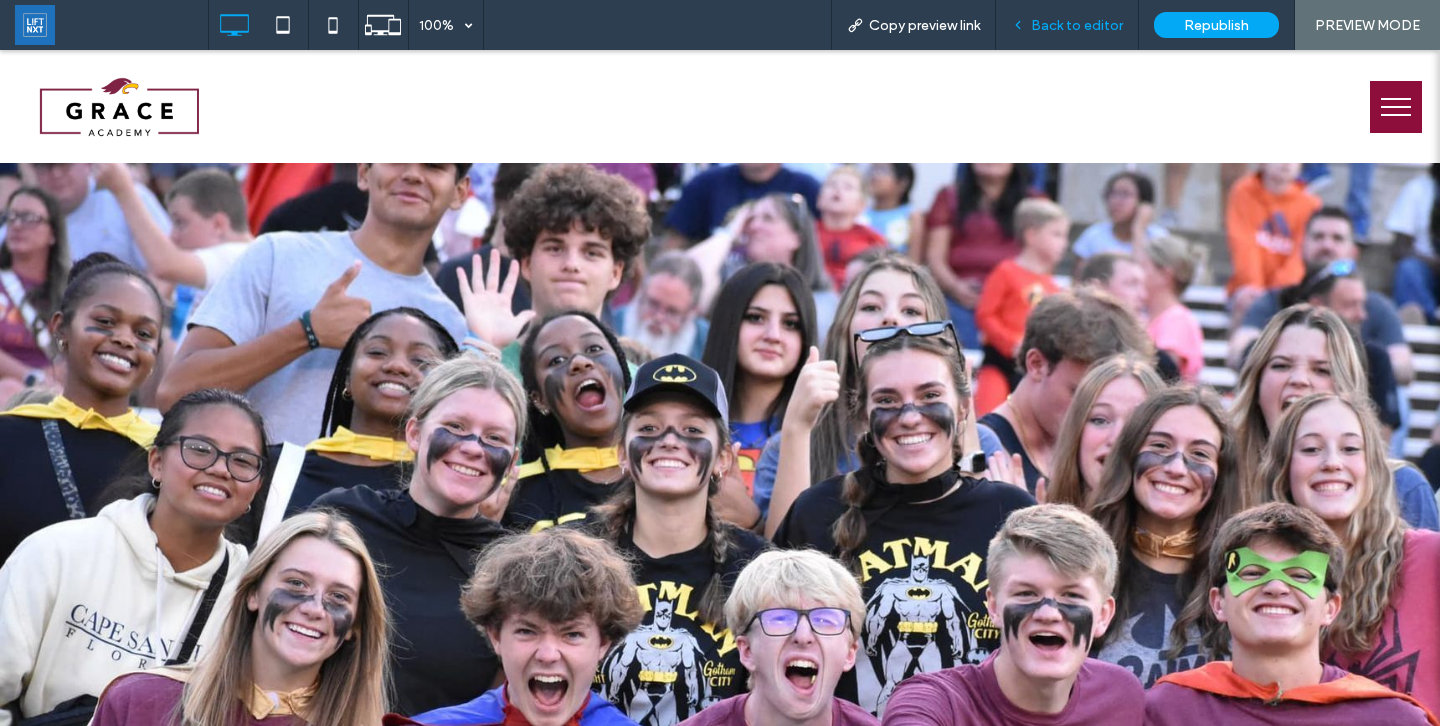 click on "Back to editor" at bounding box center (1077, 25) 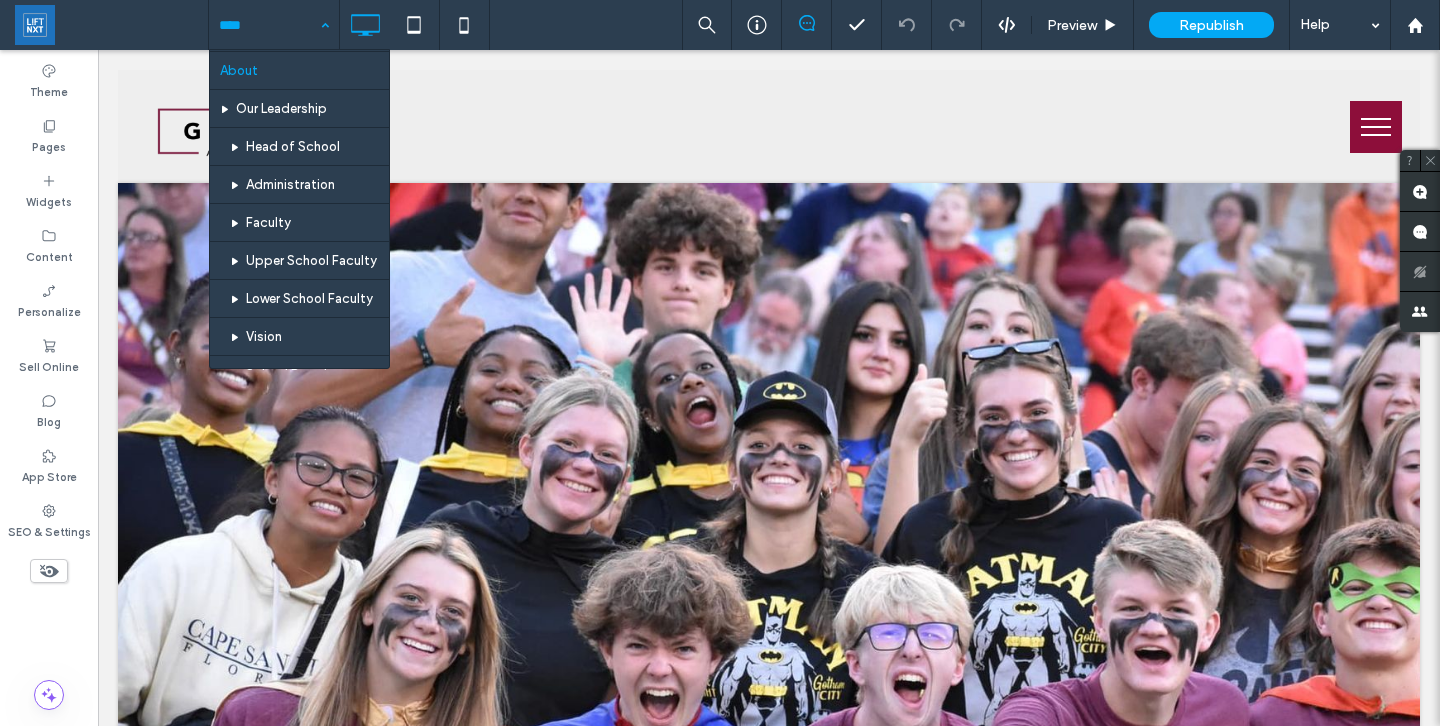 scroll, scrollTop: 0, scrollLeft: 0, axis: both 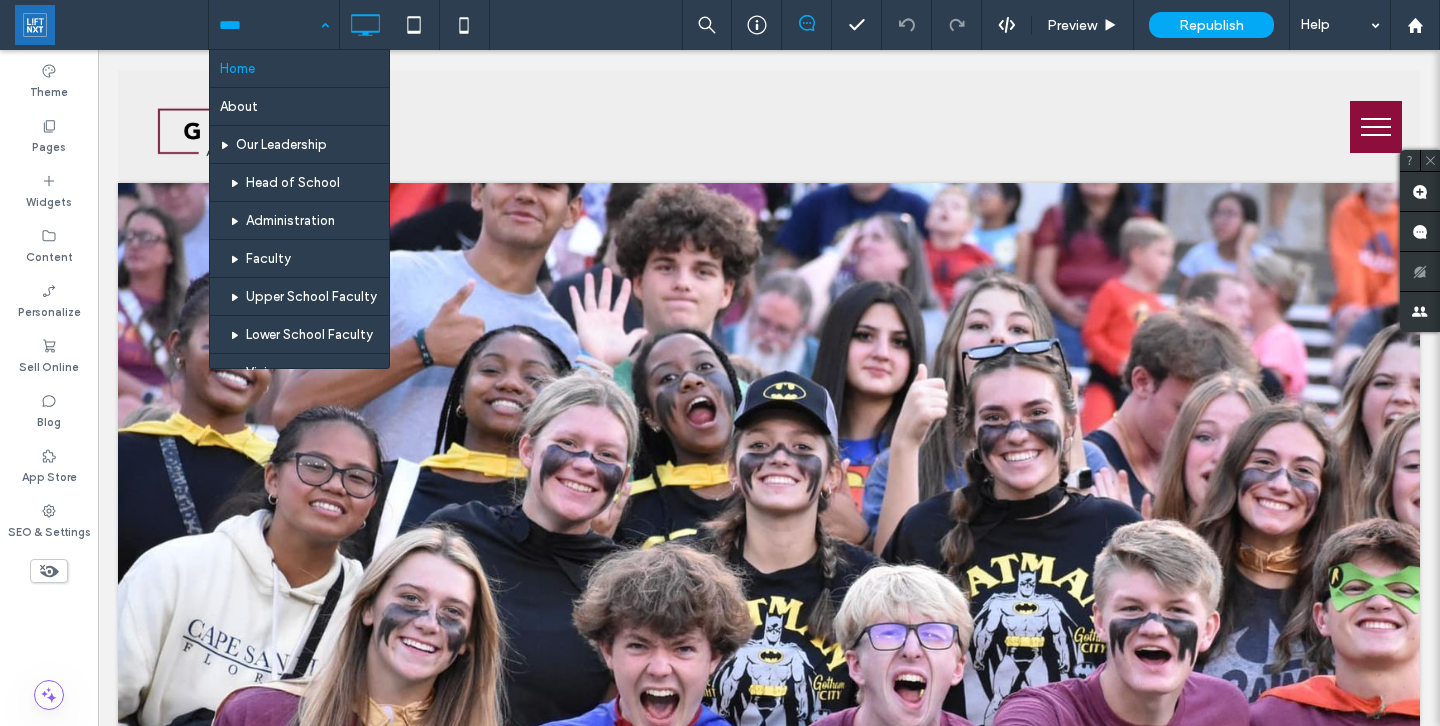 click on "Home About Our Leadership Head of School Administration Faculty Upper School Faculty Lower School Faculty Vision School Board Mission Statement Strategic Plan Our Students Spiritual Life Health & Wellness Tribal Communities Community Service SOAR 6.0 Our School Contact Us Directions School Profile Brief History Employment Weekly Bulletin Grace In The News Cafeteria Services 2024  Employee Service Award Recipients Previous Employee Service Award Recipients Distinctives Biblical Integration Caring Staff Intentional Relationships Academic Excellence Participation for All Partnership With Parents Admissions Schedule A Visit Apply to PreK4 Apply to K-12 Required Records/Forms Tuition & Financial Aid How to Apply for Tuition Assistance through FACTS Tennessee Education Savings Account Program Tennessee Education Freedom Scholarship Program Children's Center Camp Grace Academics Lower School Upper School Learning Support Services Academic Services College Guidance Library Media Center Upper School Library Technology" at bounding box center [274, 25] 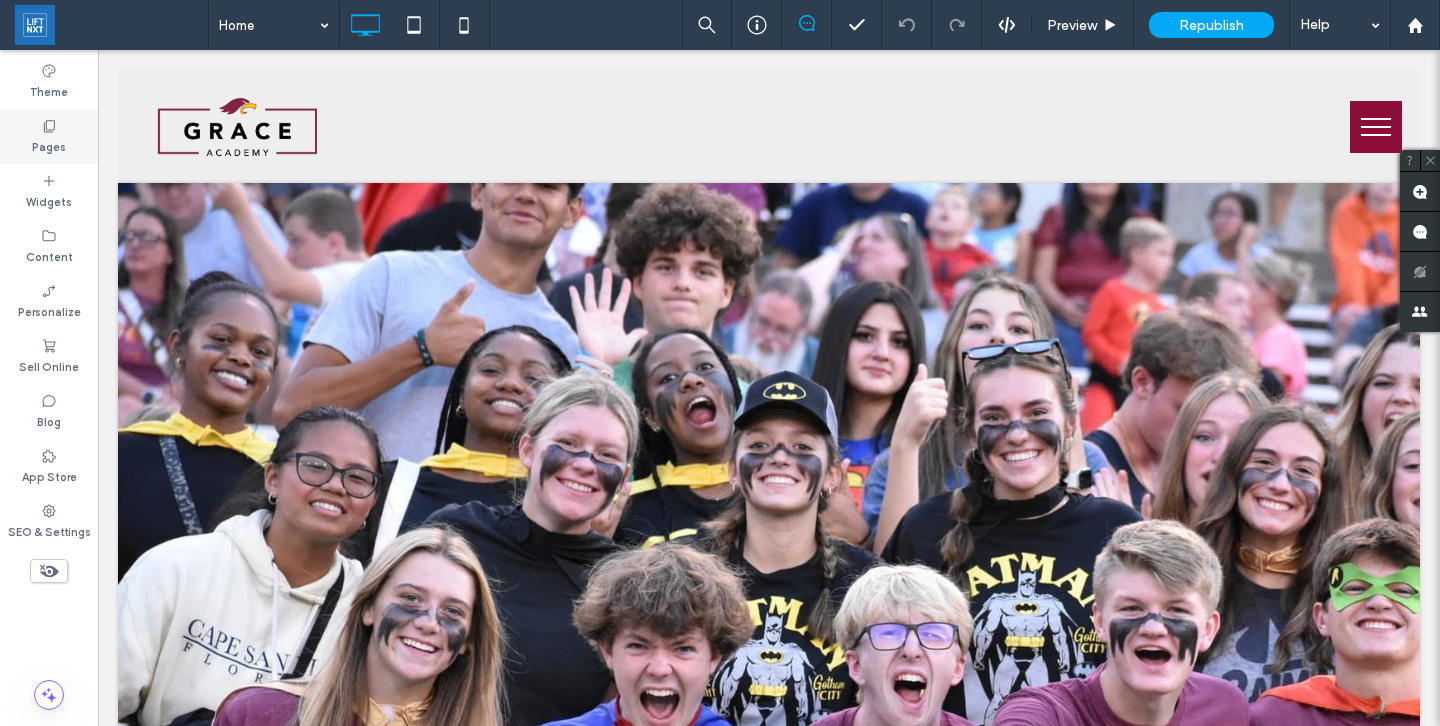 click on "Pages" at bounding box center [49, 136] 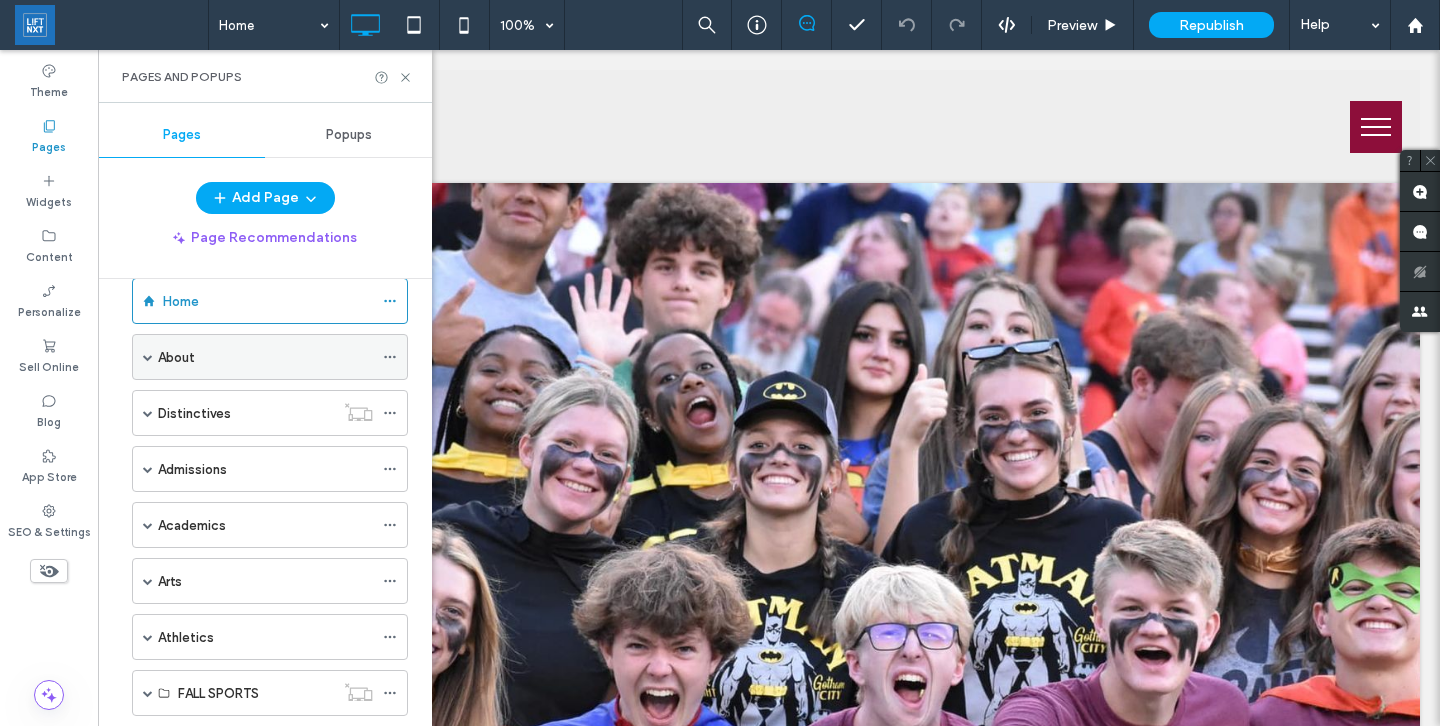 scroll, scrollTop: 0, scrollLeft: 0, axis: both 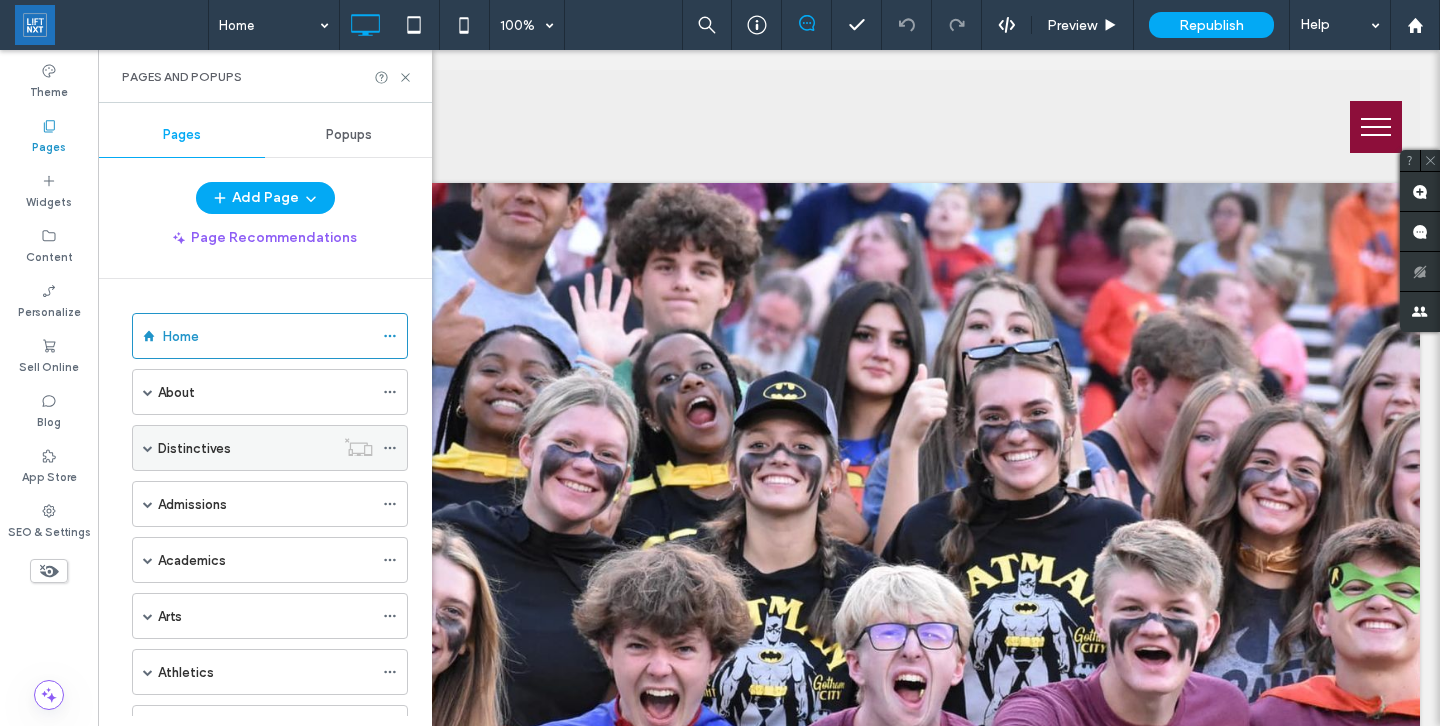 click 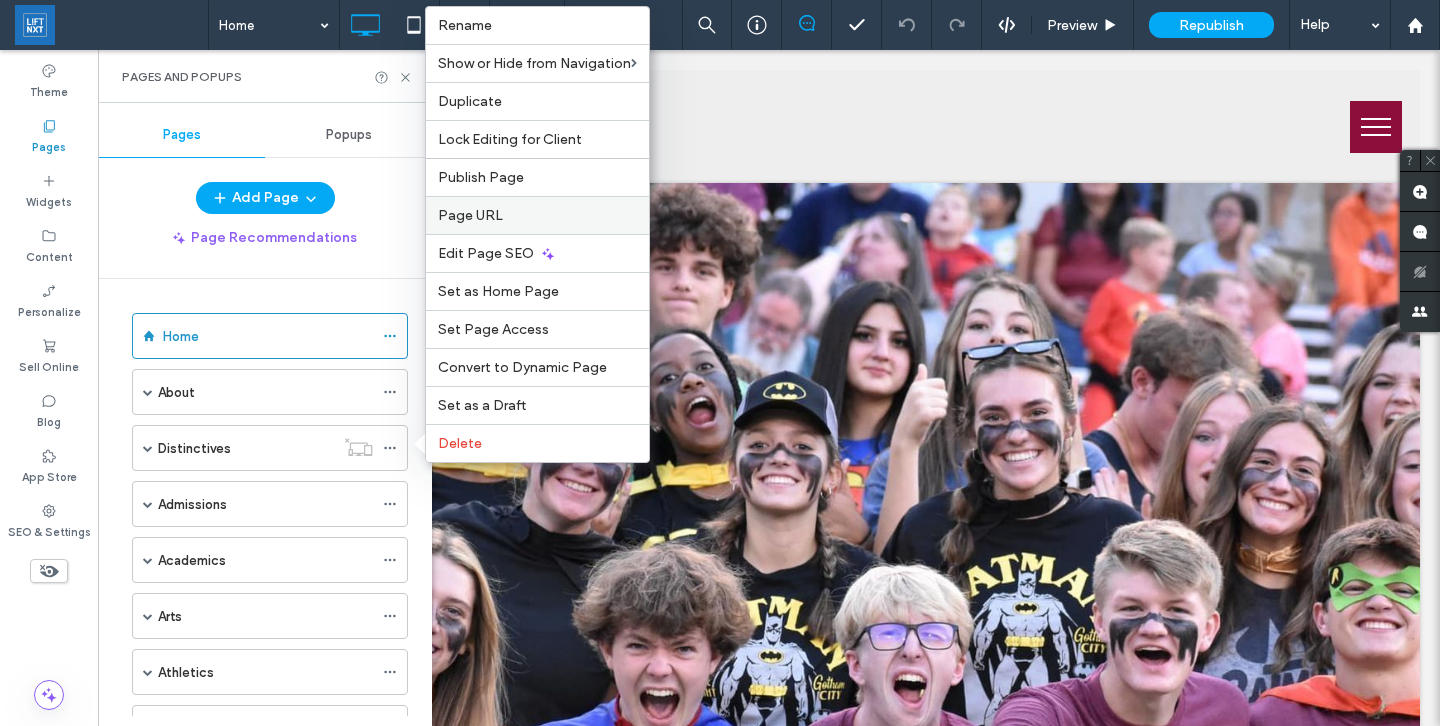 click on "Page URL" at bounding box center [537, 215] 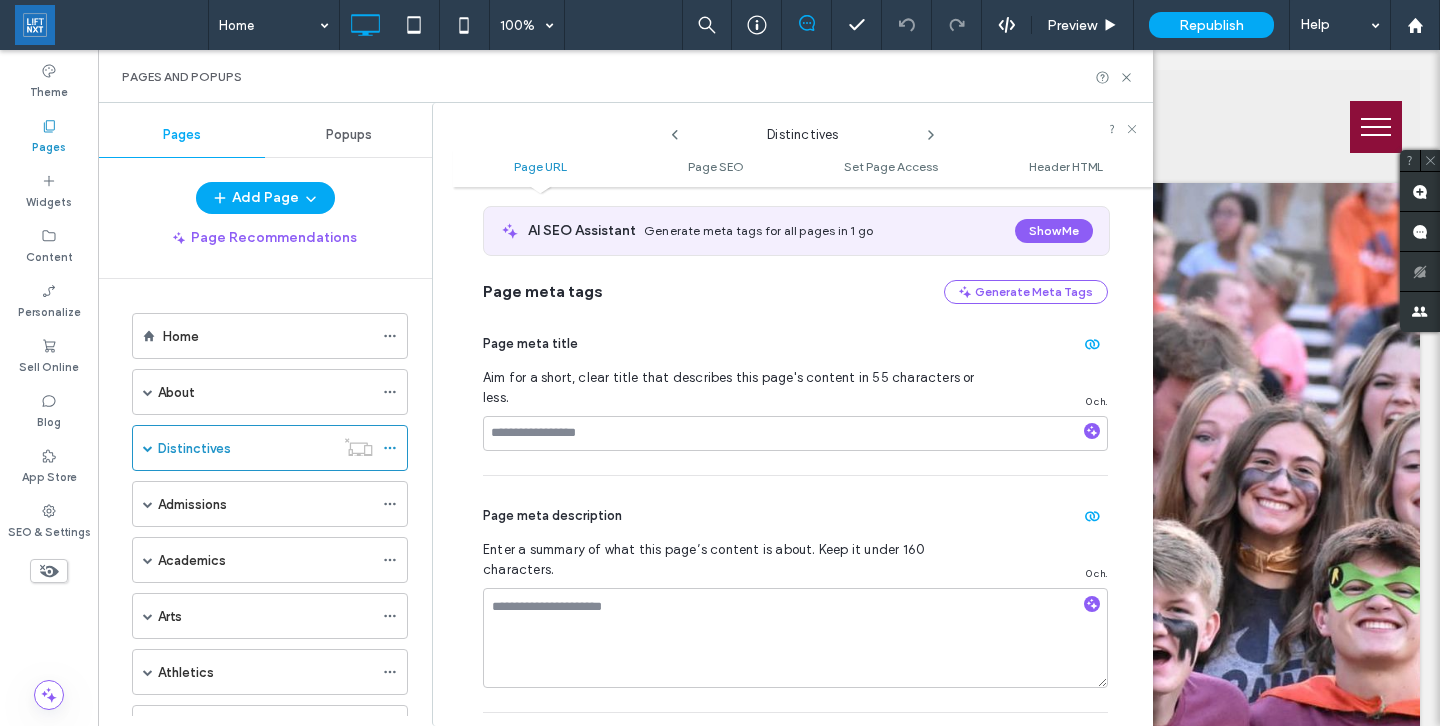 scroll, scrollTop: 0, scrollLeft: 0, axis: both 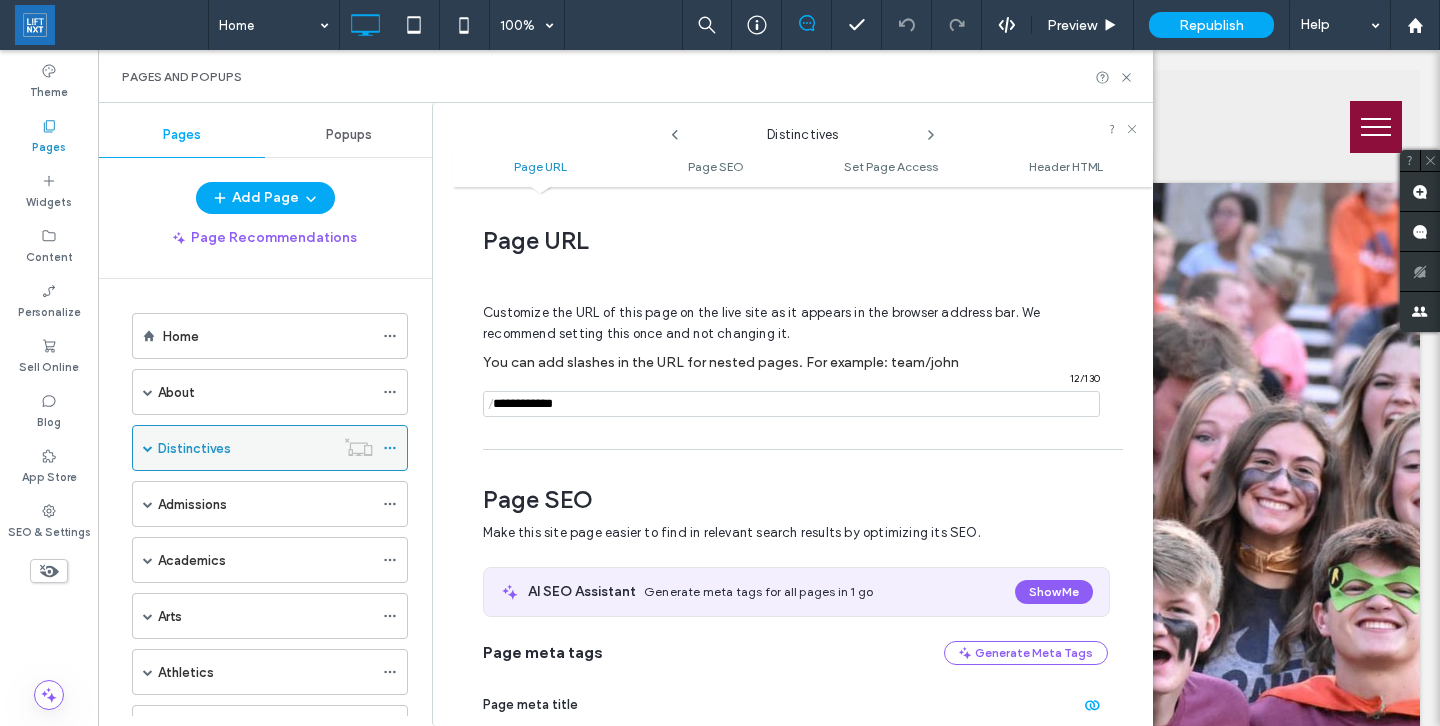 click 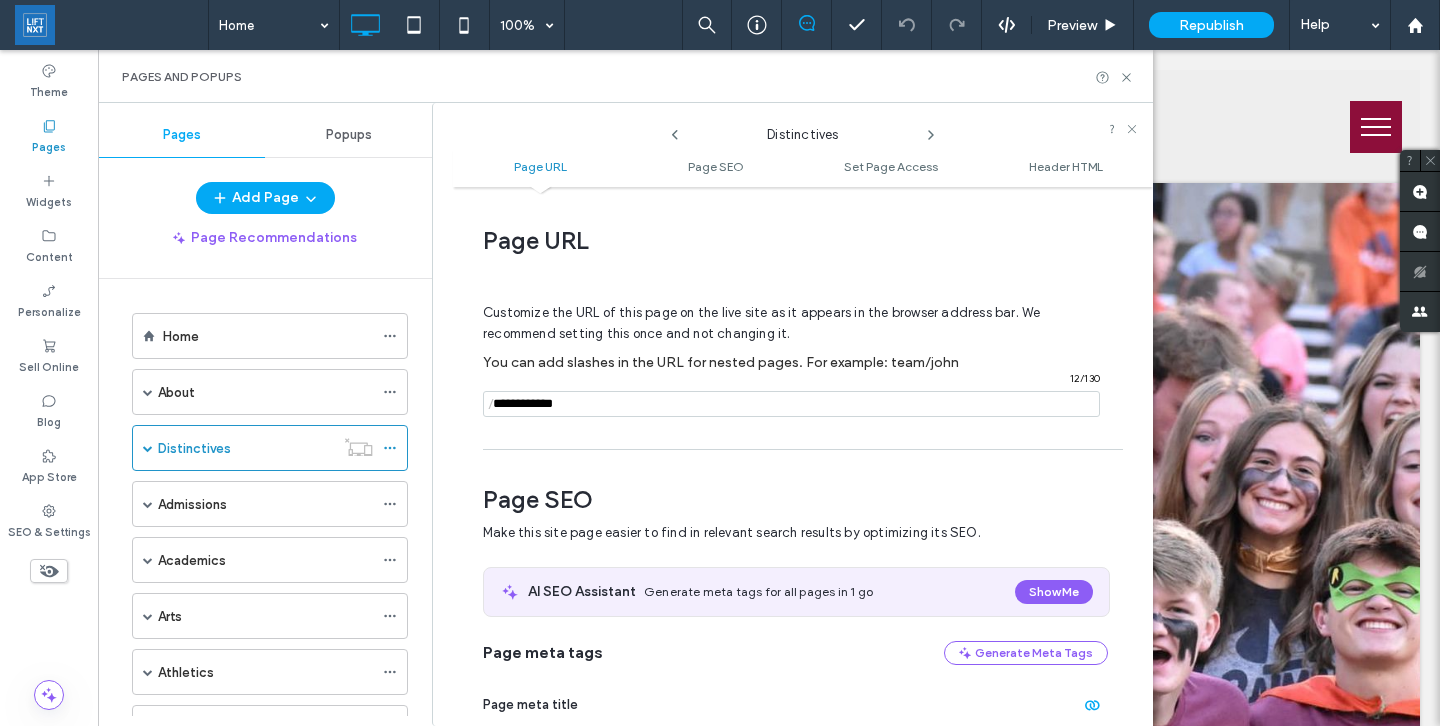 click on "Add Page Page Recommendations Home About Our Leadership Head of School Administration Faculty Upper School Faculty Lower School Faculty Vision School Board Mission Statement Strategic Plan Our Students Spiritual Life Health & Wellness Tribal Communities Community Service SOAR 6.0 Our School Contact Us Directions School Profile Brief History Employment Weekly Bulletin Grace In The News Cafeteria Services 2024  Employee Service Award Recipients Previous Employee Service Award Recipients Distinctives Biblical Integration Caring Staff Intentional Relationships Academic Excellence Participation for All Partnership With Parents Admissions Schedule A Visit Apply to PreK4 Apply to K-12 Required Records/Forms Tuition & Financial Aid How to Apply for Tuition Assistance through FACTS Tennessee Education Savings Account Program Tennessee Education Freedom Scholarship Program Children's Center Camp Grace Academics Lower School Upper School Learning Support Services Academic Services College Guidance Library Media Center" at bounding box center [265, 449] 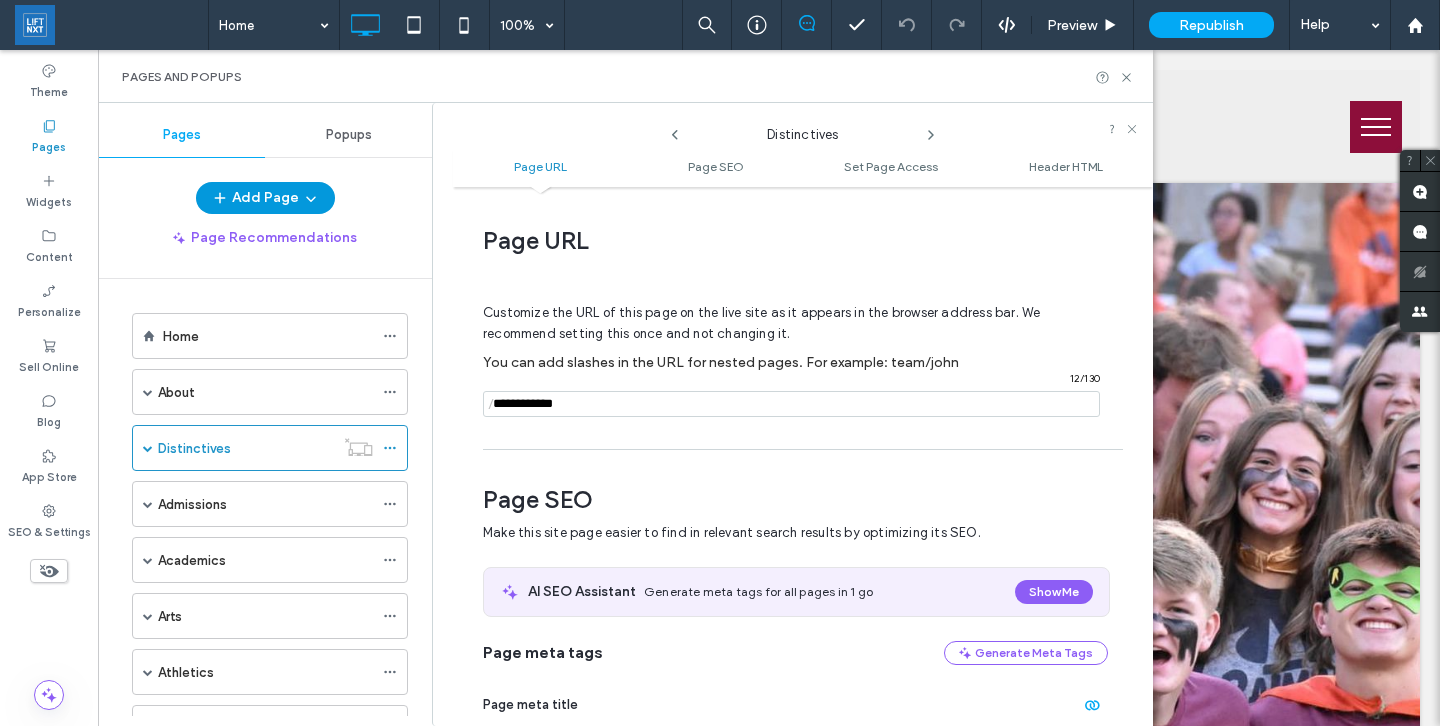 click on "Add Page" at bounding box center (265, 198) 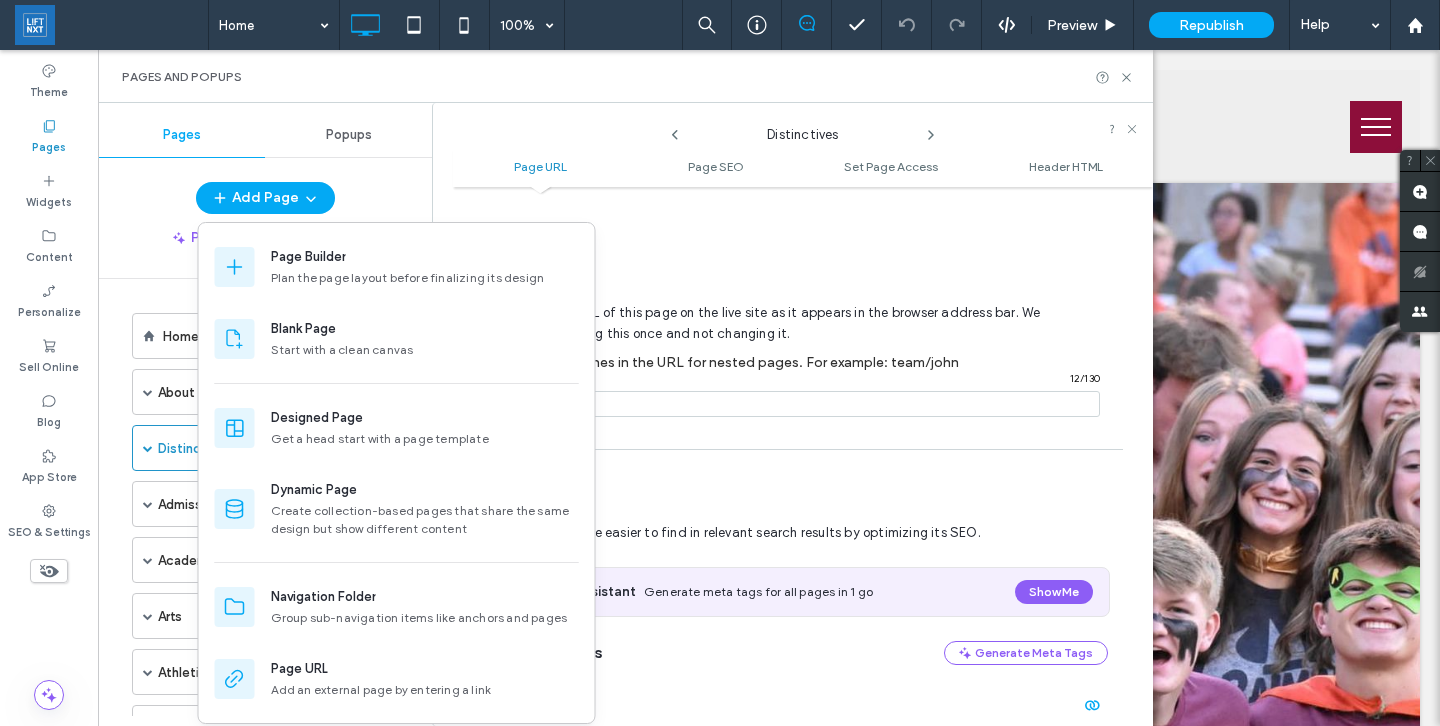 click on "Page Recommendations" at bounding box center (265, 238) 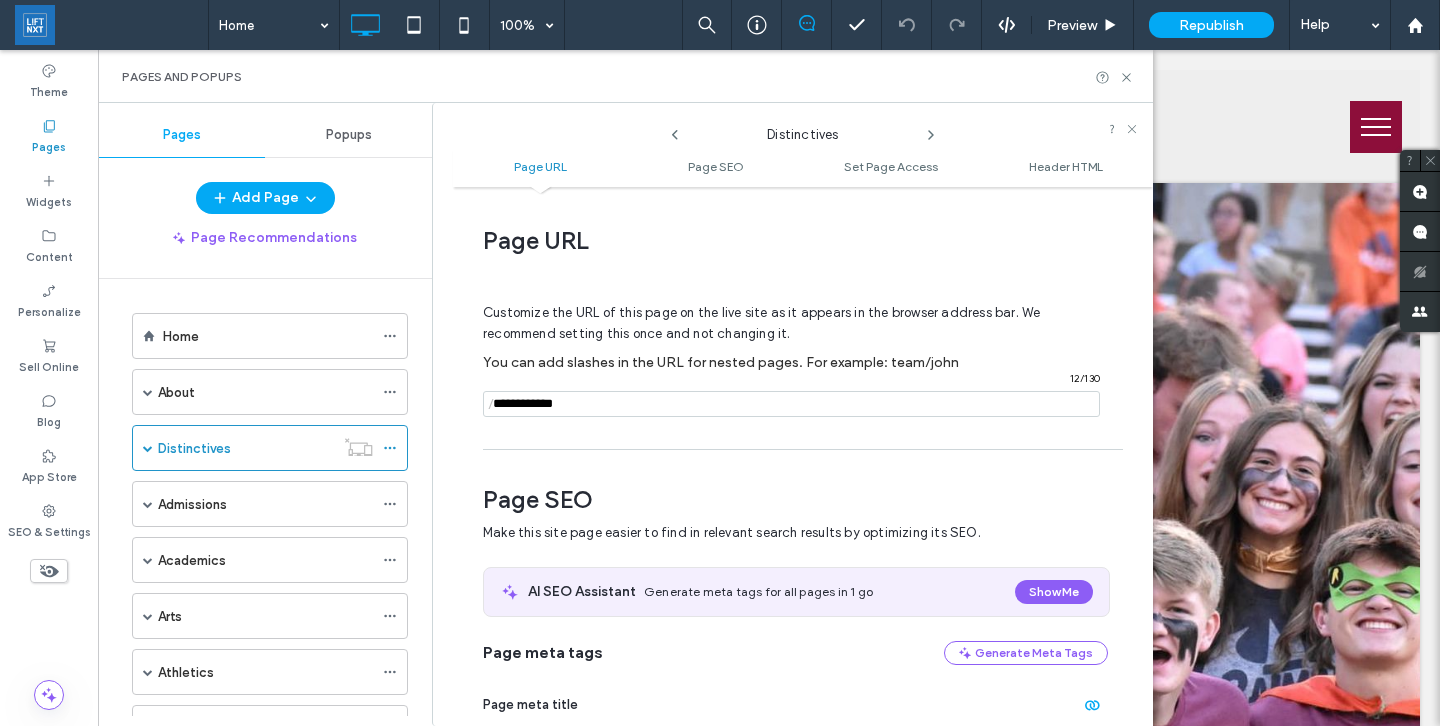 click on "Popups" at bounding box center [349, 135] 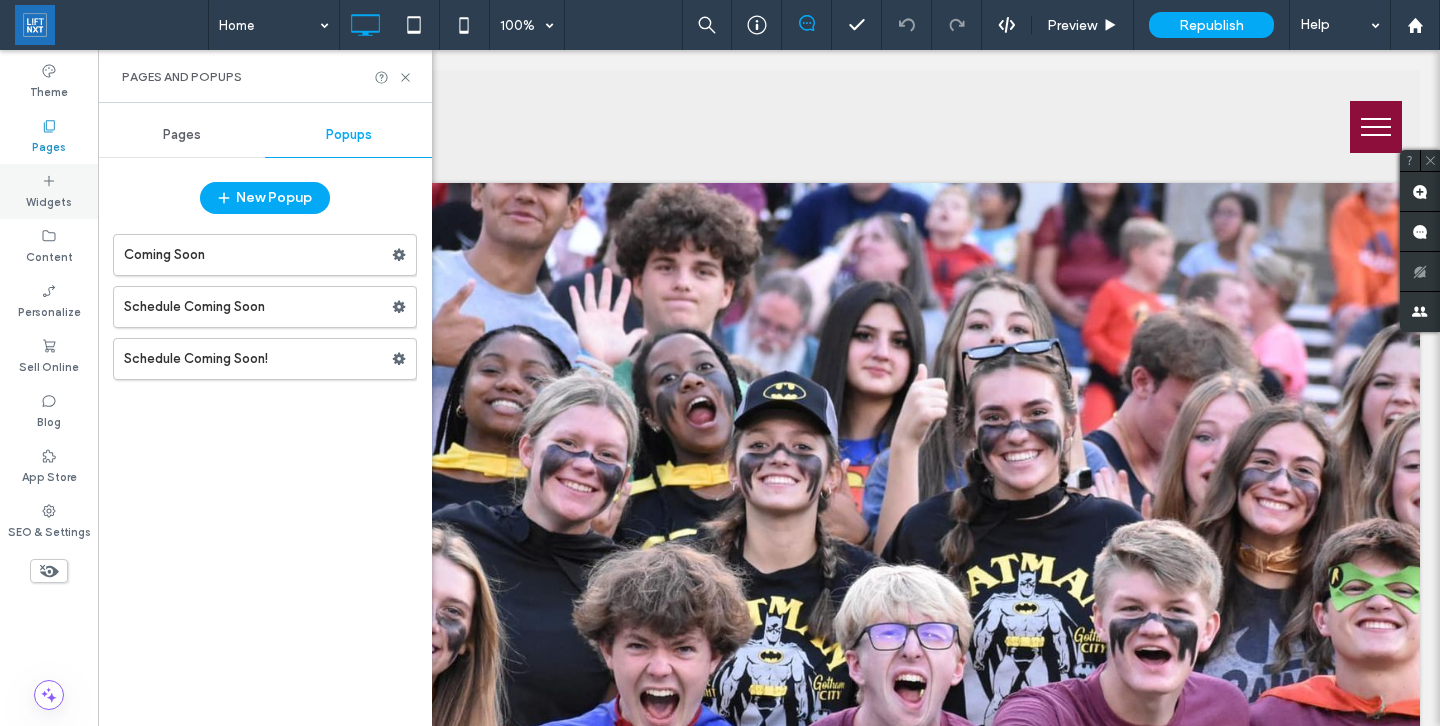 click on "Widgets" at bounding box center (49, 200) 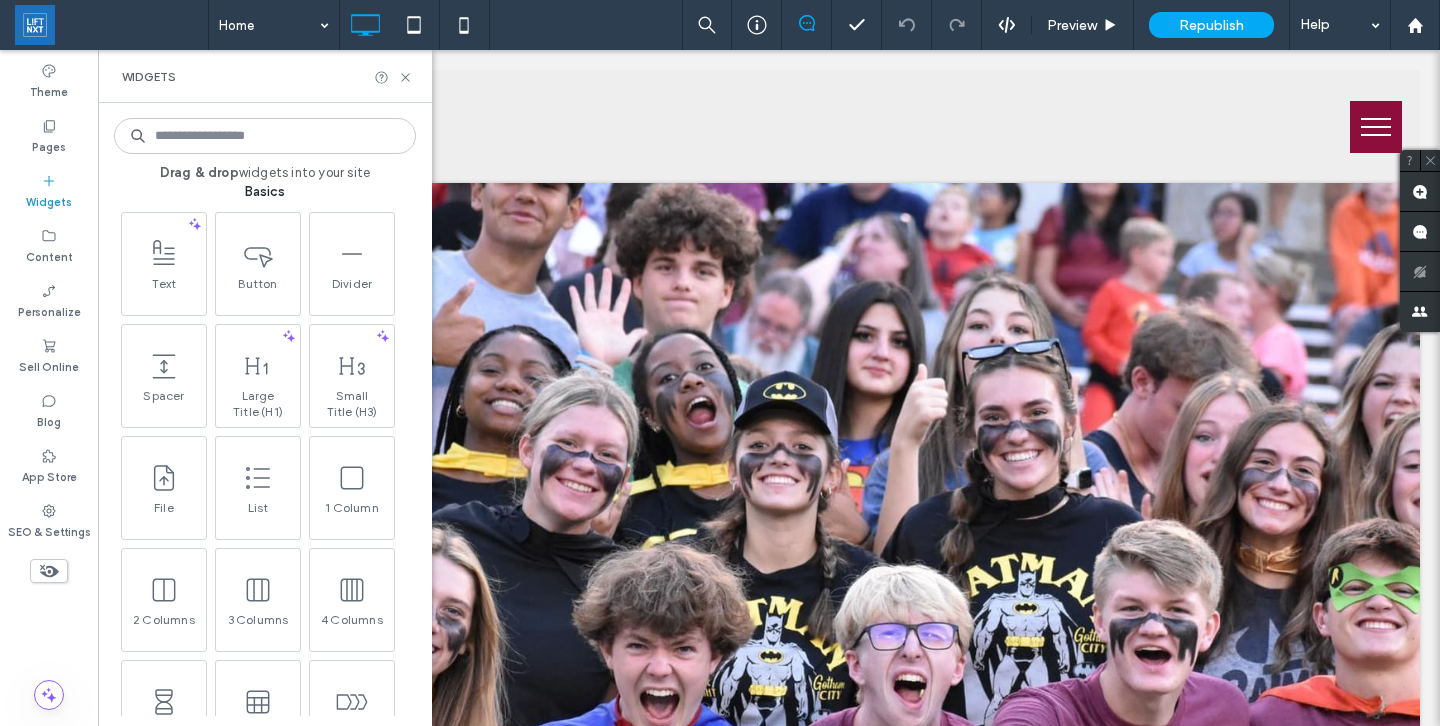 scroll, scrollTop: 819, scrollLeft: 0, axis: vertical 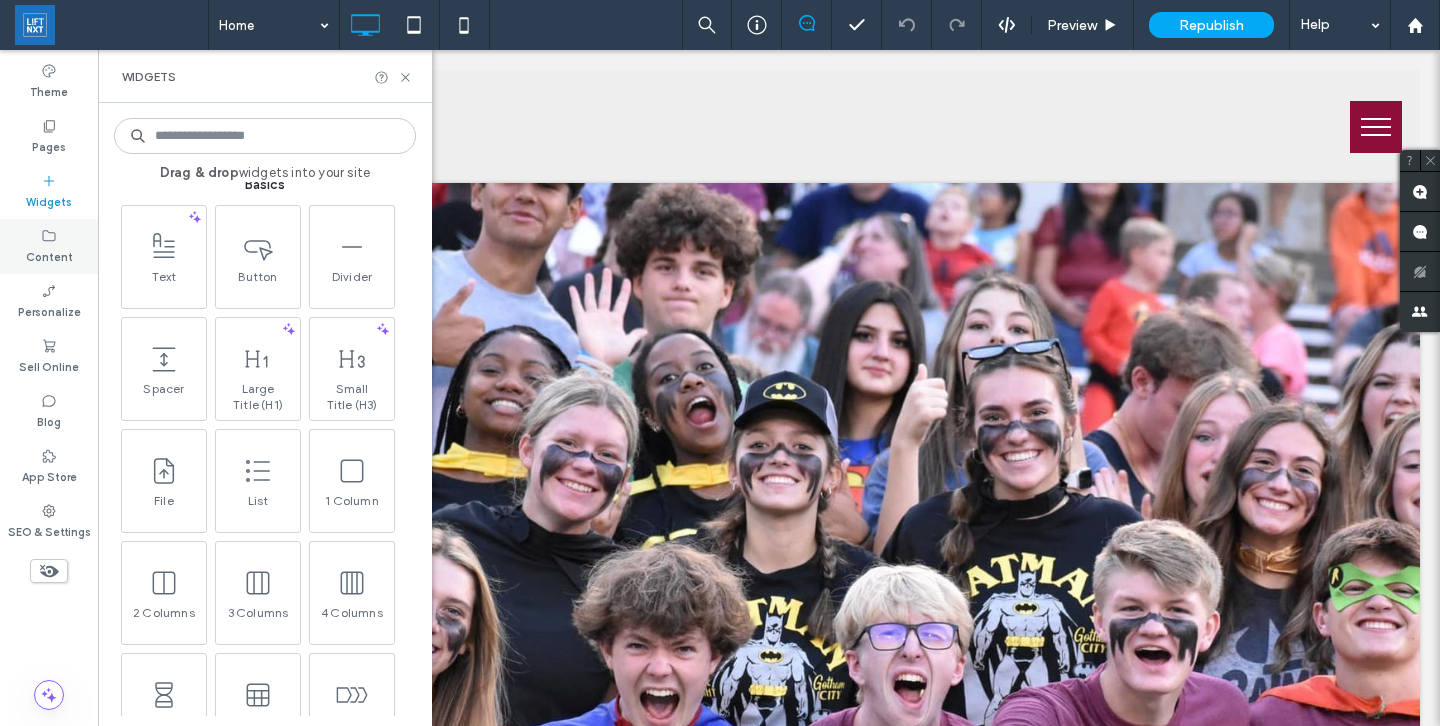 click on "Content" at bounding box center [49, 246] 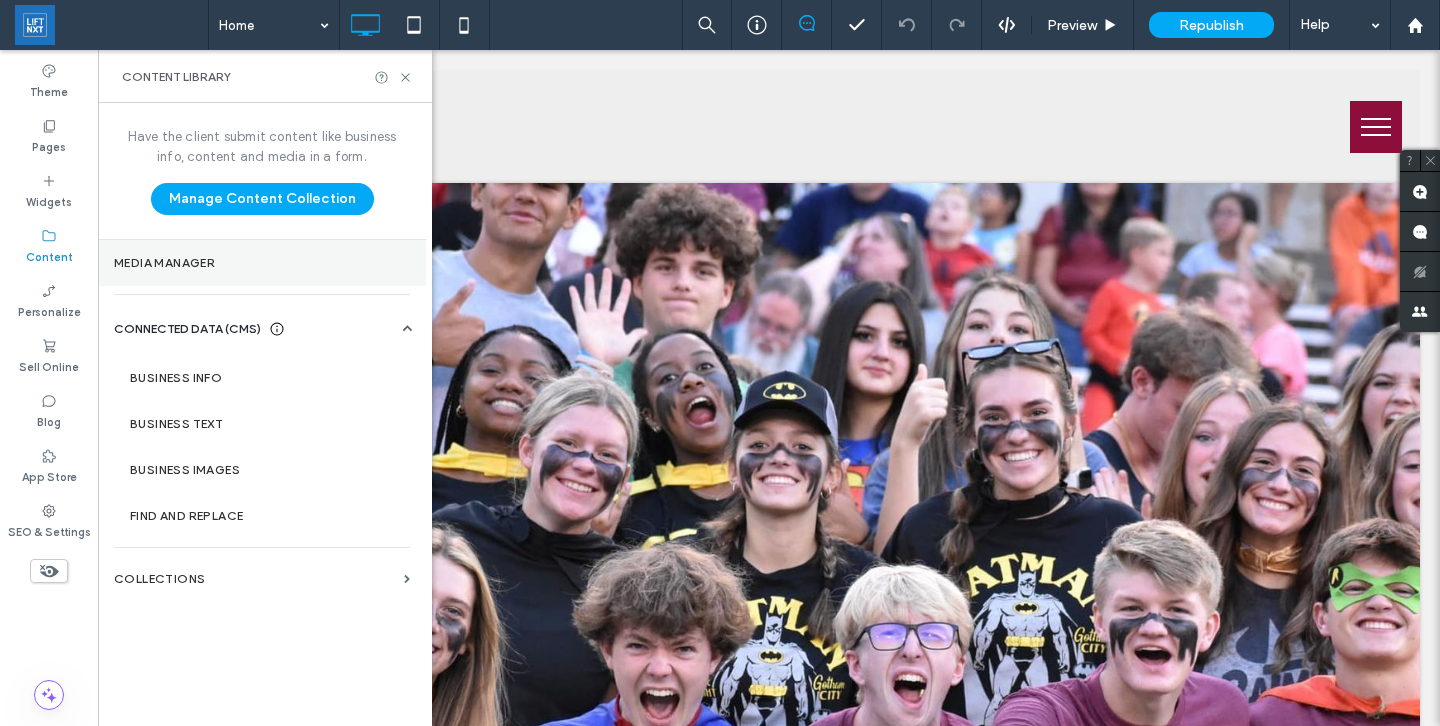 click on "Media Manager" at bounding box center (262, 263) 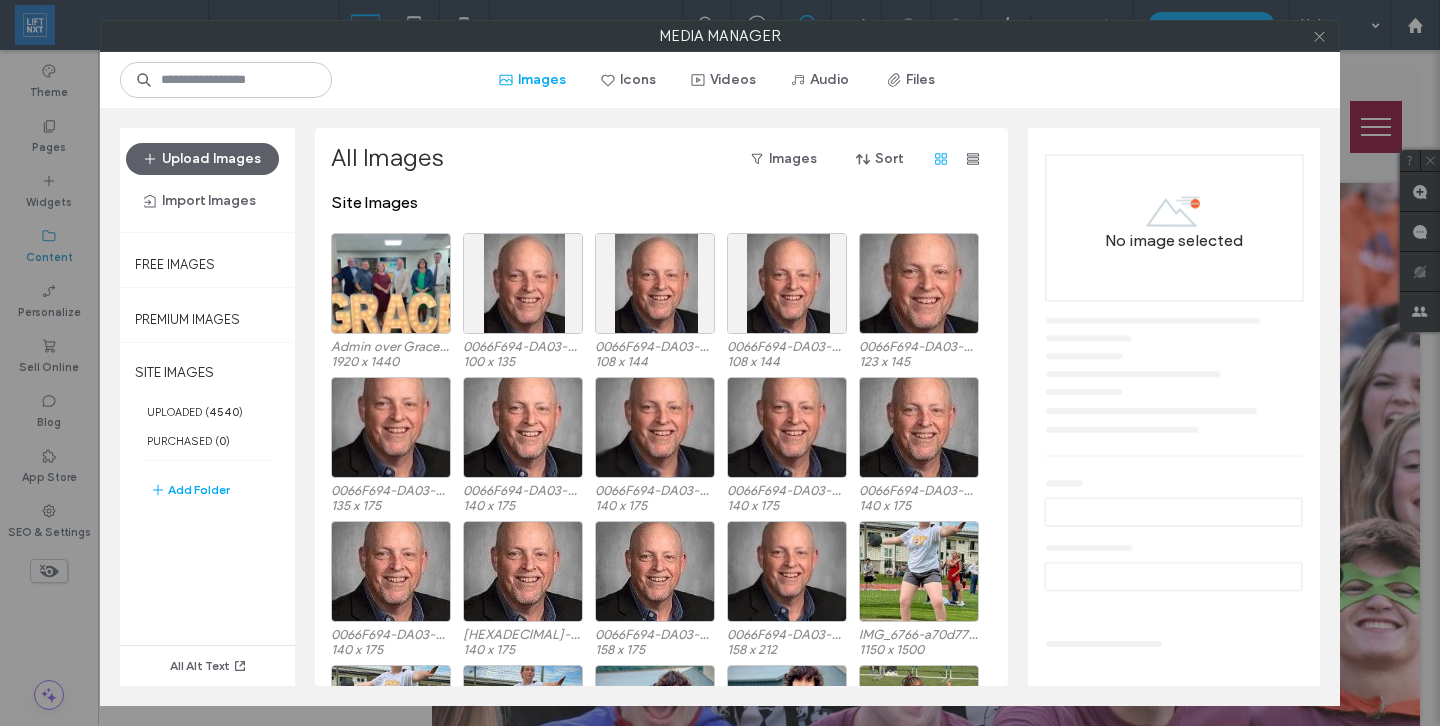 click 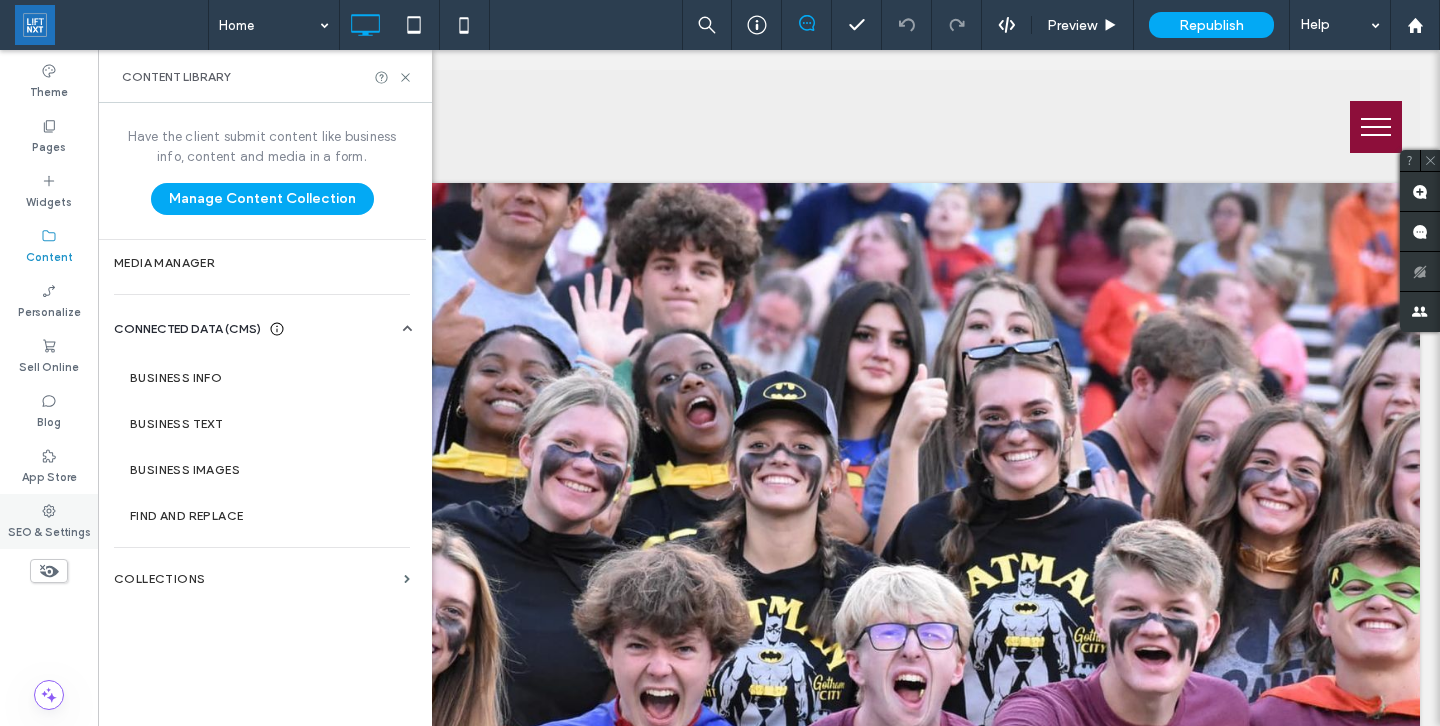 click on "SEO & Settings" at bounding box center [49, 521] 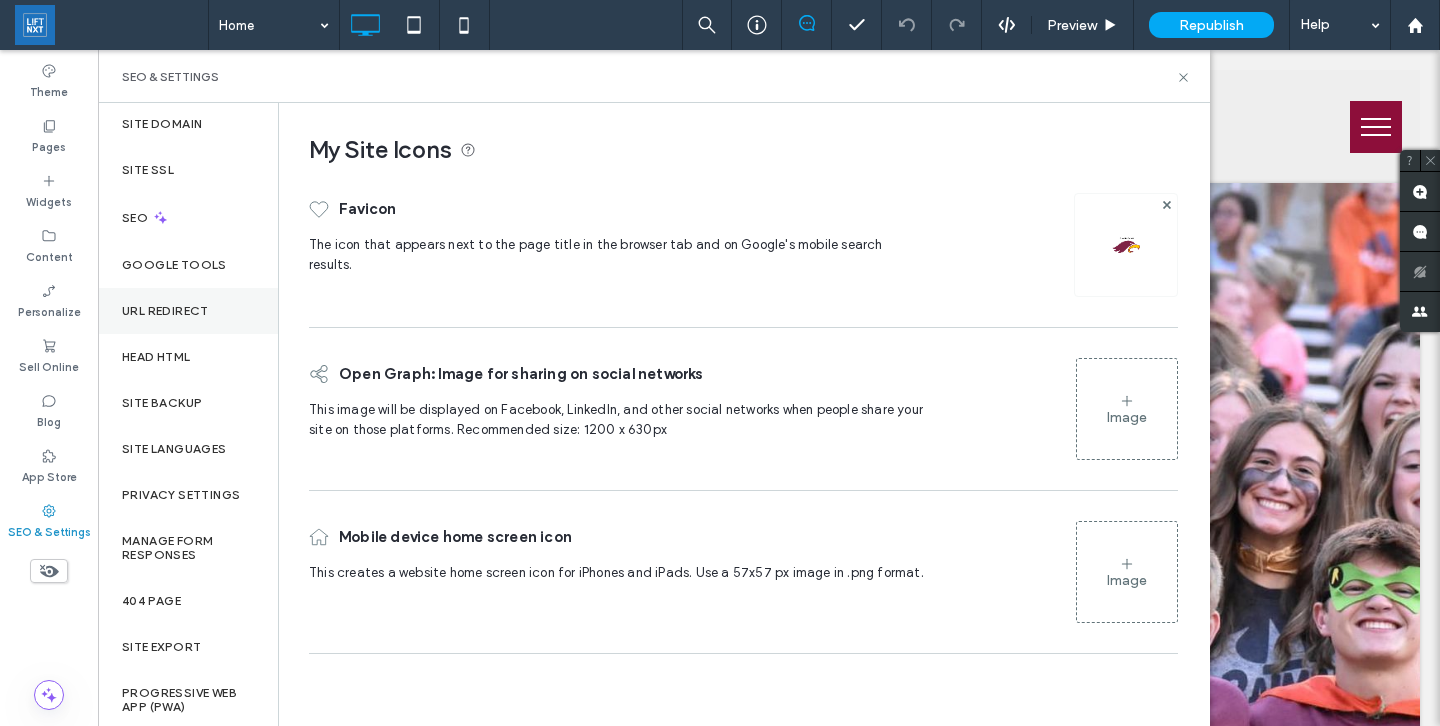 scroll, scrollTop: 52, scrollLeft: 0, axis: vertical 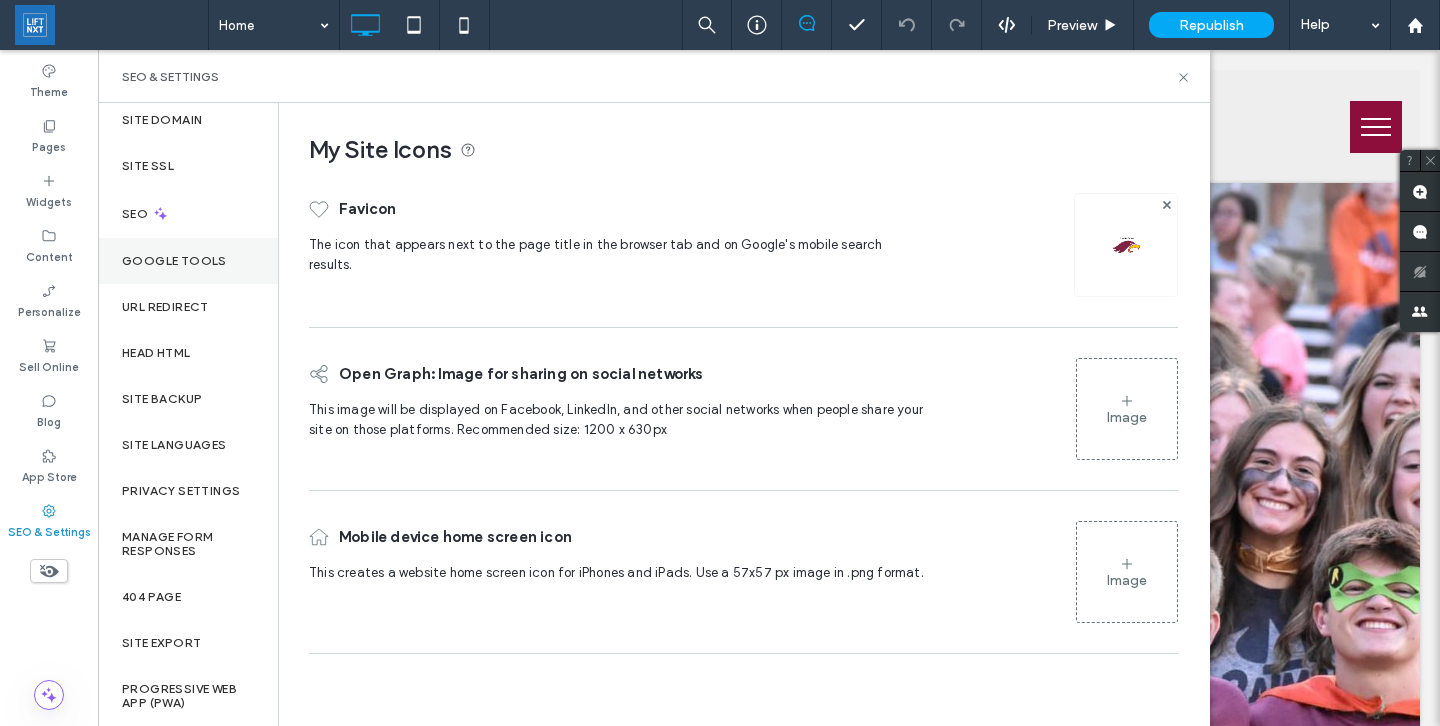 click on "Google Tools" at bounding box center [188, 261] 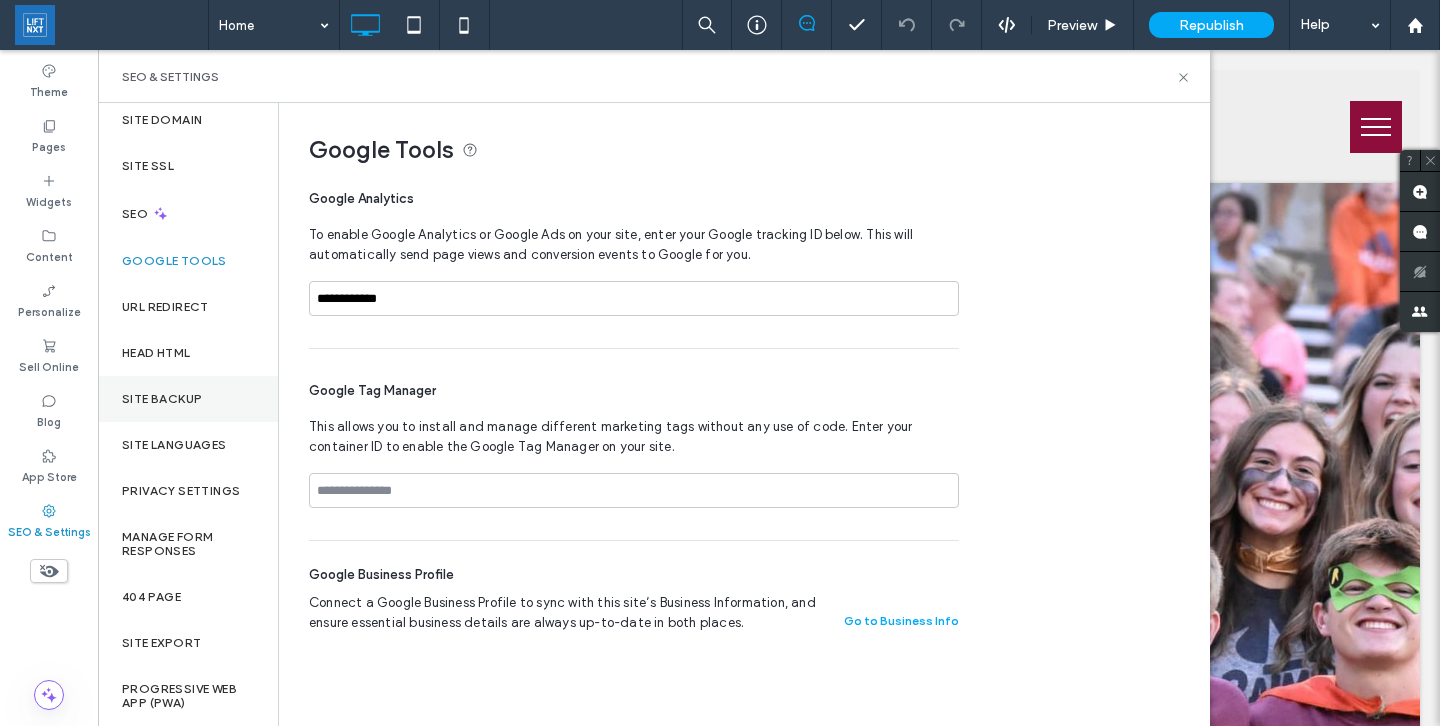 click on "Site Backup" at bounding box center [162, 399] 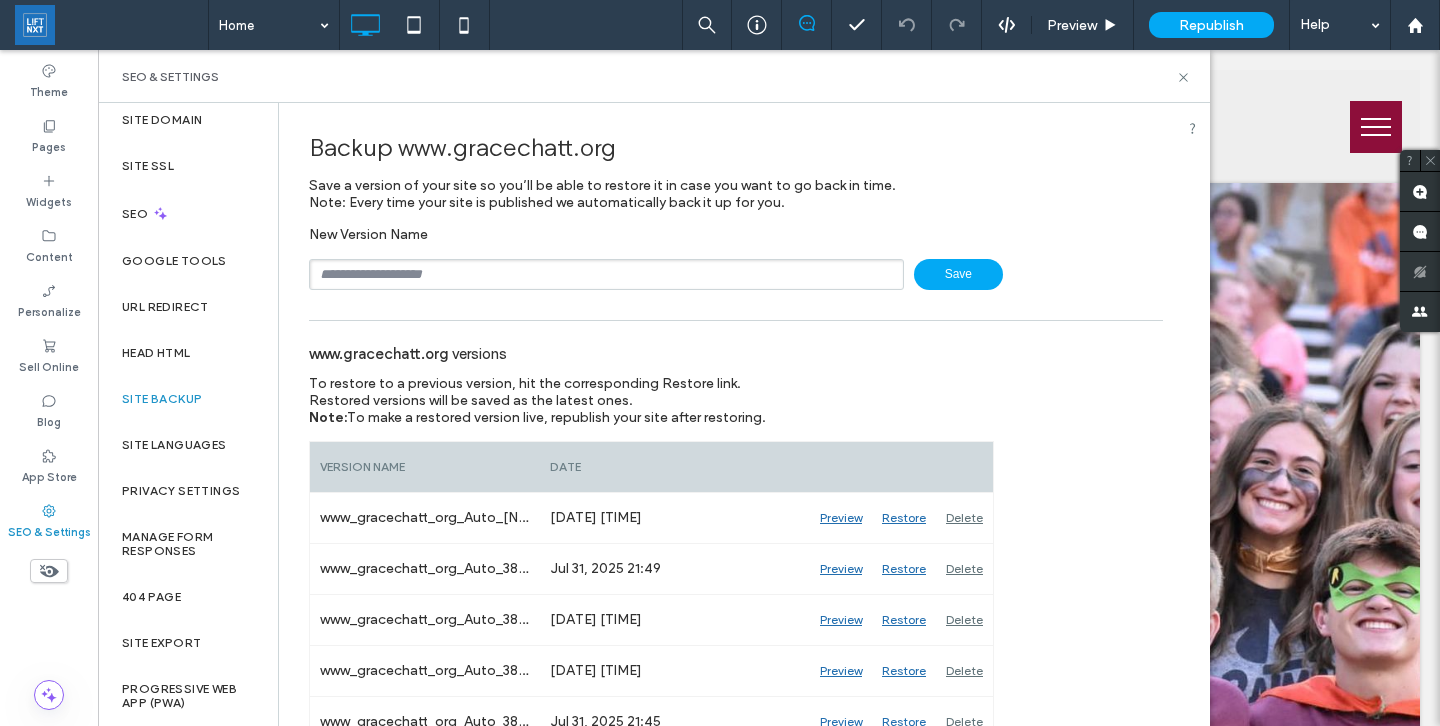 click at bounding box center [606, 274] 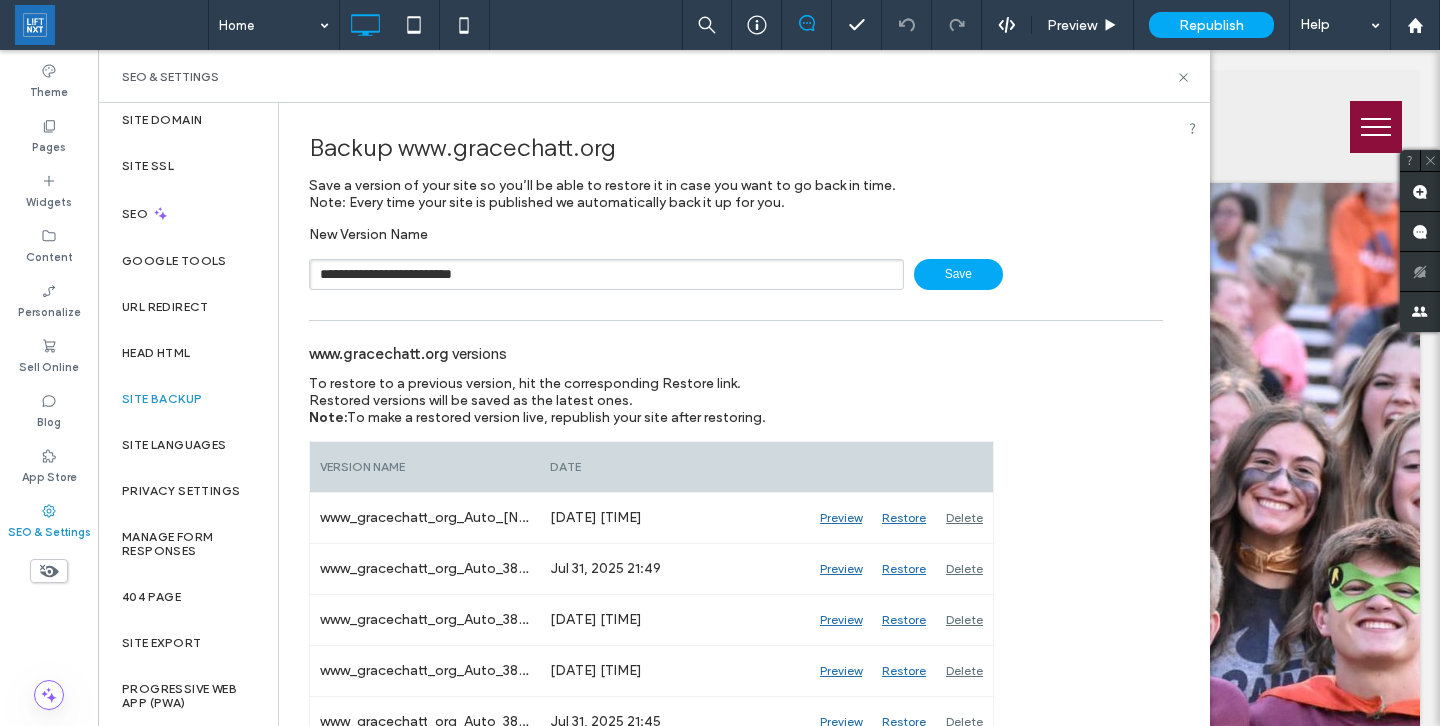 type on "**********" 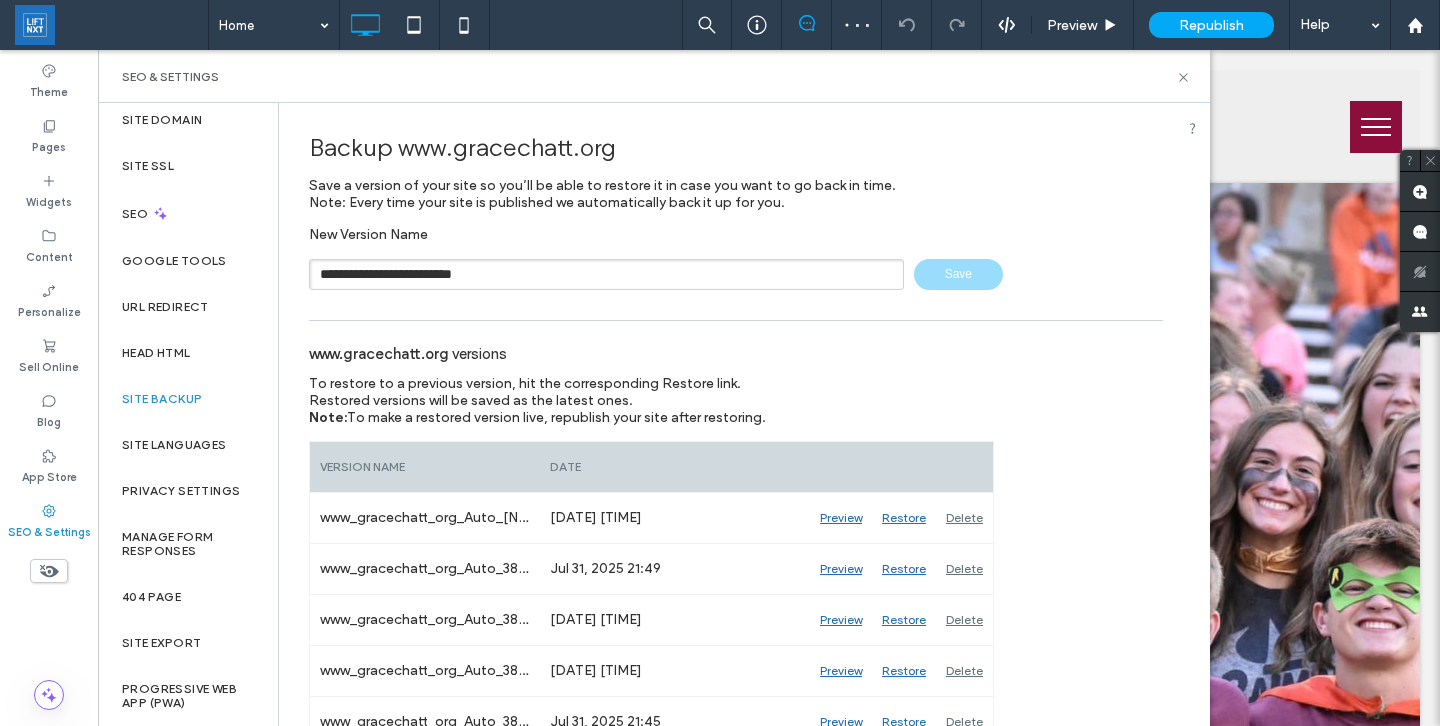 type 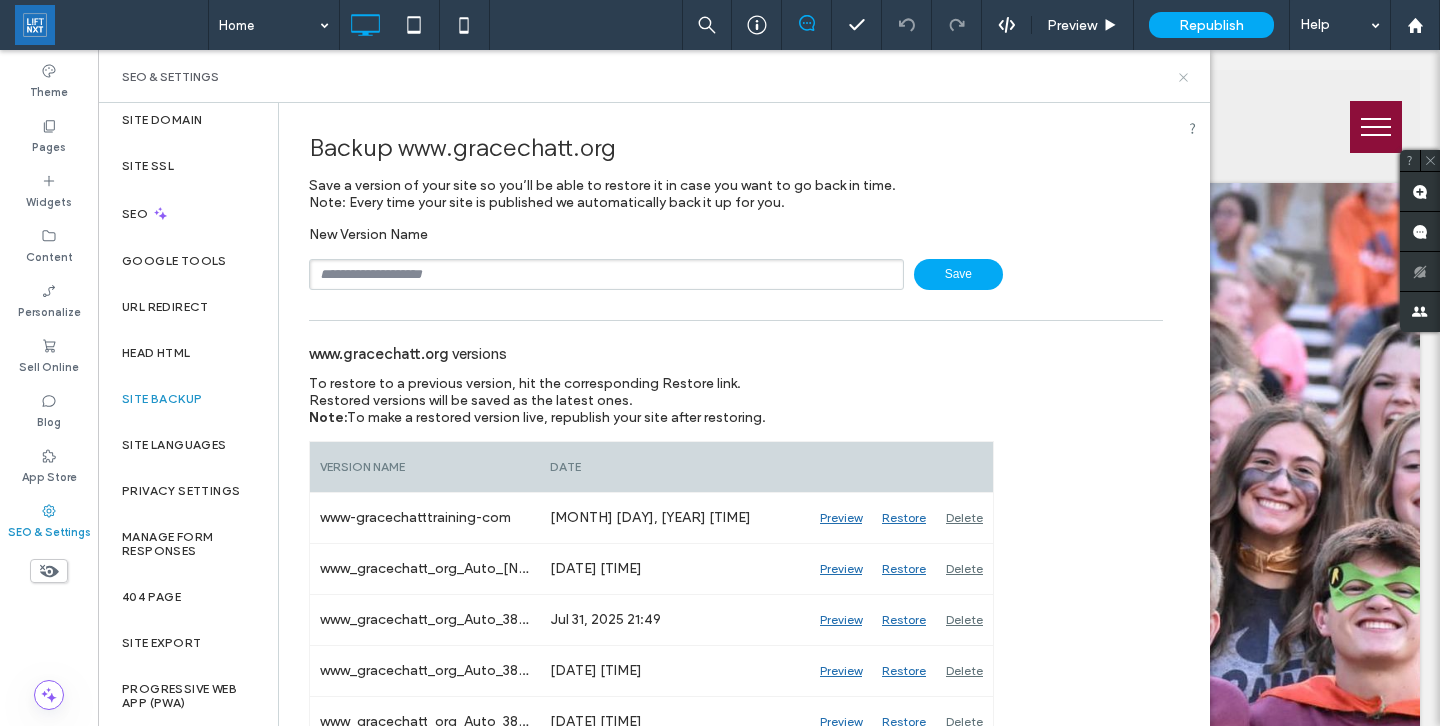 click 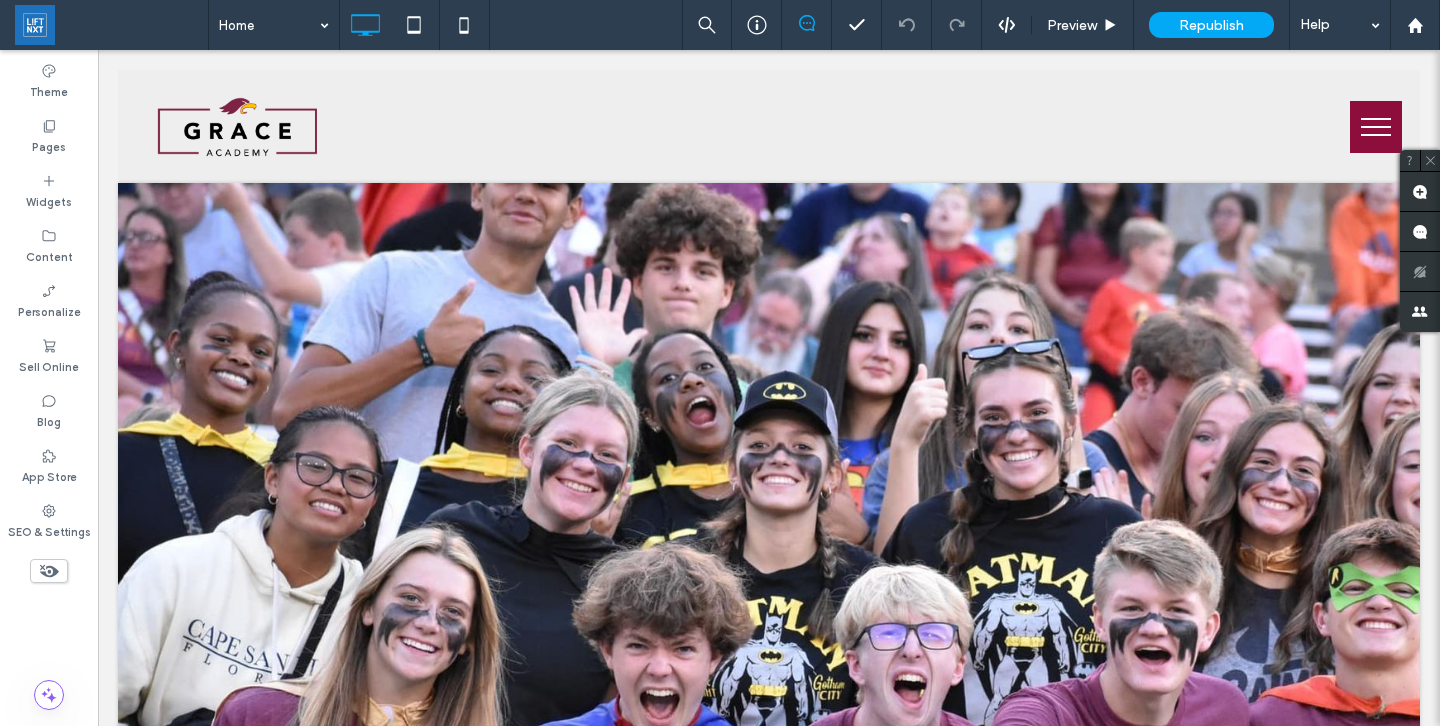 click at bounding box center (1376, 127) 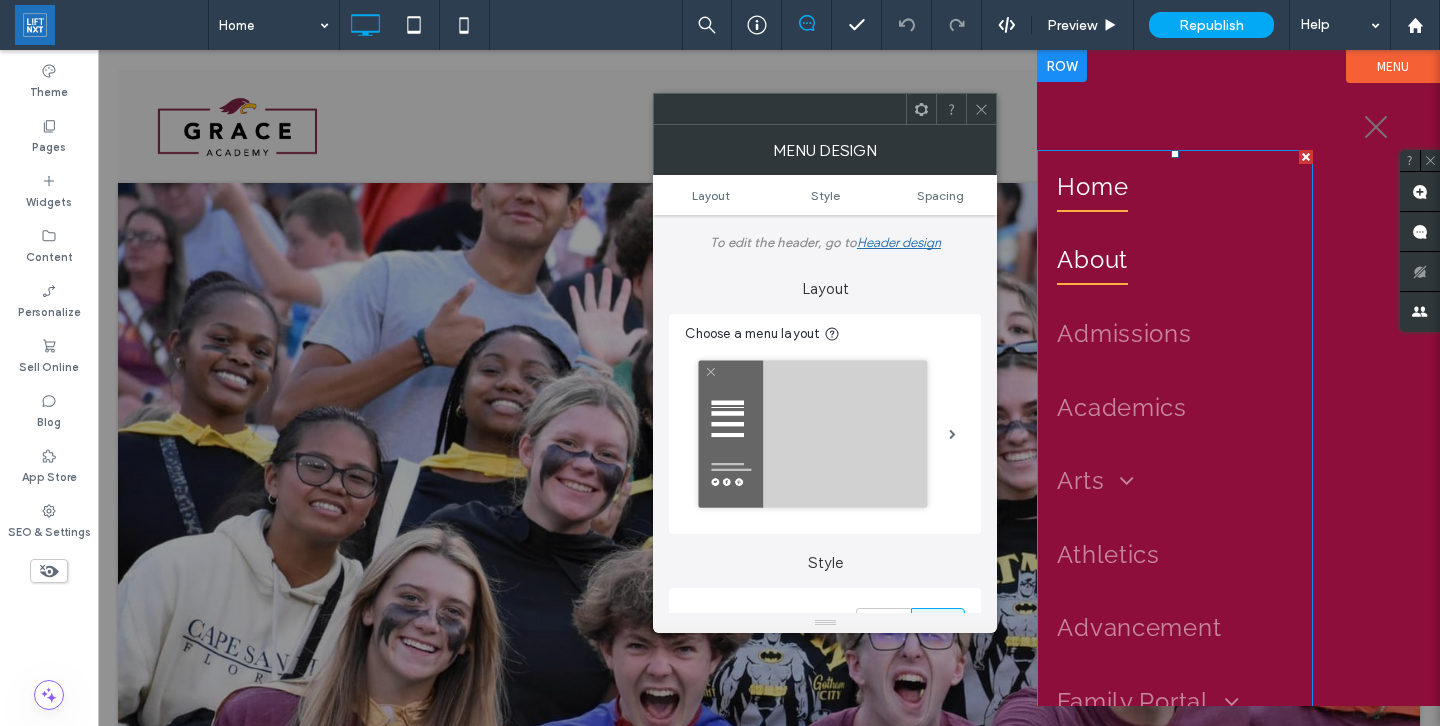 click on "About" at bounding box center (1092, 261) 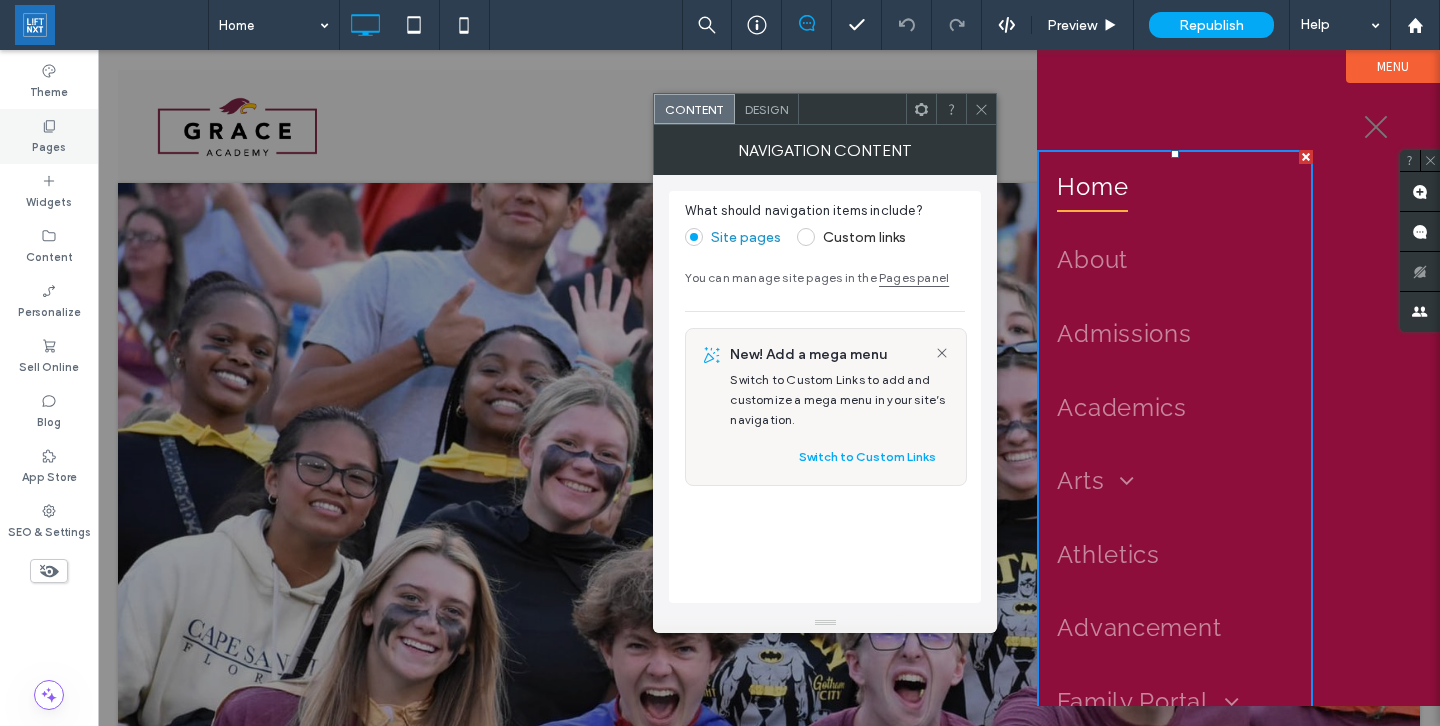 click on "Pages" at bounding box center (49, 136) 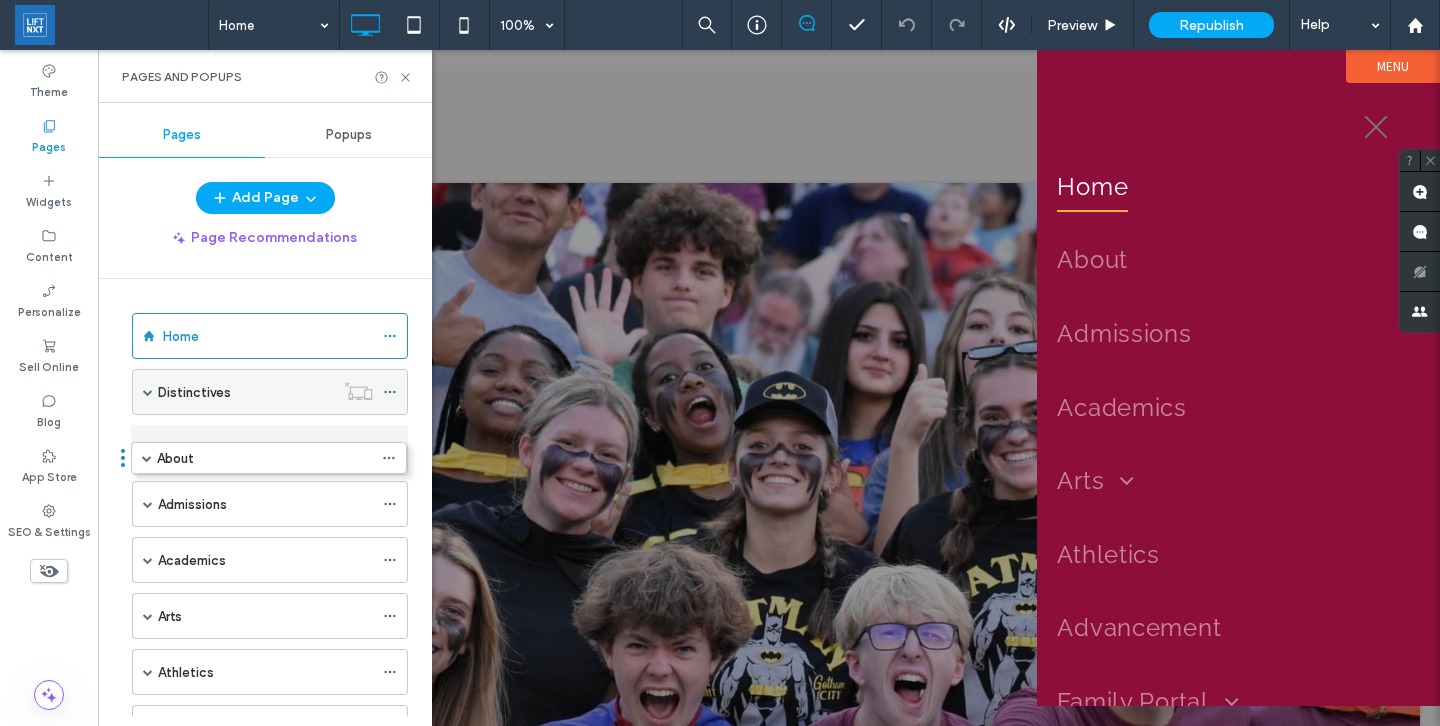 drag, startPoint x: 274, startPoint y: 385, endPoint x: 273, endPoint y: 455, distance: 70.00714 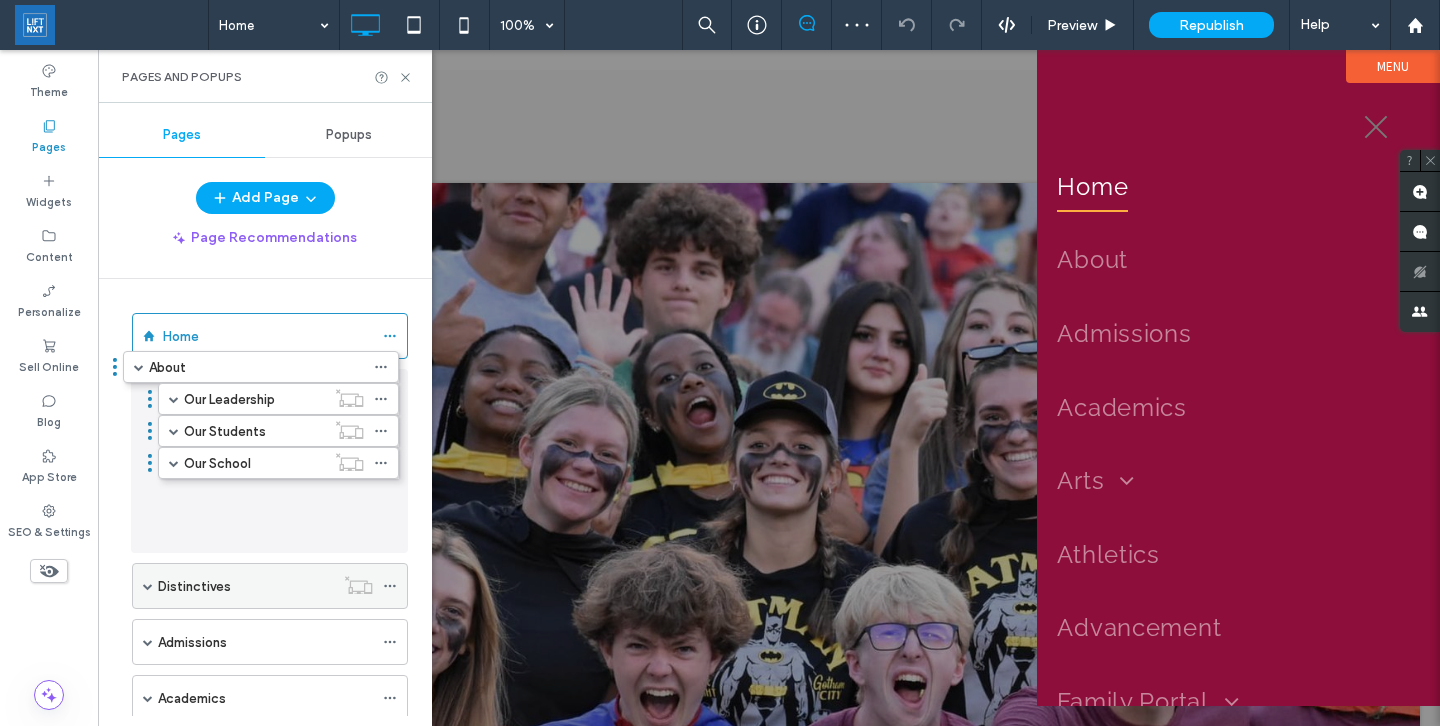 drag, startPoint x: 261, startPoint y: 443, endPoint x: 253, endPoint y: 369, distance: 74.431175 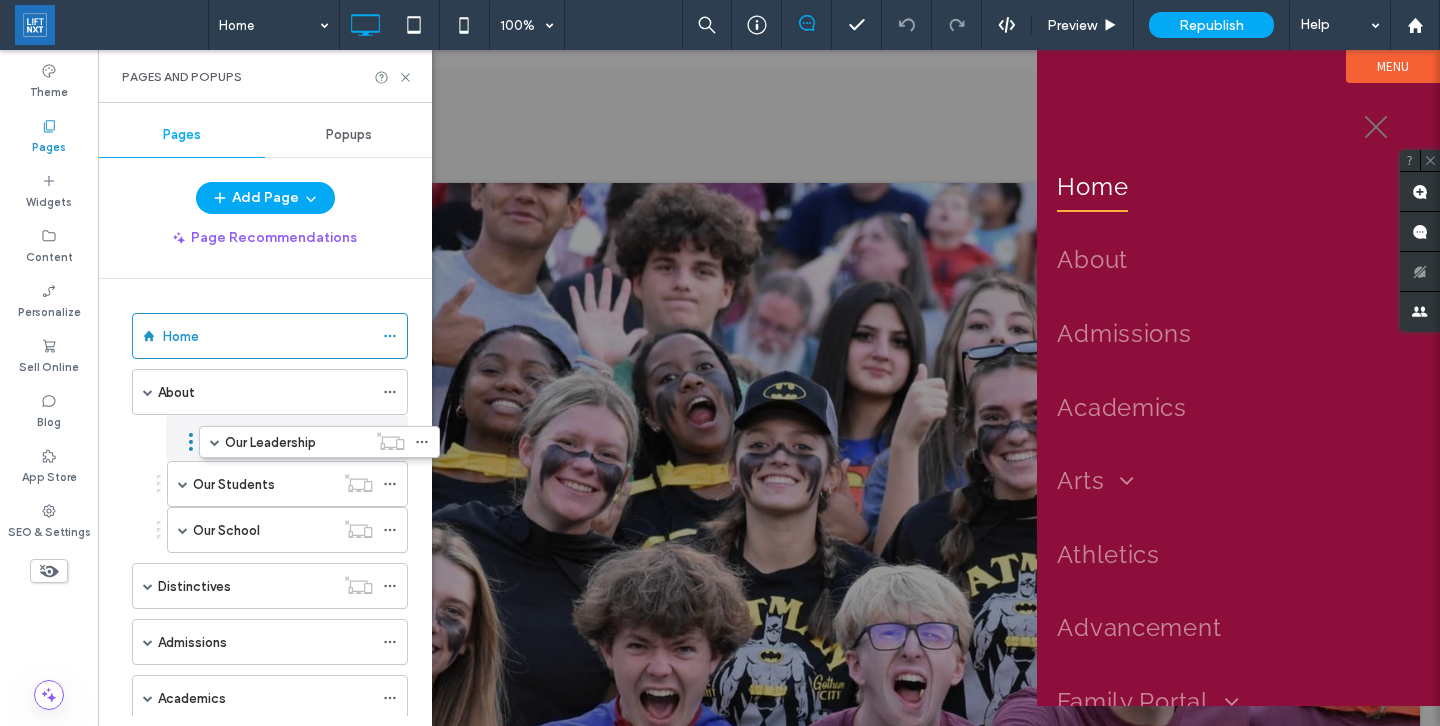 drag, startPoint x: 259, startPoint y: 451, endPoint x: 280, endPoint y: 447, distance: 21.377558 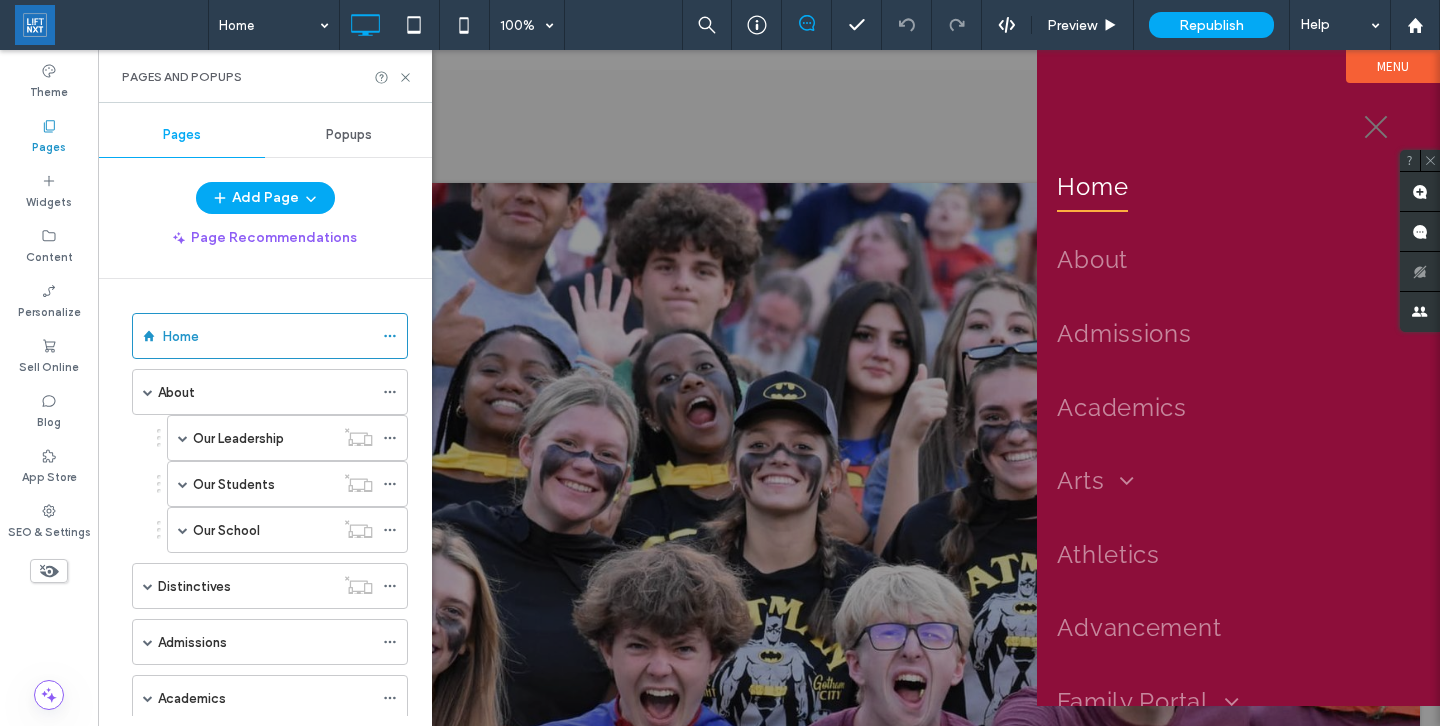 click on "Our Leadership" at bounding box center (238, 438) 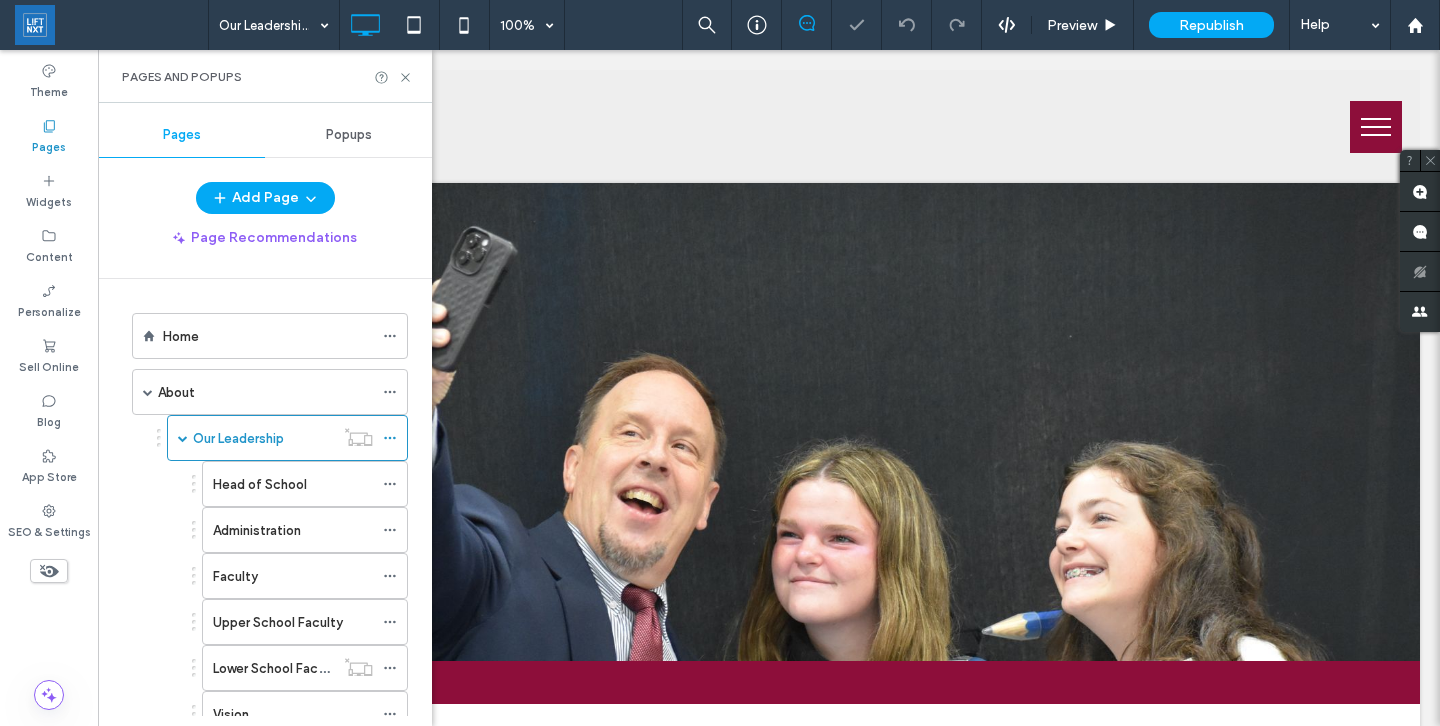 scroll, scrollTop: 0, scrollLeft: 0, axis: both 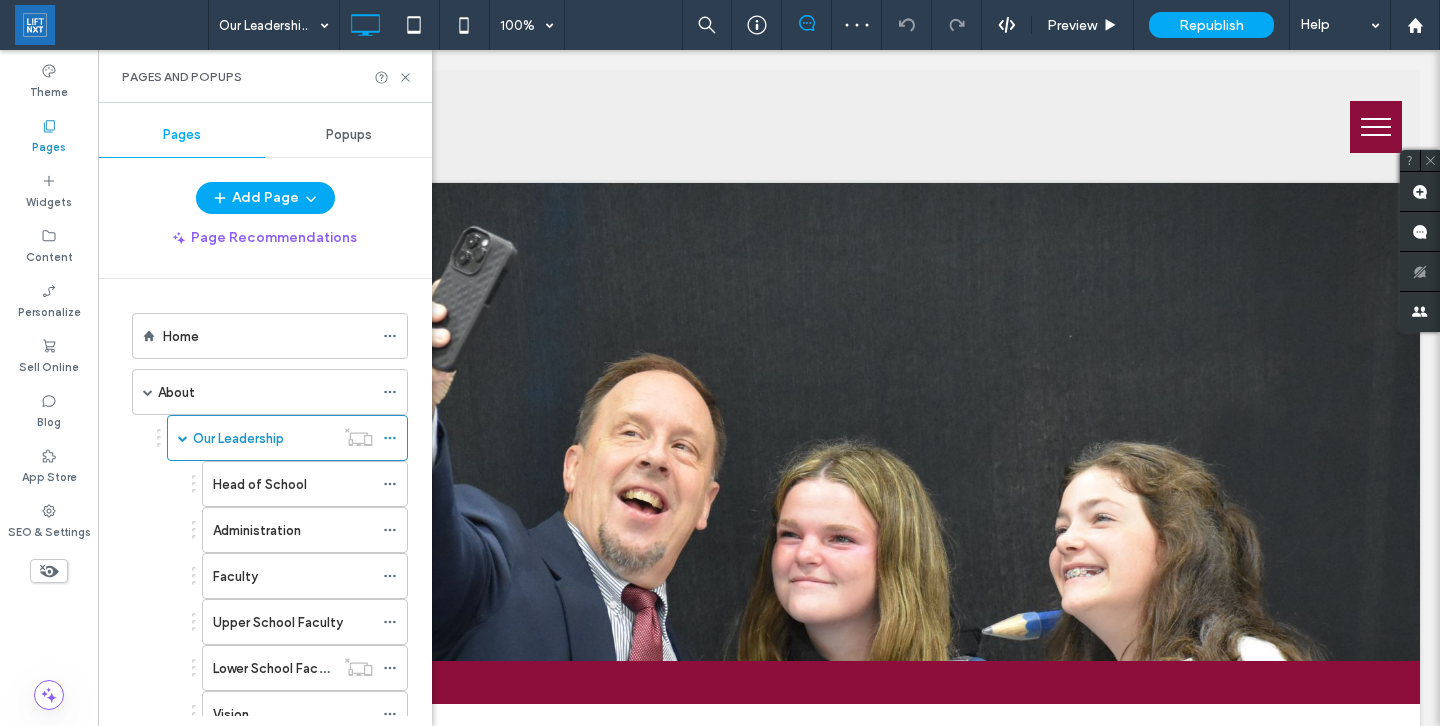 click on "Home" at bounding box center [268, 336] 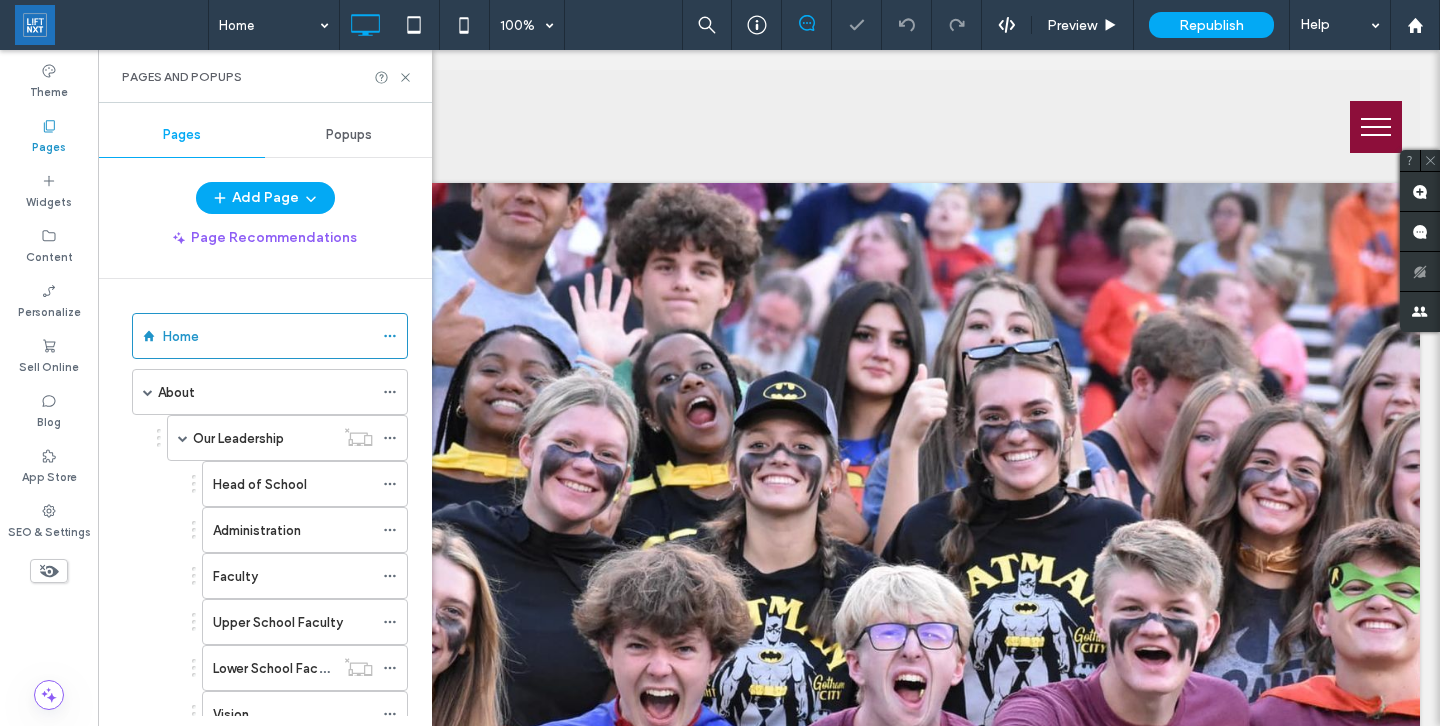 scroll, scrollTop: 0, scrollLeft: 0, axis: both 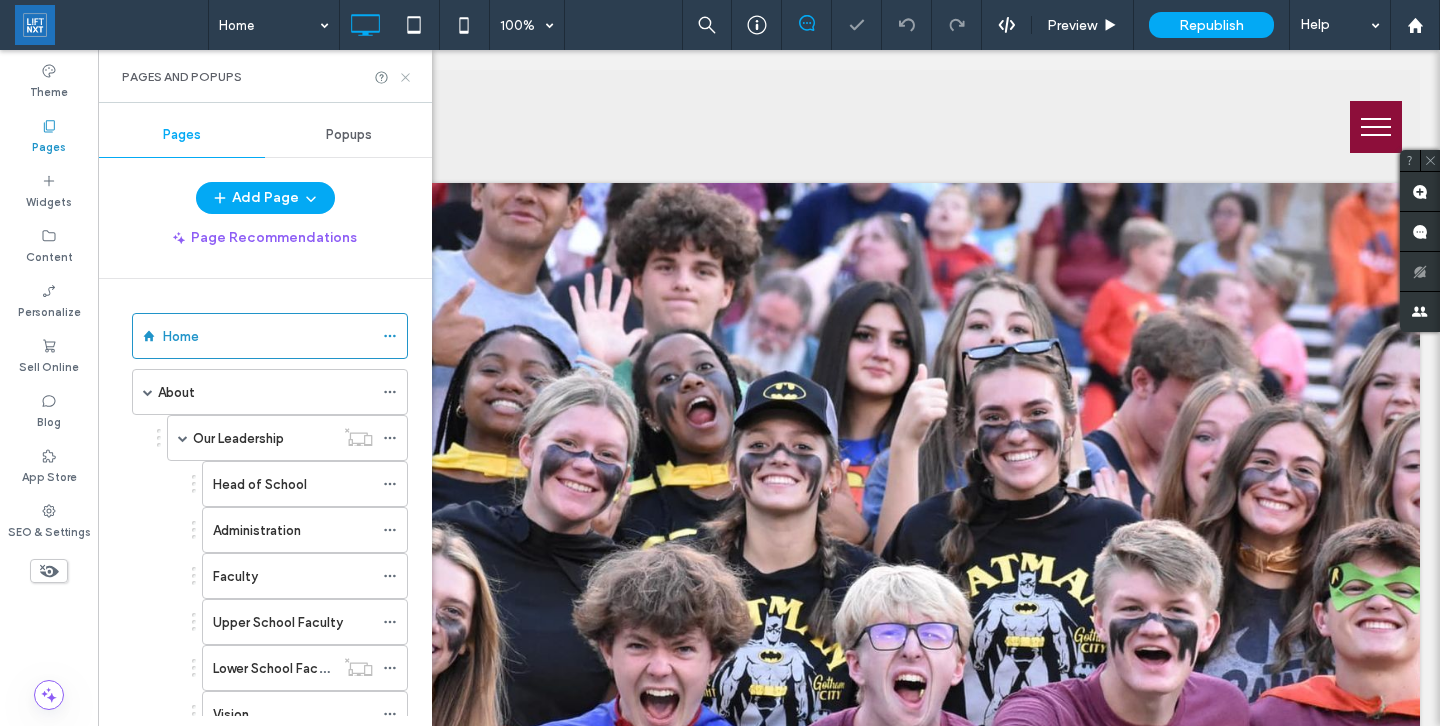click 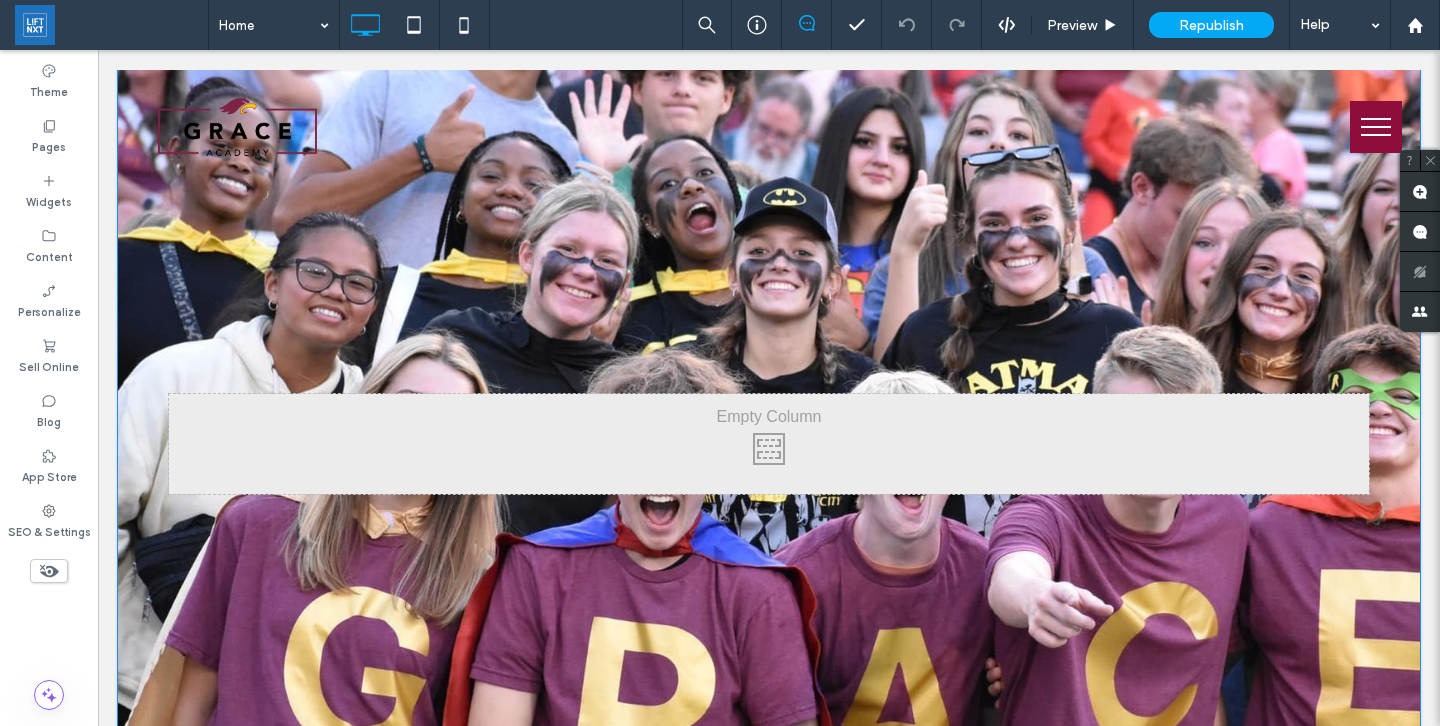 scroll, scrollTop: 220, scrollLeft: 0, axis: vertical 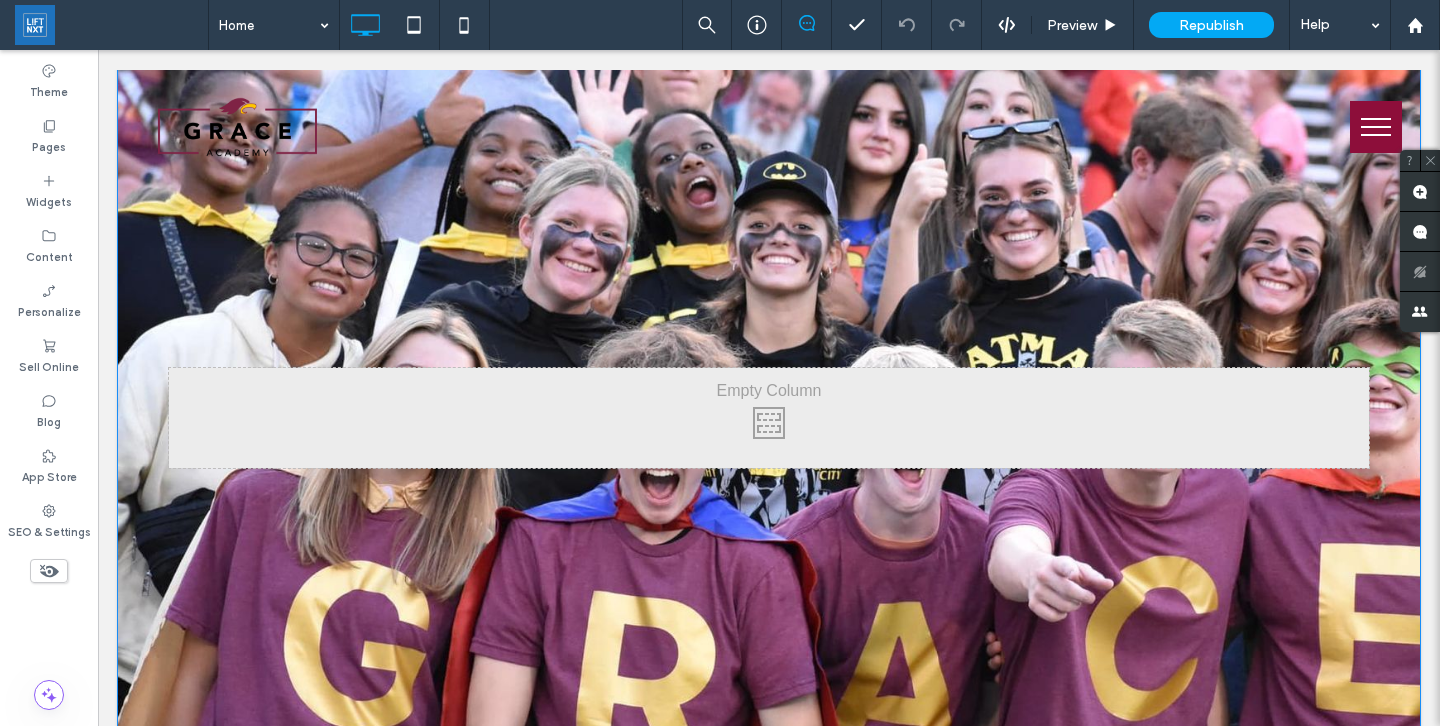 click on "Click To Paste
Row" at bounding box center [769, 418] 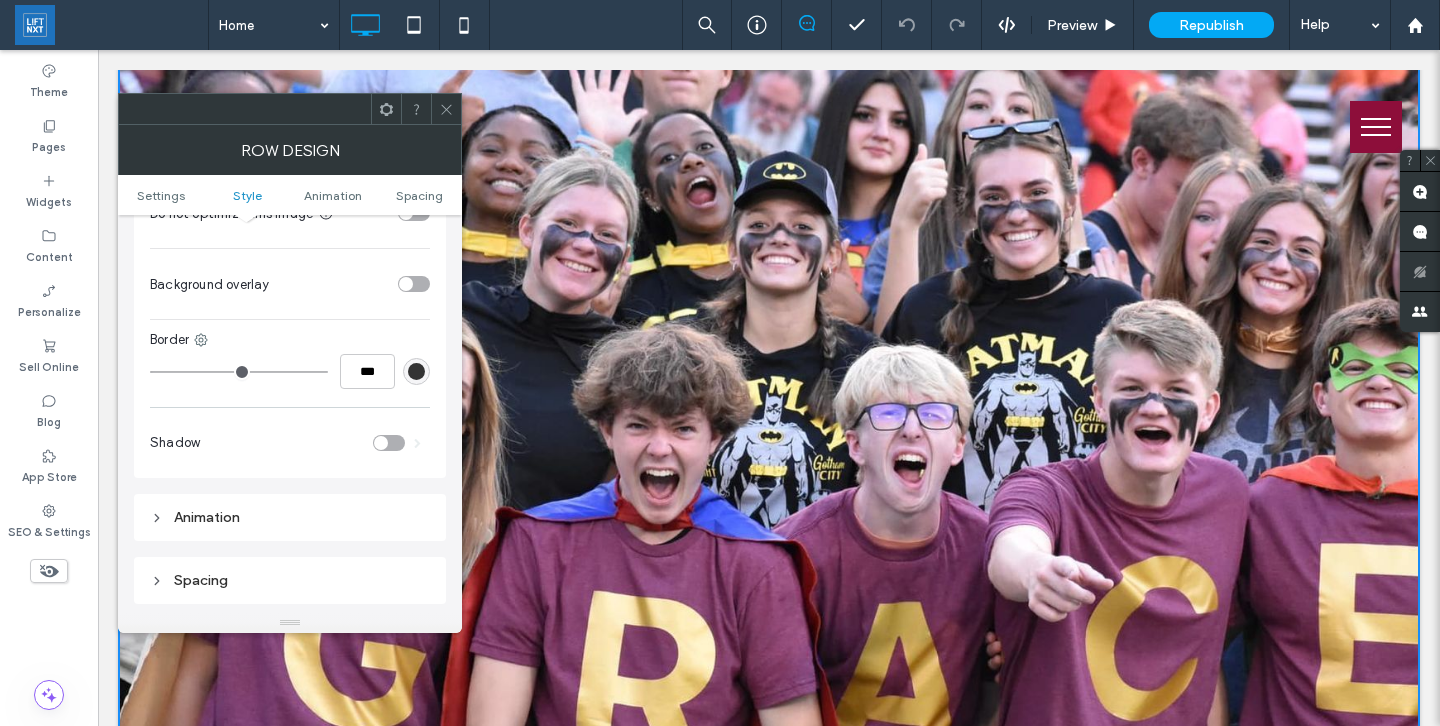 scroll, scrollTop: 912, scrollLeft: 0, axis: vertical 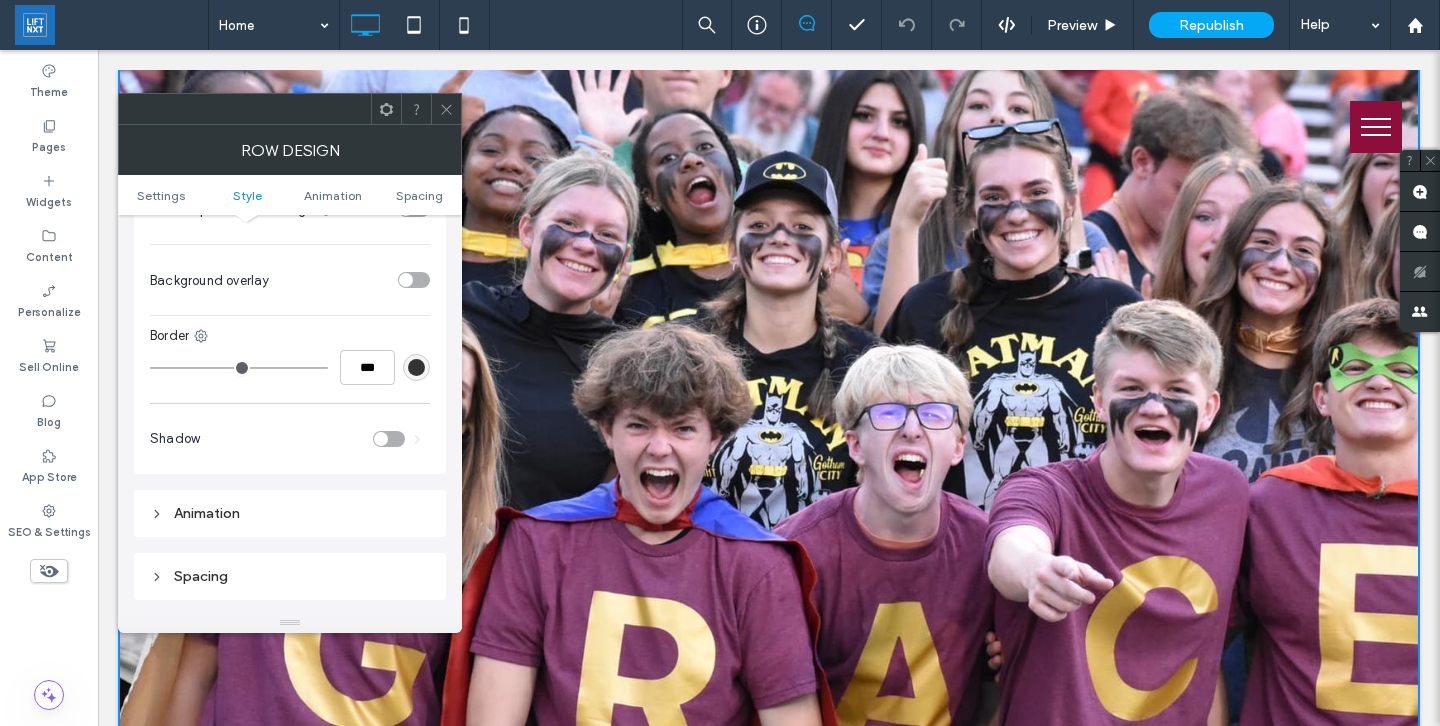 click 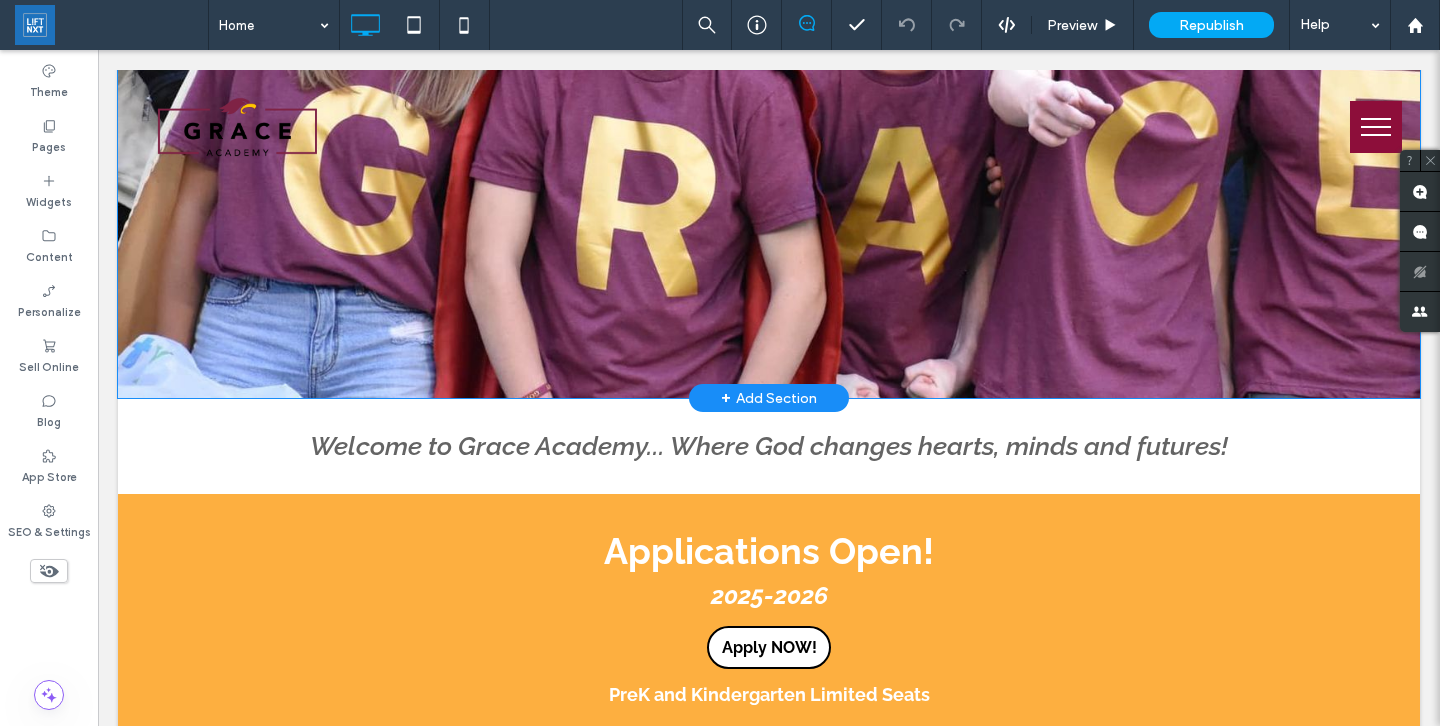 scroll, scrollTop: 697, scrollLeft: 0, axis: vertical 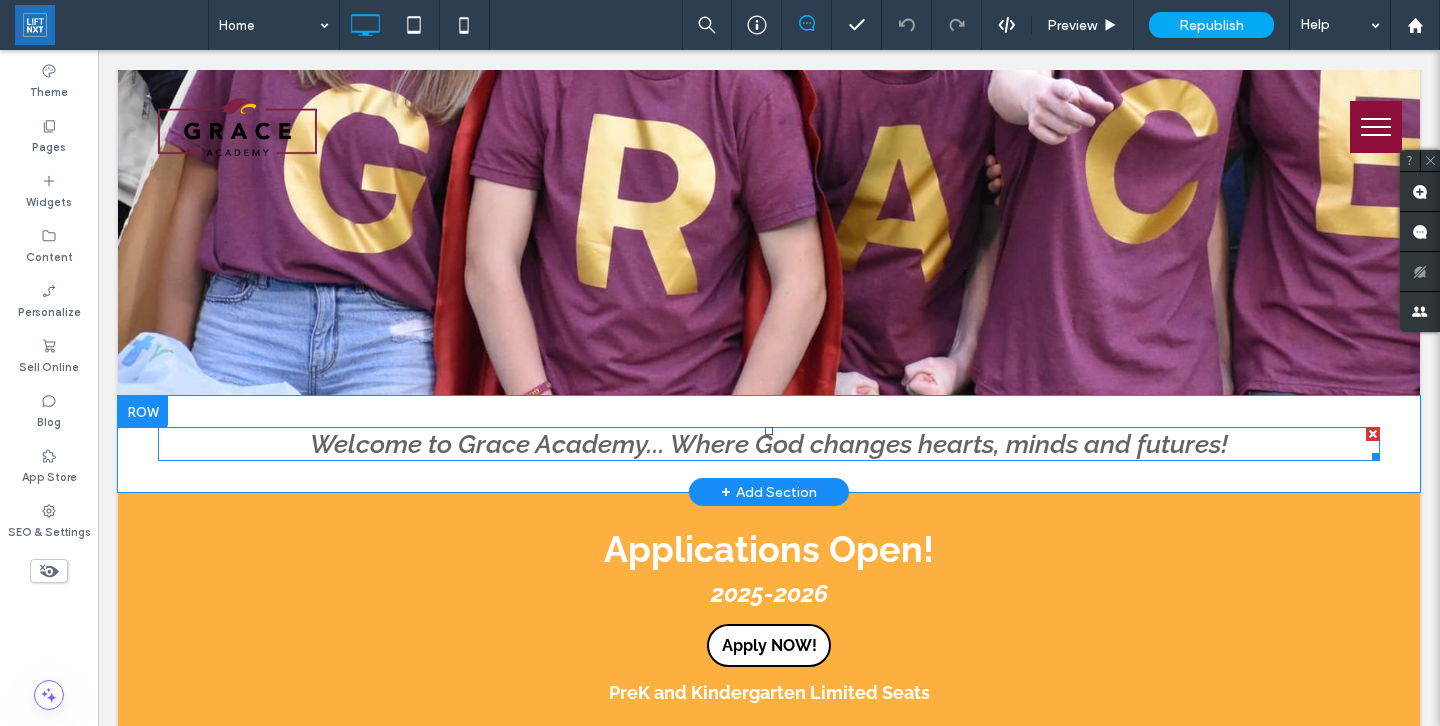 click on "Welcome to Grace Academy... Where God changes hearts, minds and futures!" at bounding box center [769, 444] 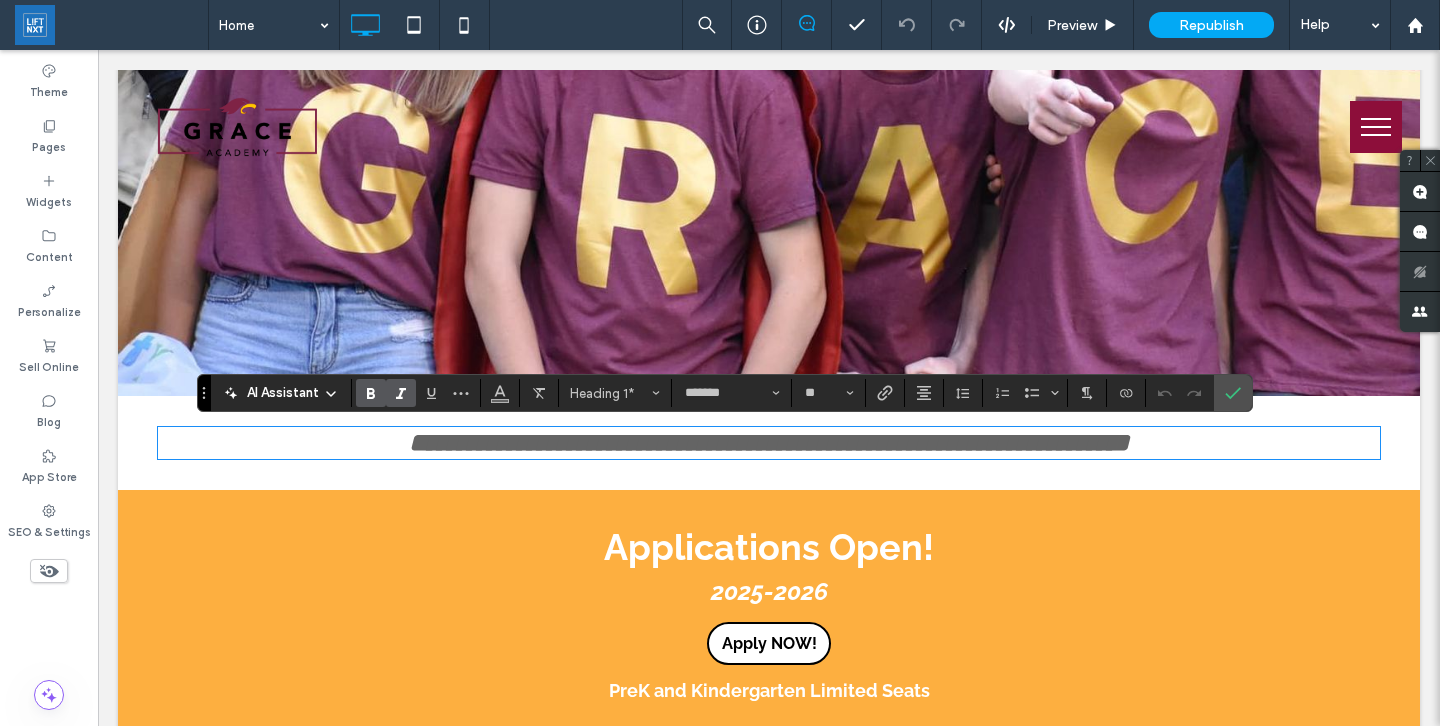click on "Applications Open!" at bounding box center (769, 547) 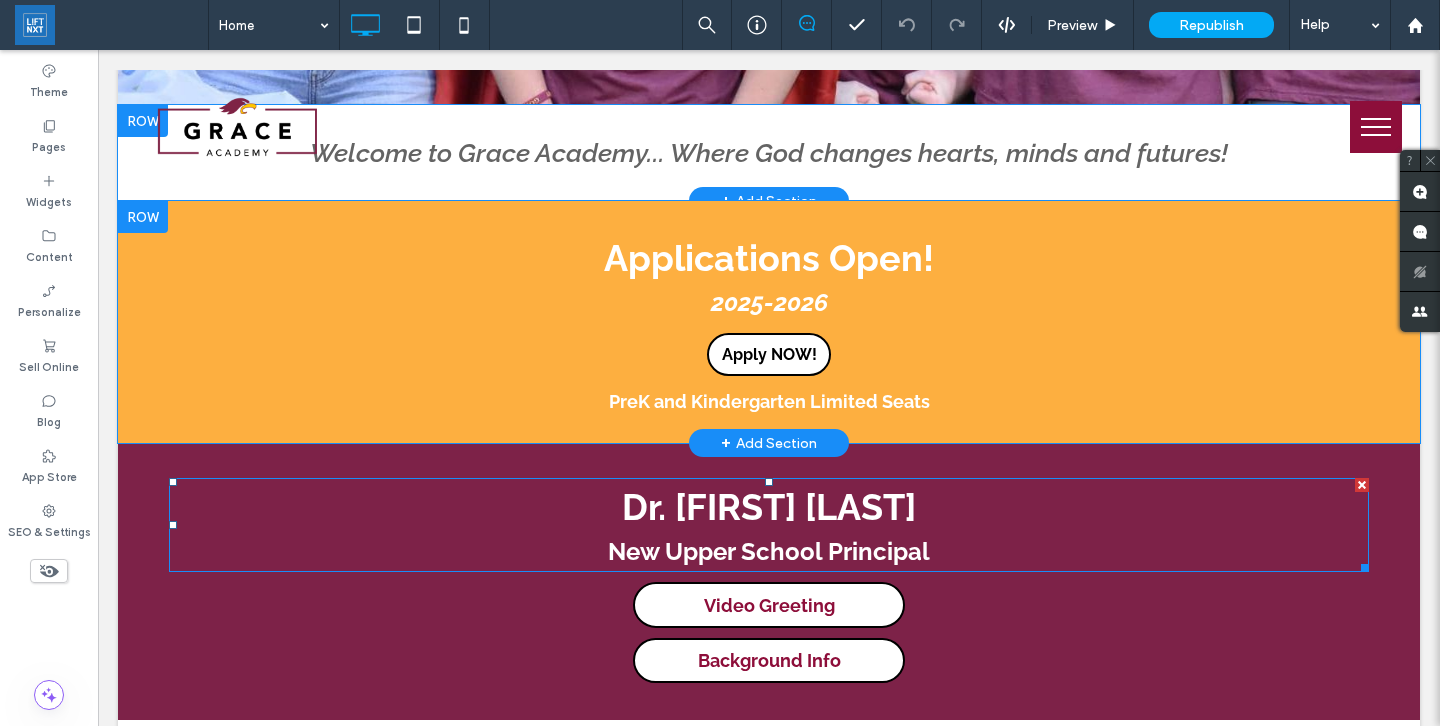 scroll, scrollTop: 1123, scrollLeft: 0, axis: vertical 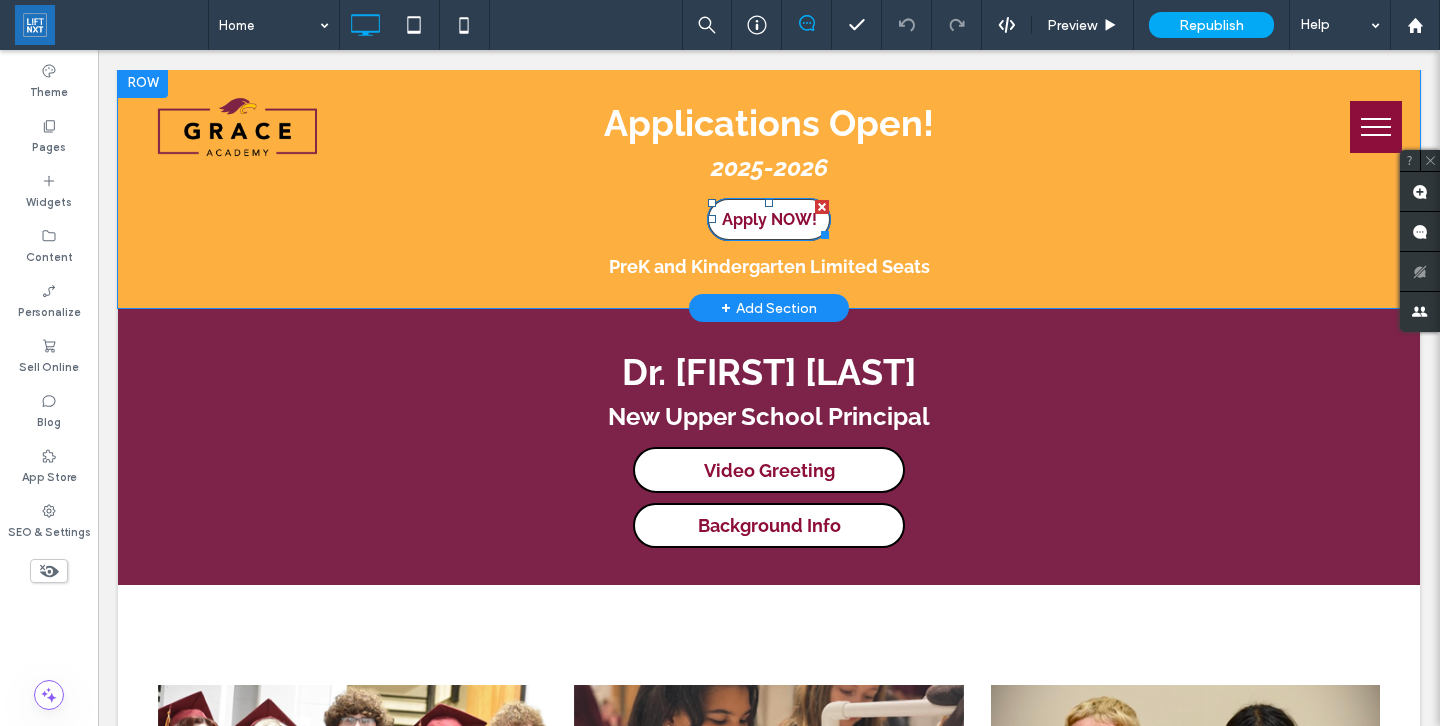 click on "Apply NOW!" at bounding box center [769, 219] 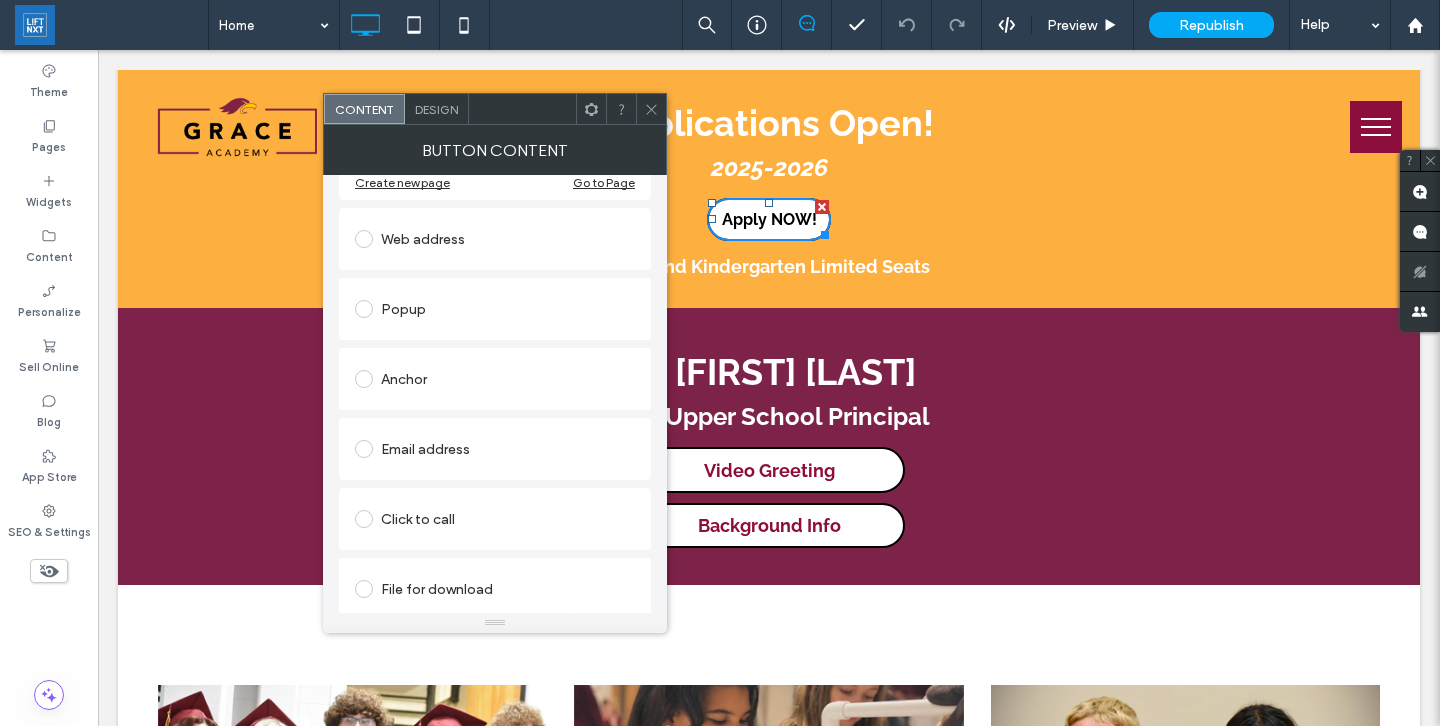 scroll, scrollTop: 319, scrollLeft: 0, axis: vertical 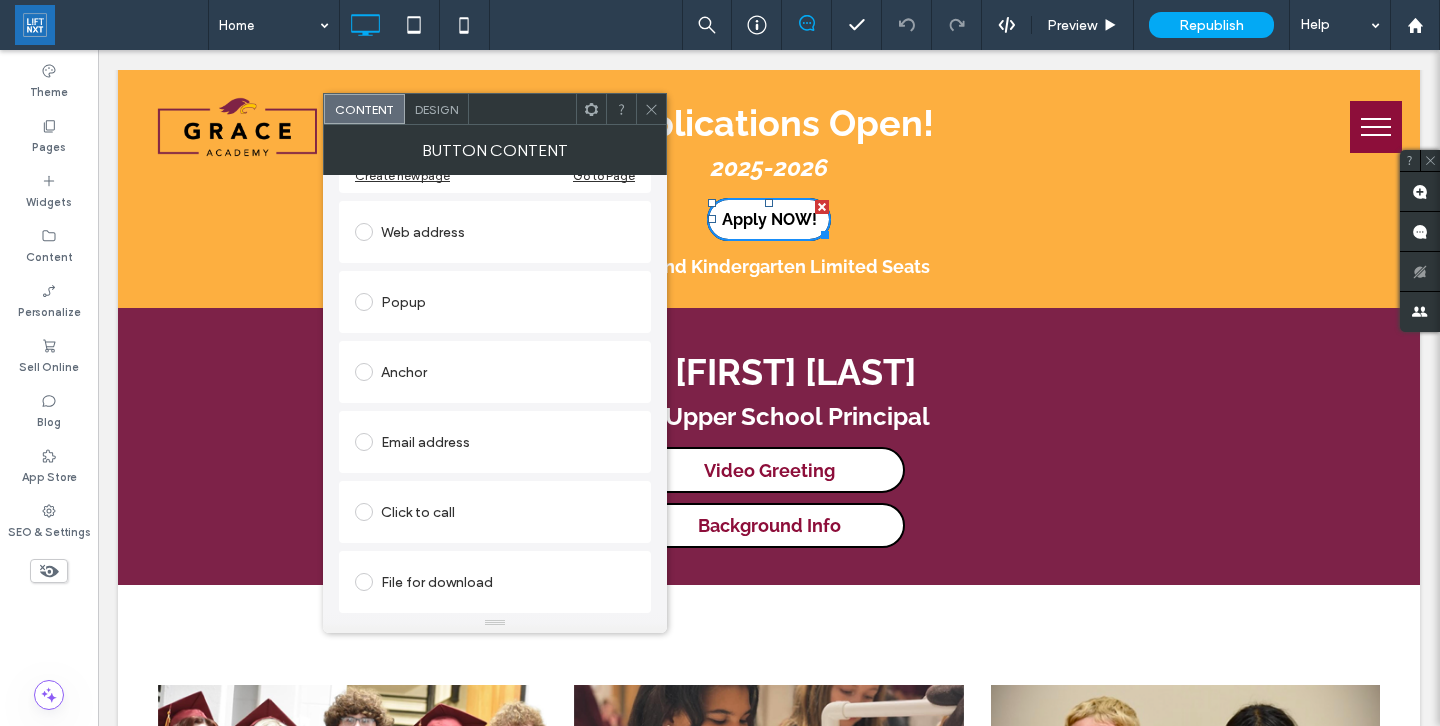 click on "Design" at bounding box center (436, 109) 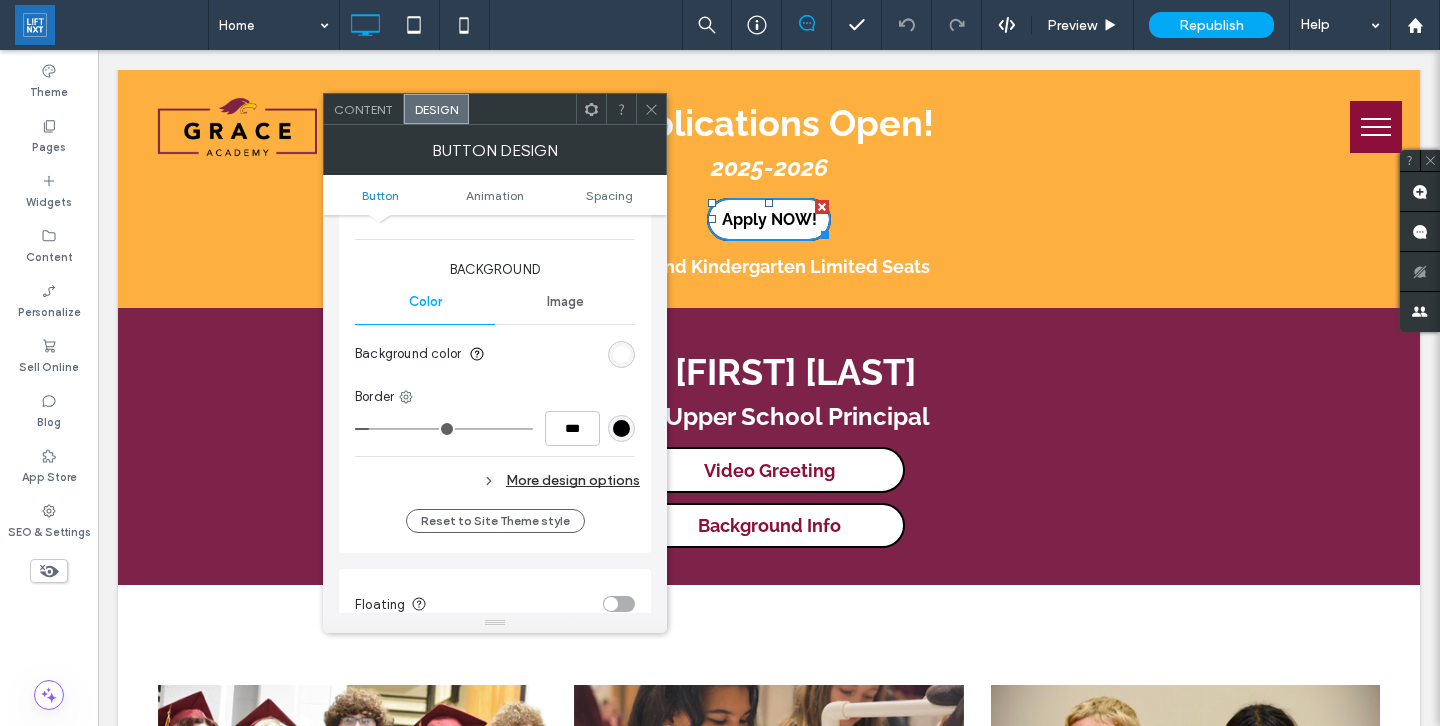 scroll, scrollTop: 539, scrollLeft: 0, axis: vertical 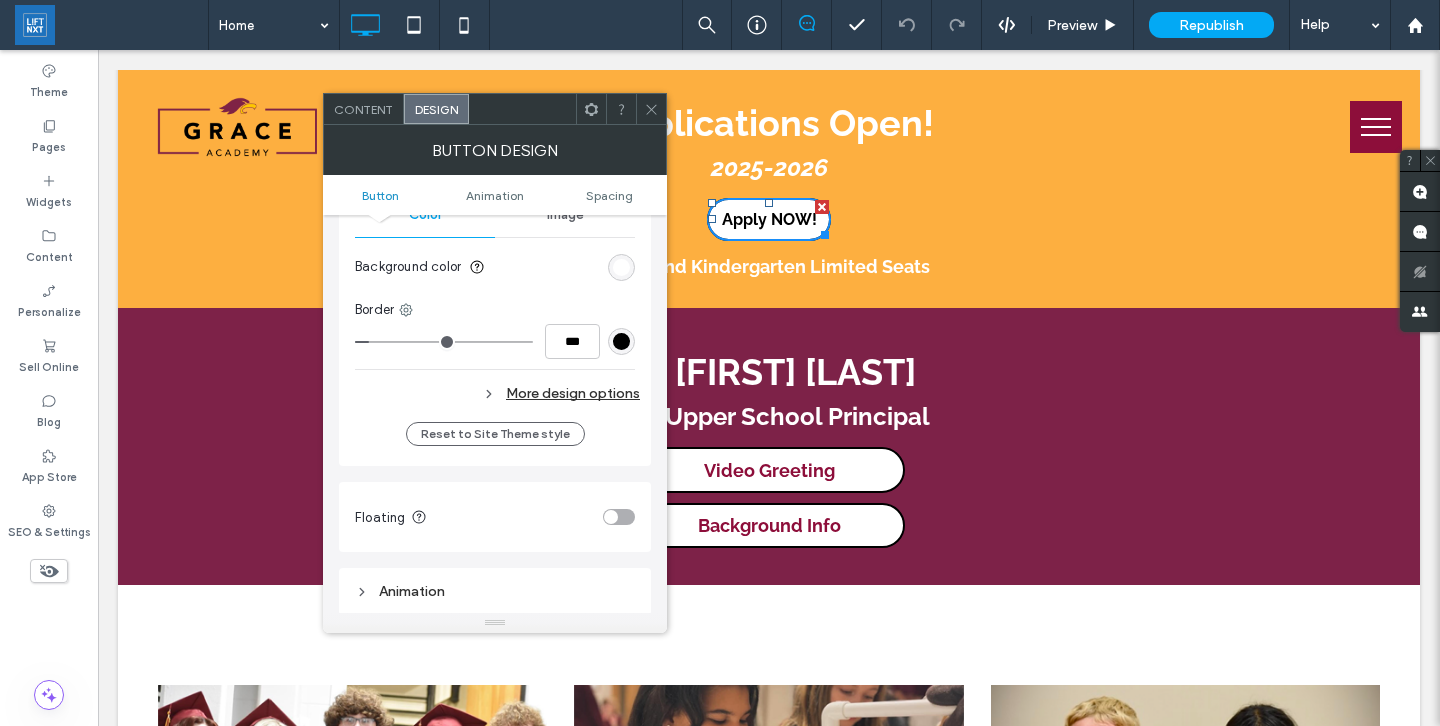 click at bounding box center (651, 109) 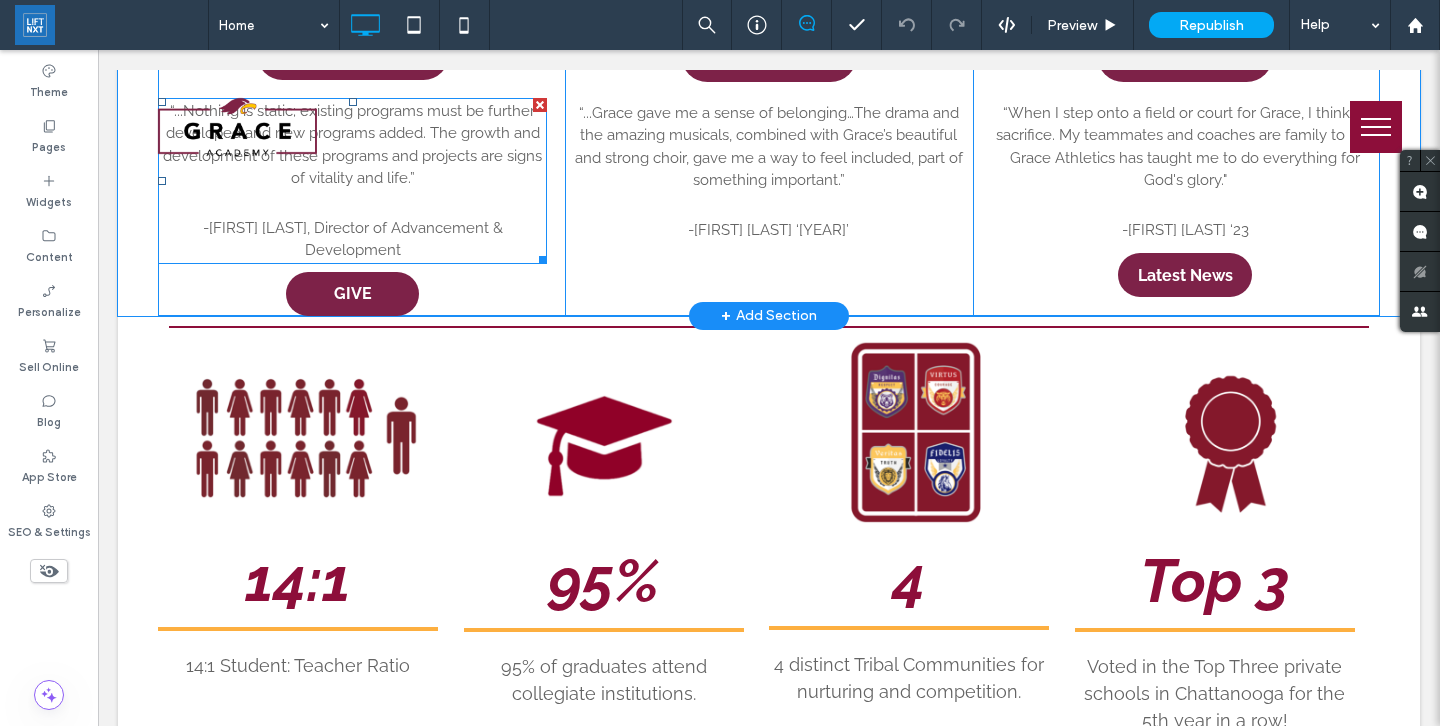 scroll, scrollTop: 2433, scrollLeft: 0, axis: vertical 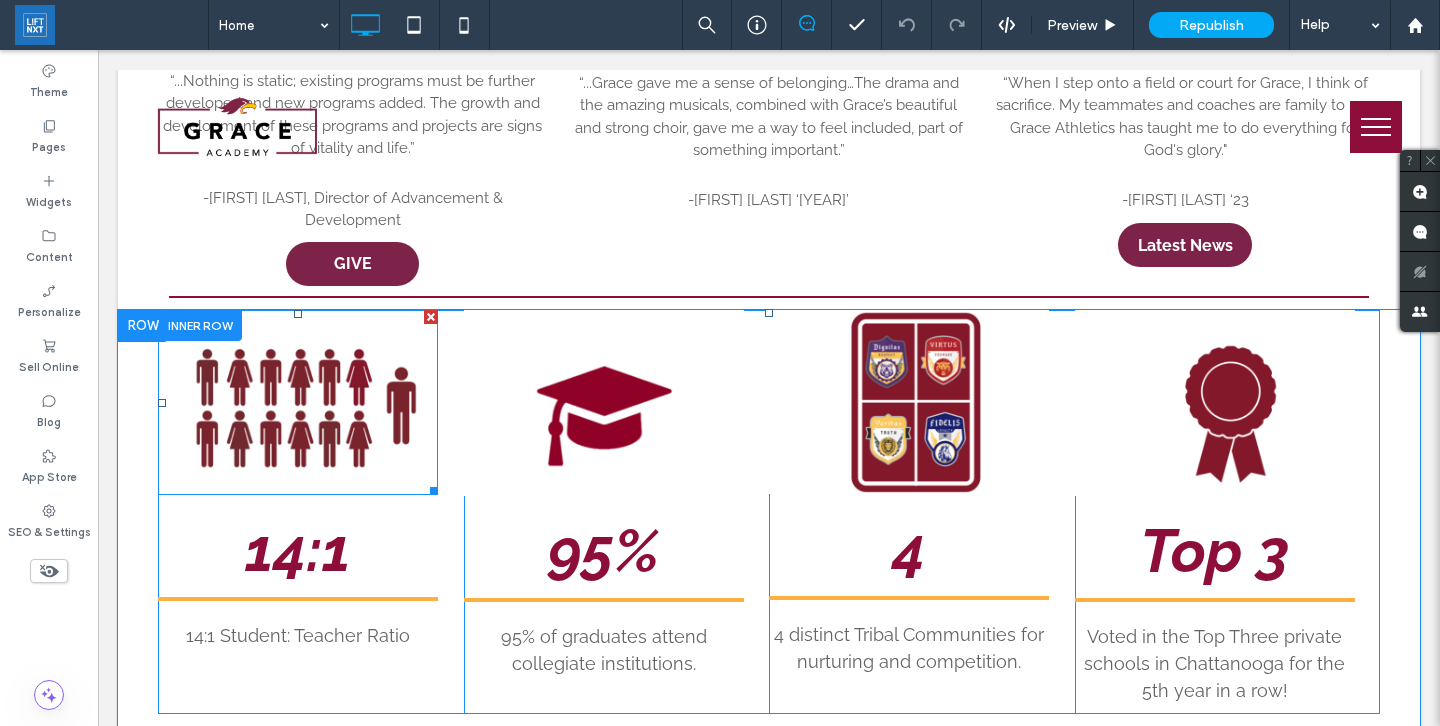 click at bounding box center [298, 403] 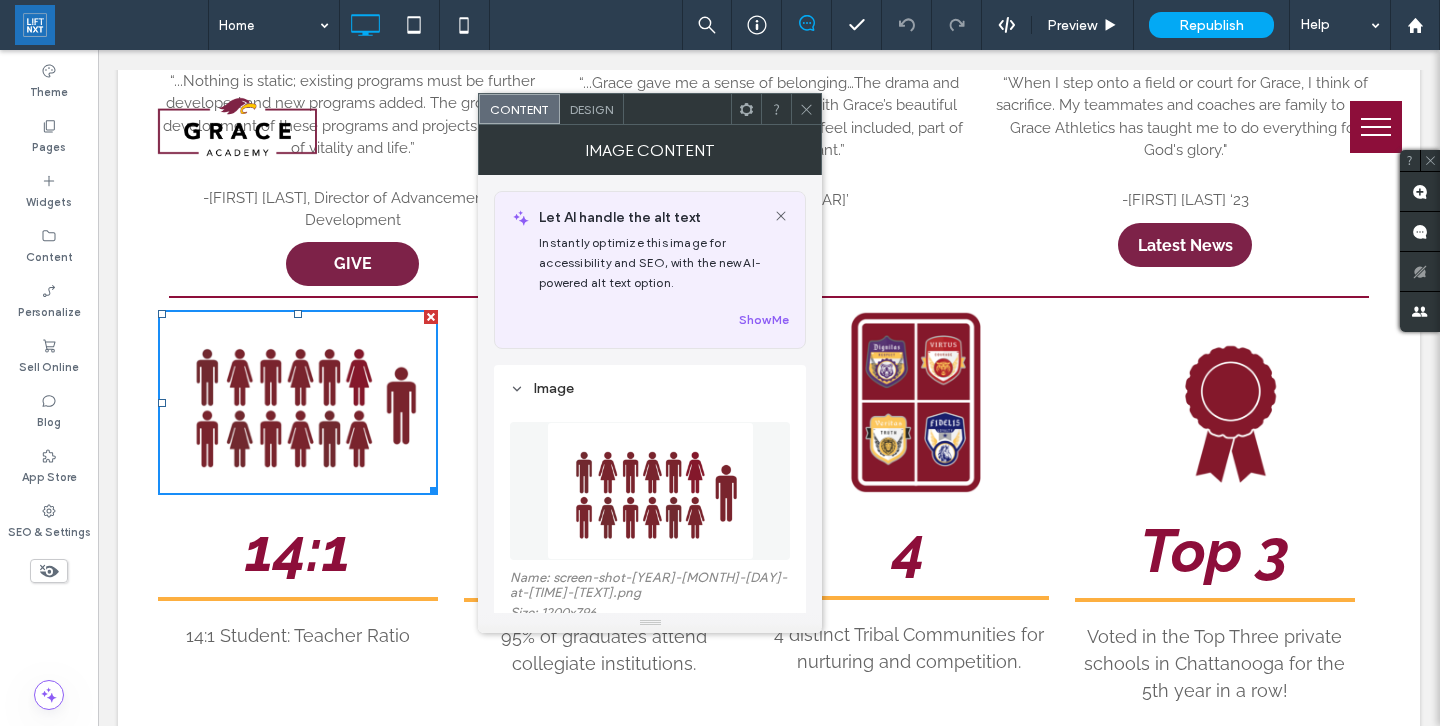 click 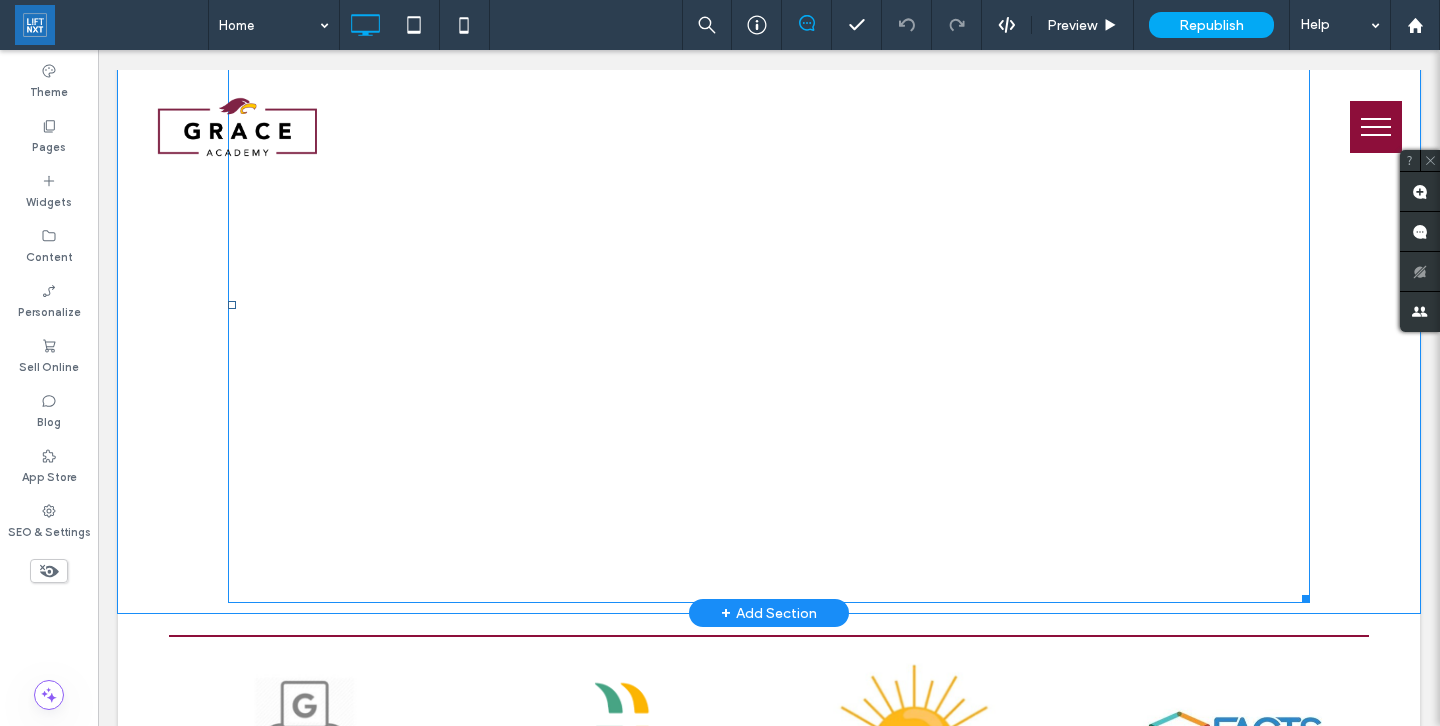 scroll, scrollTop: 3778, scrollLeft: 0, axis: vertical 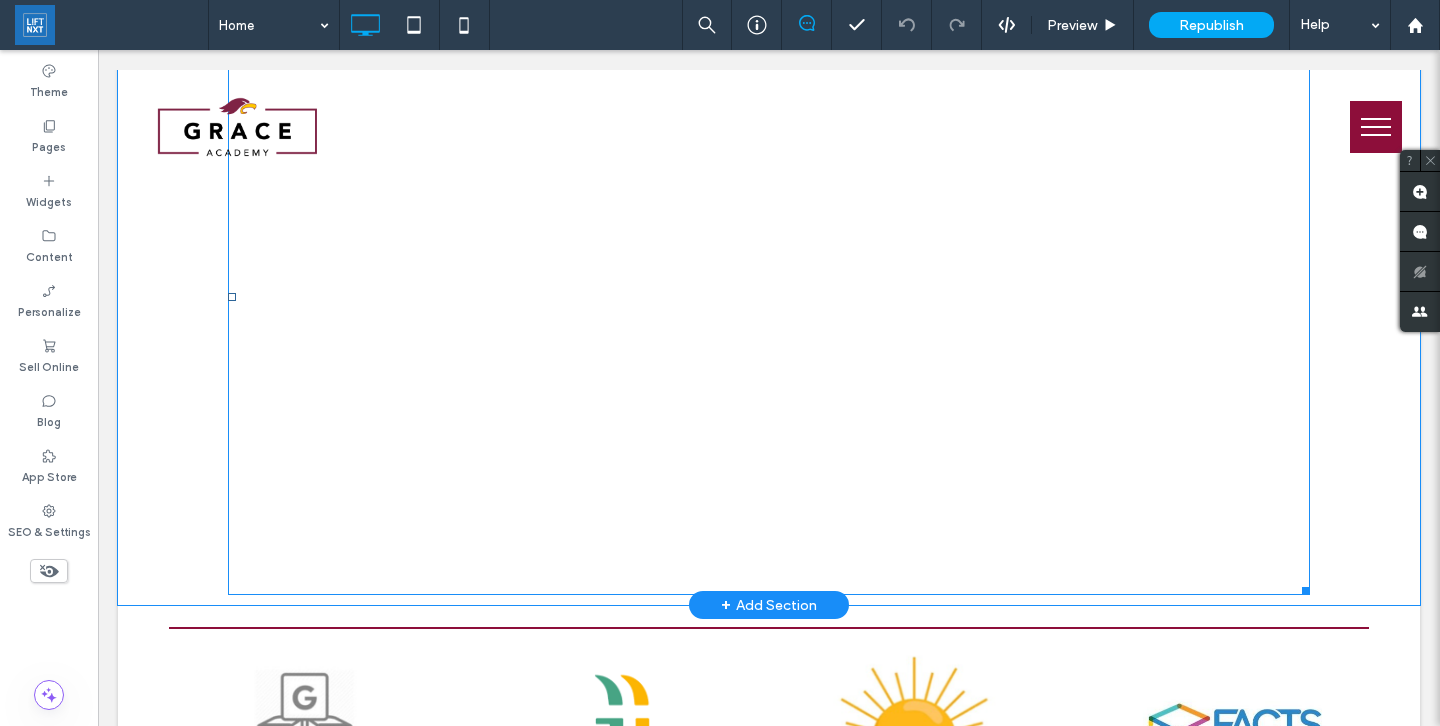 click at bounding box center (769, 296) 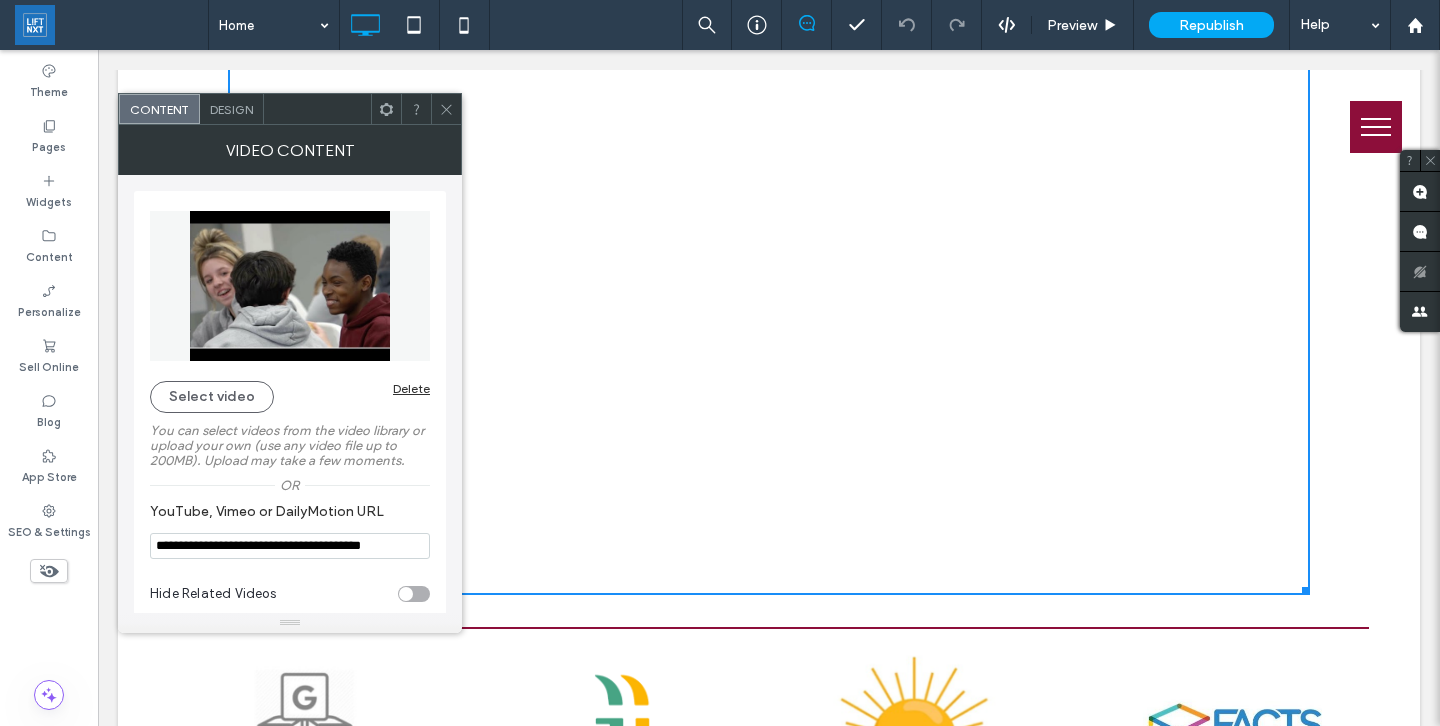 click 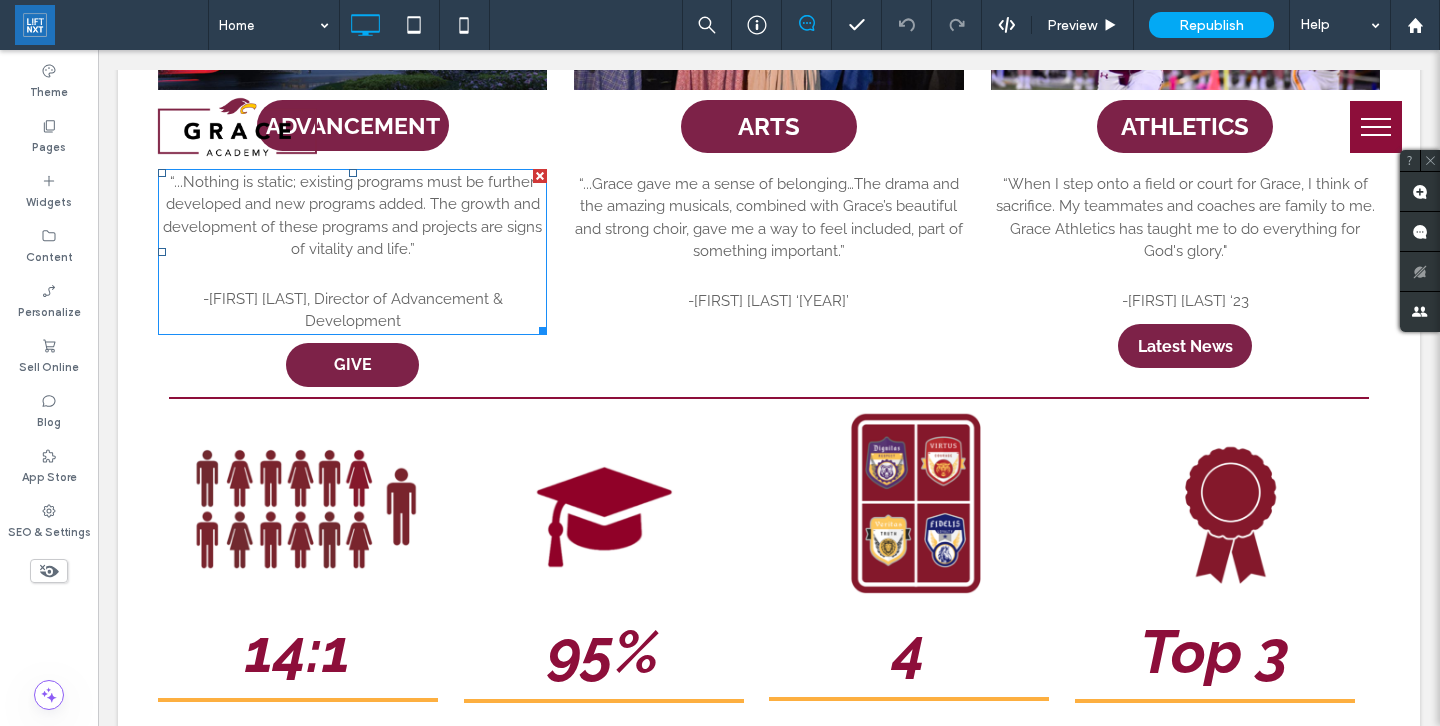 scroll, scrollTop: 2222, scrollLeft: 0, axis: vertical 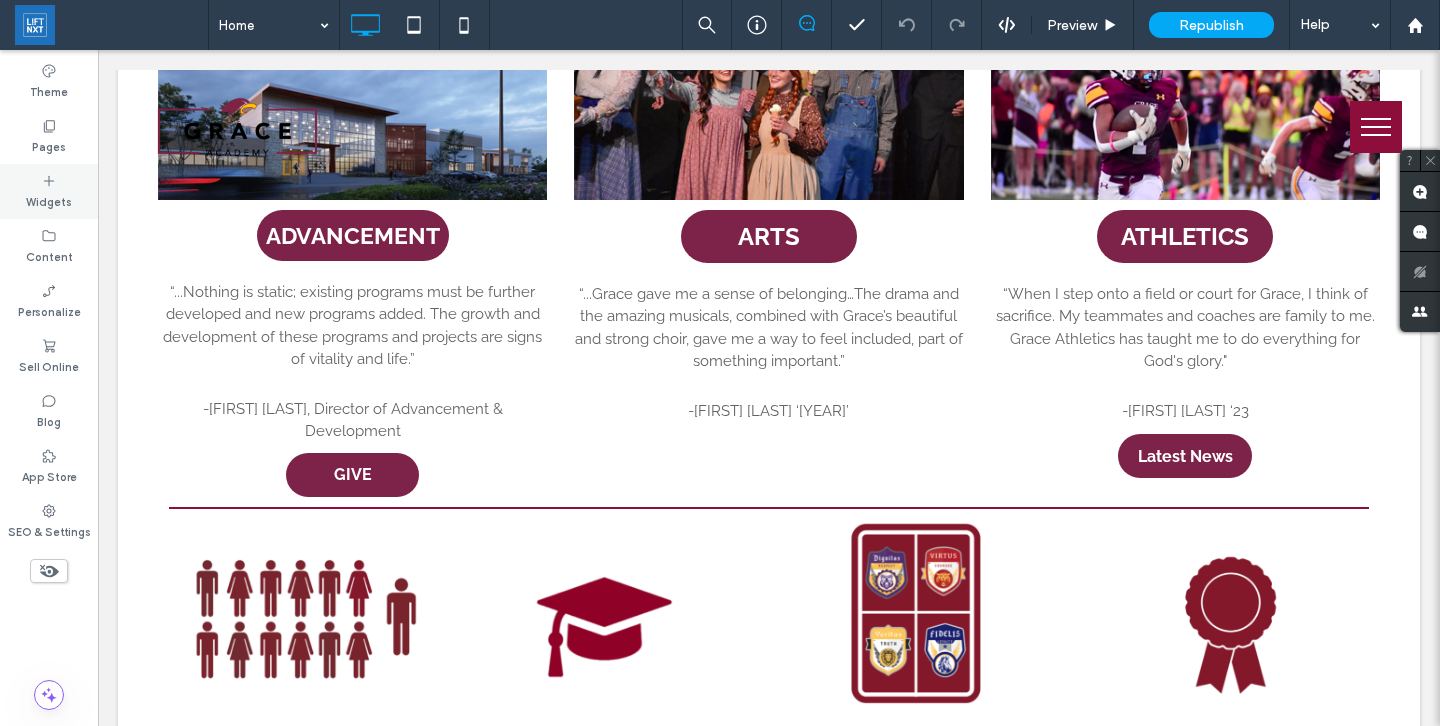 click on "Widgets" at bounding box center (49, 200) 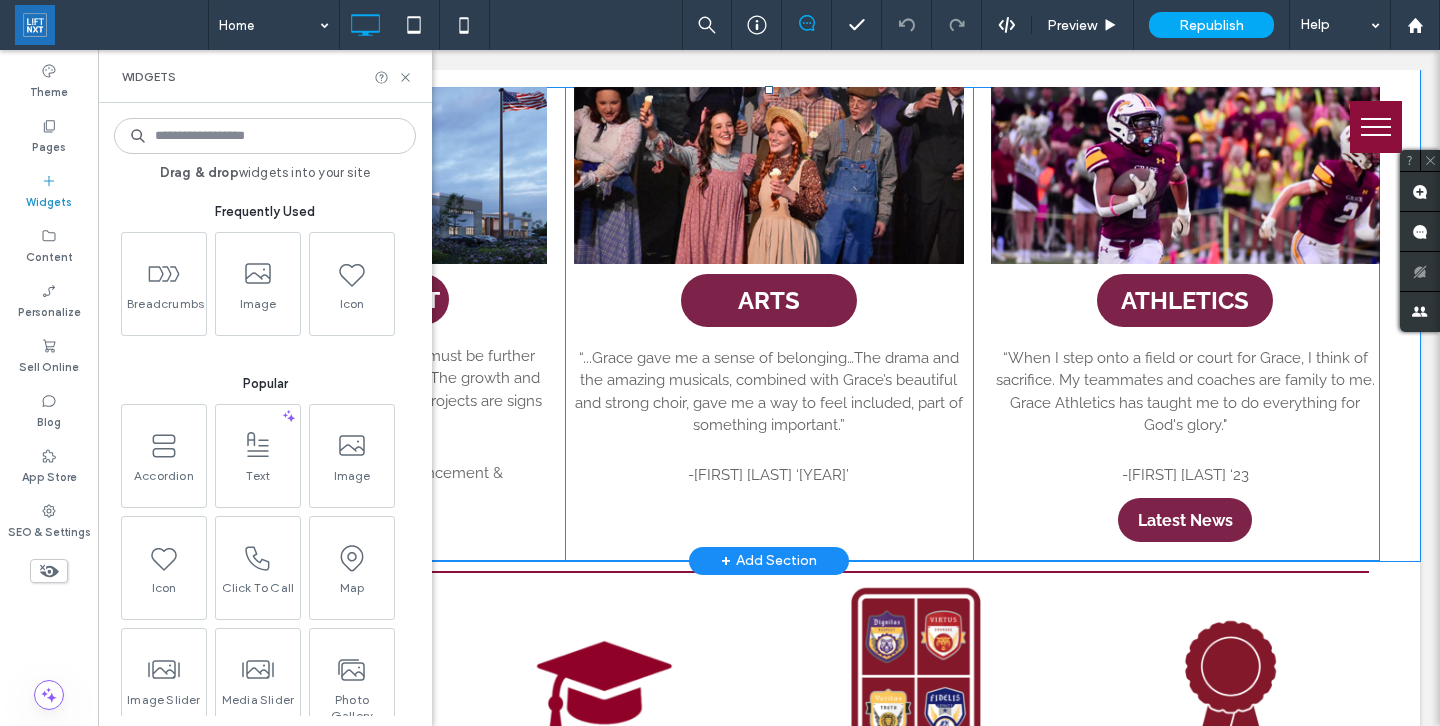 scroll, scrollTop: 2159, scrollLeft: 0, axis: vertical 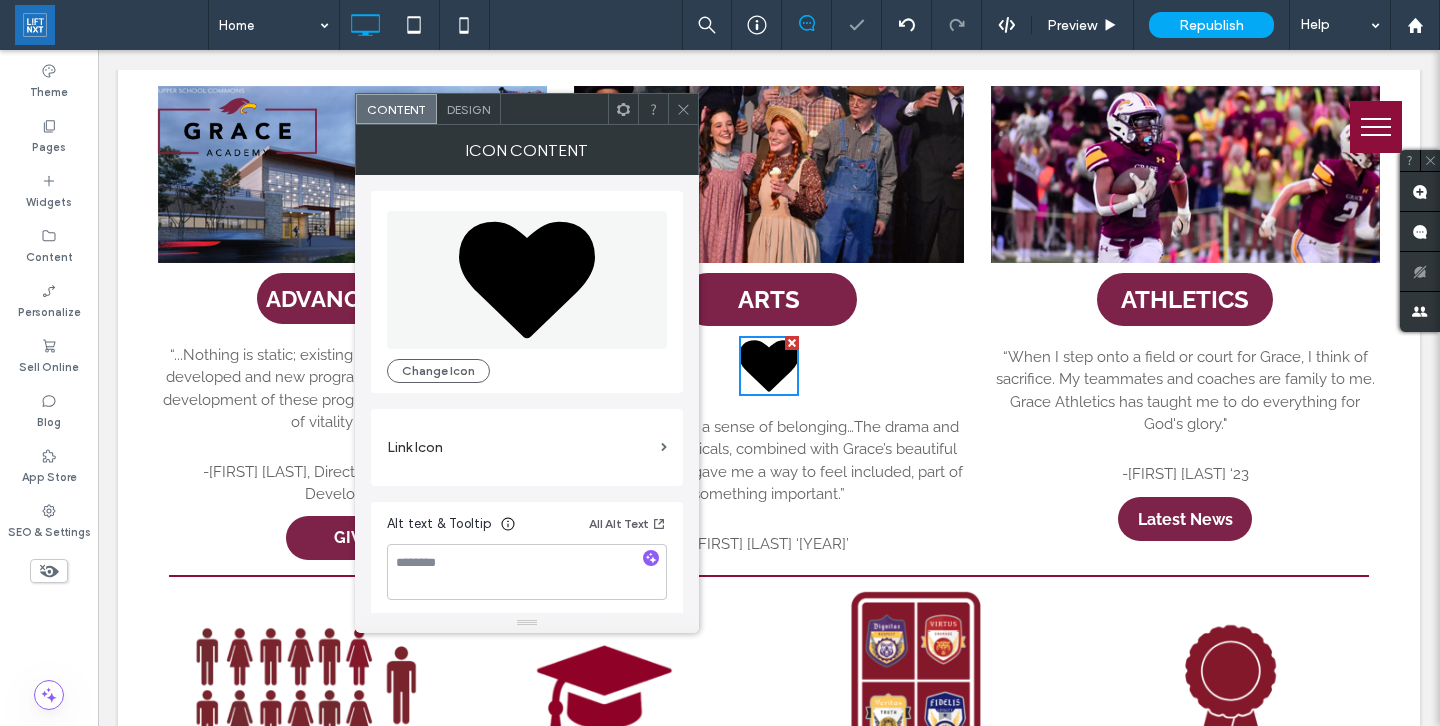 click 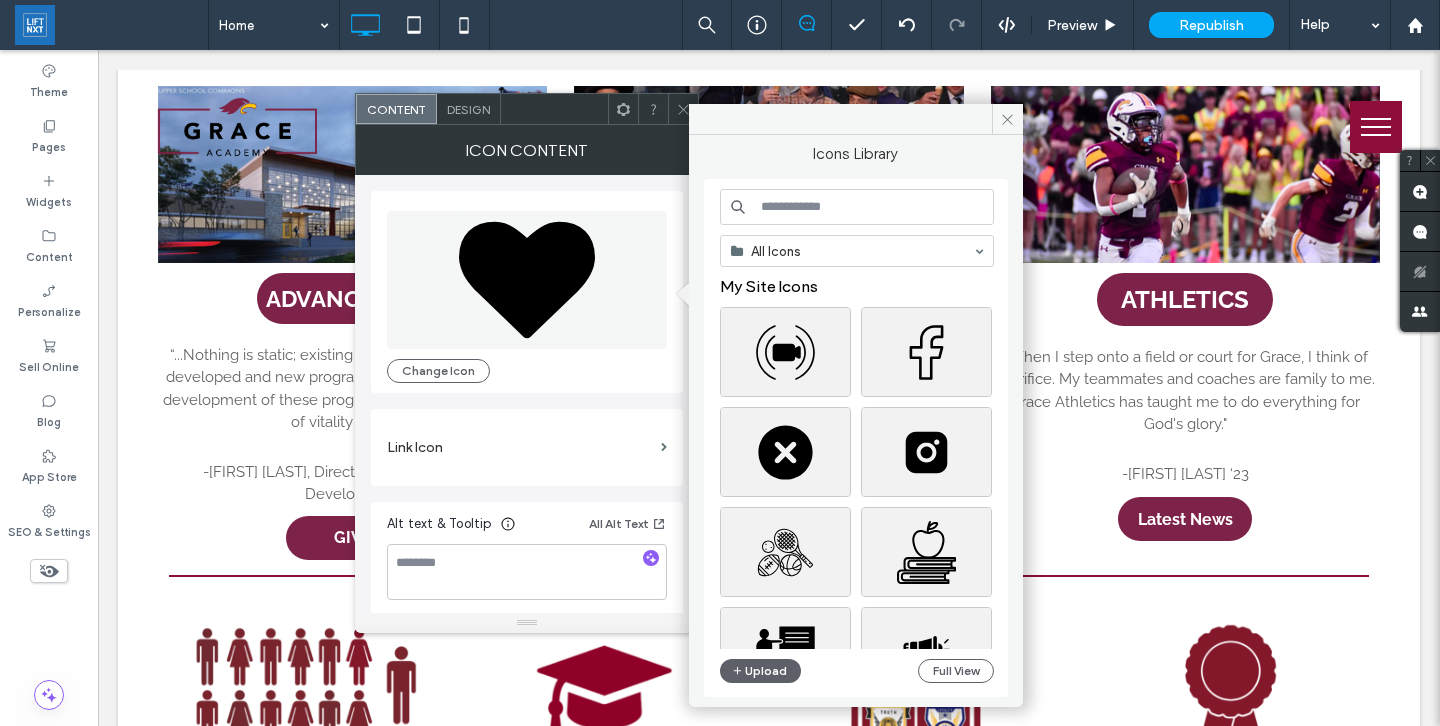 click 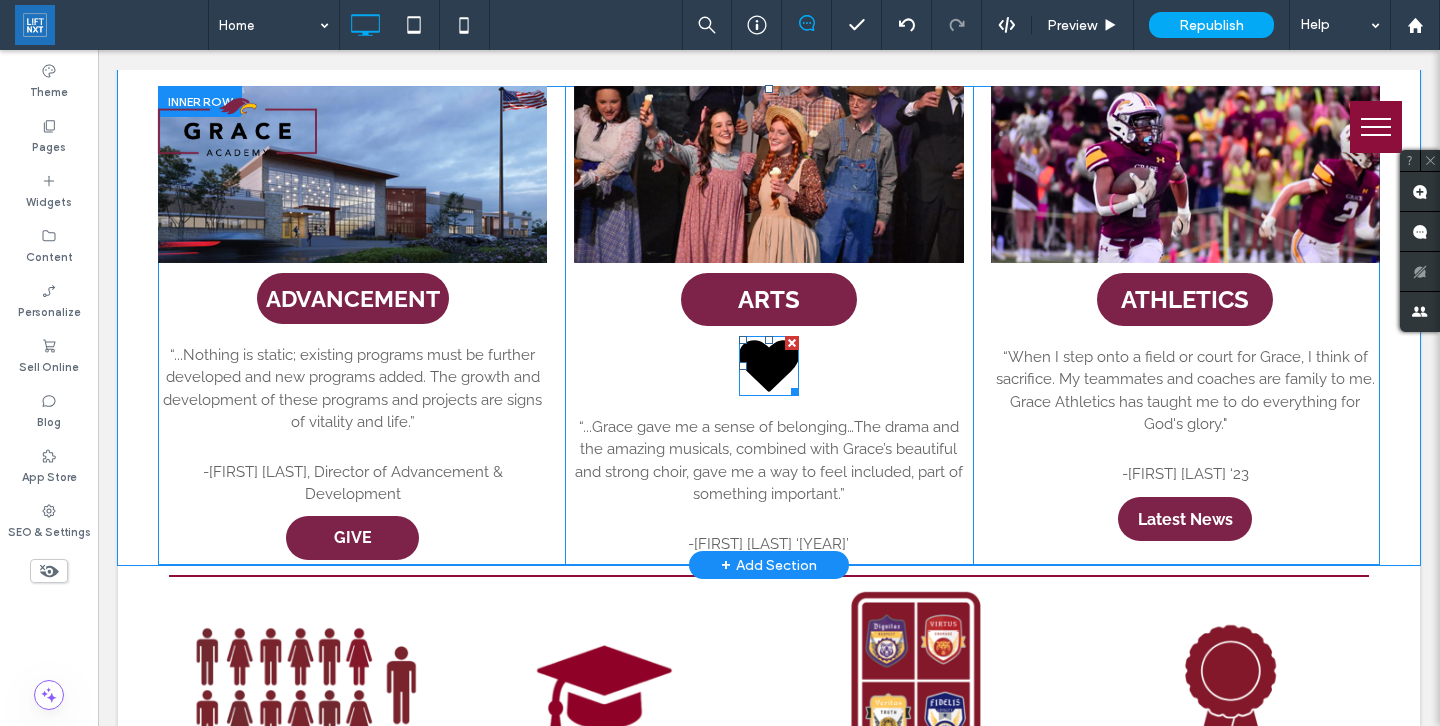 click at bounding box center [792, 343] 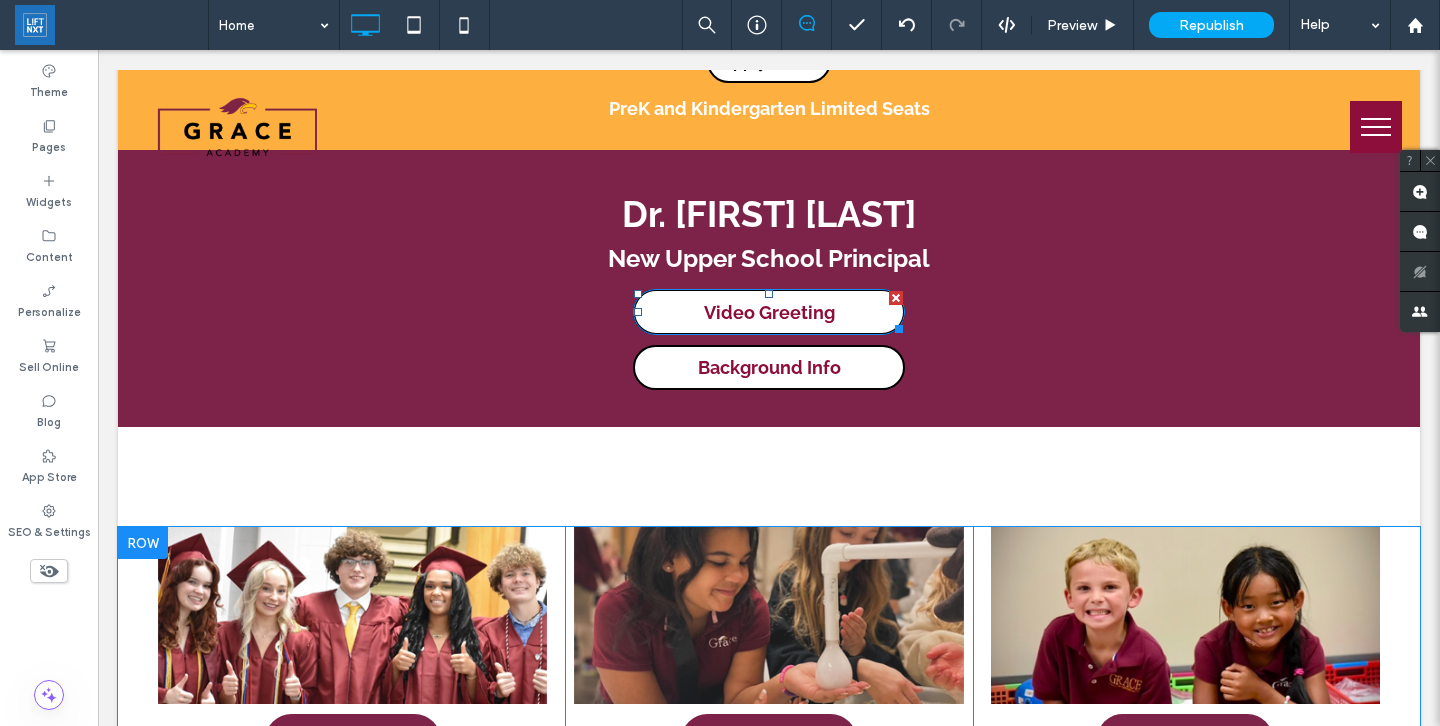 scroll, scrollTop: 1287, scrollLeft: 0, axis: vertical 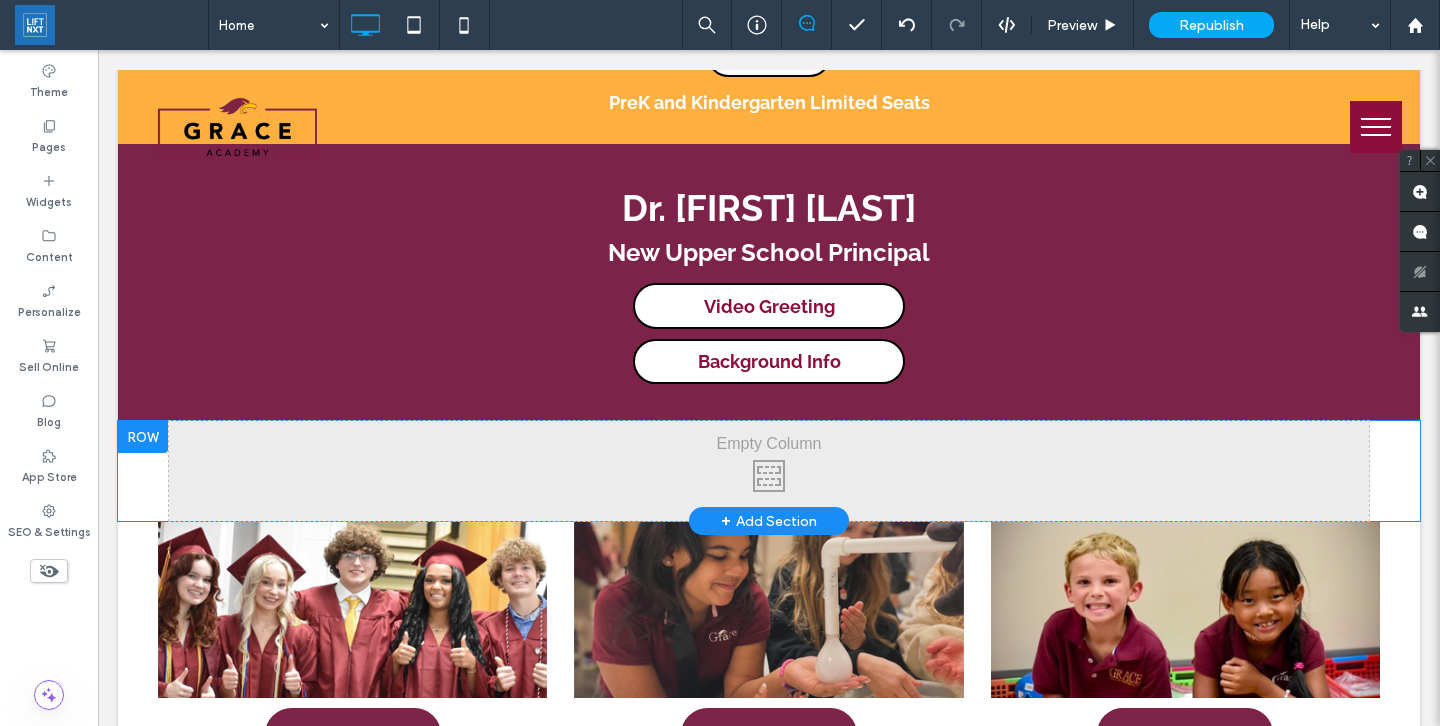 click at bounding box center [143, 437] 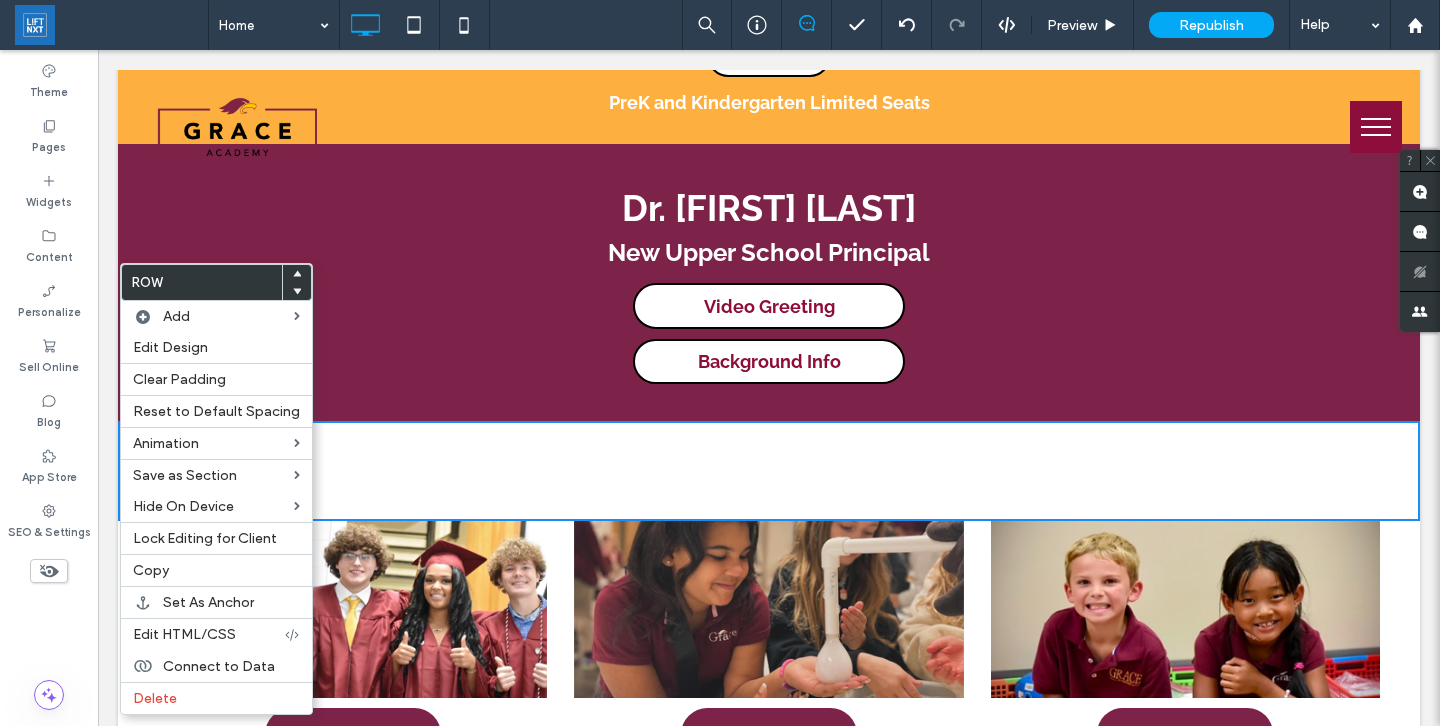 click on "Click To Paste" at bounding box center (769, 471) 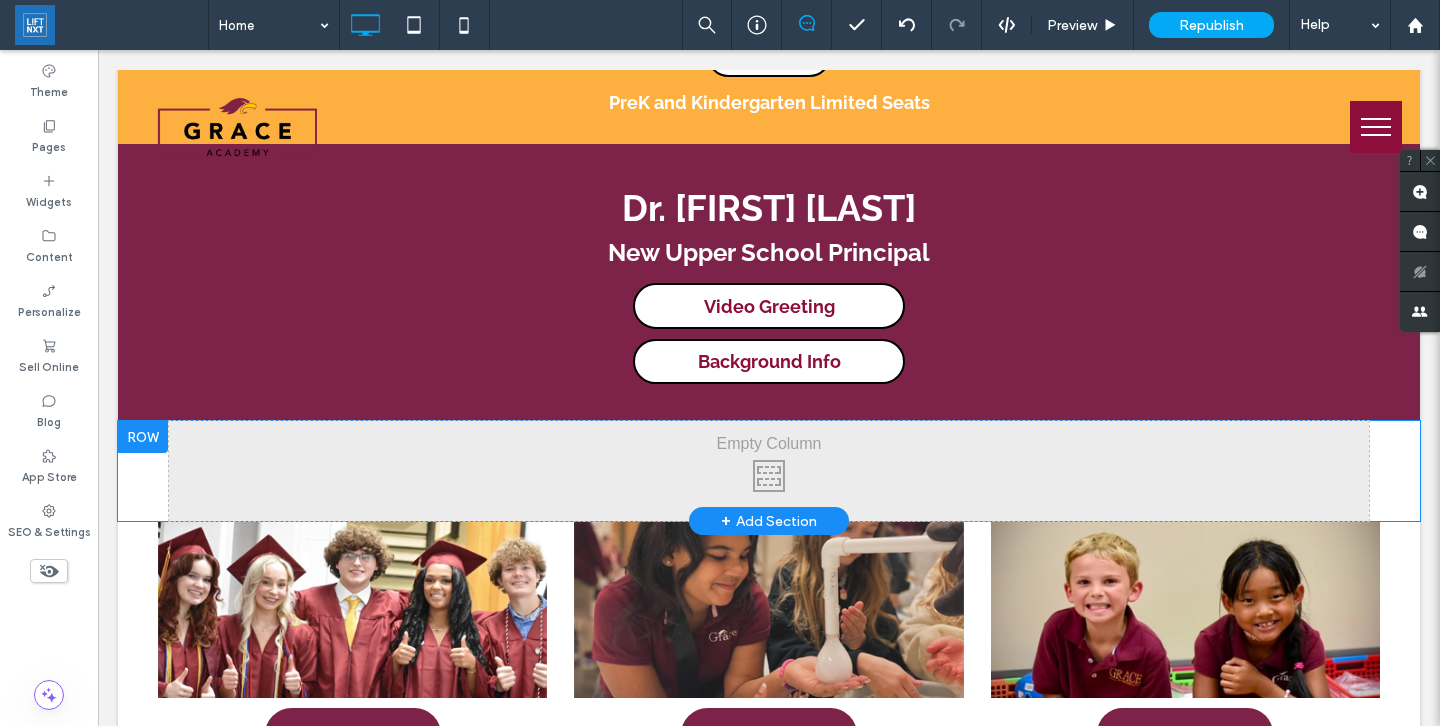 click at bounding box center (143, 437) 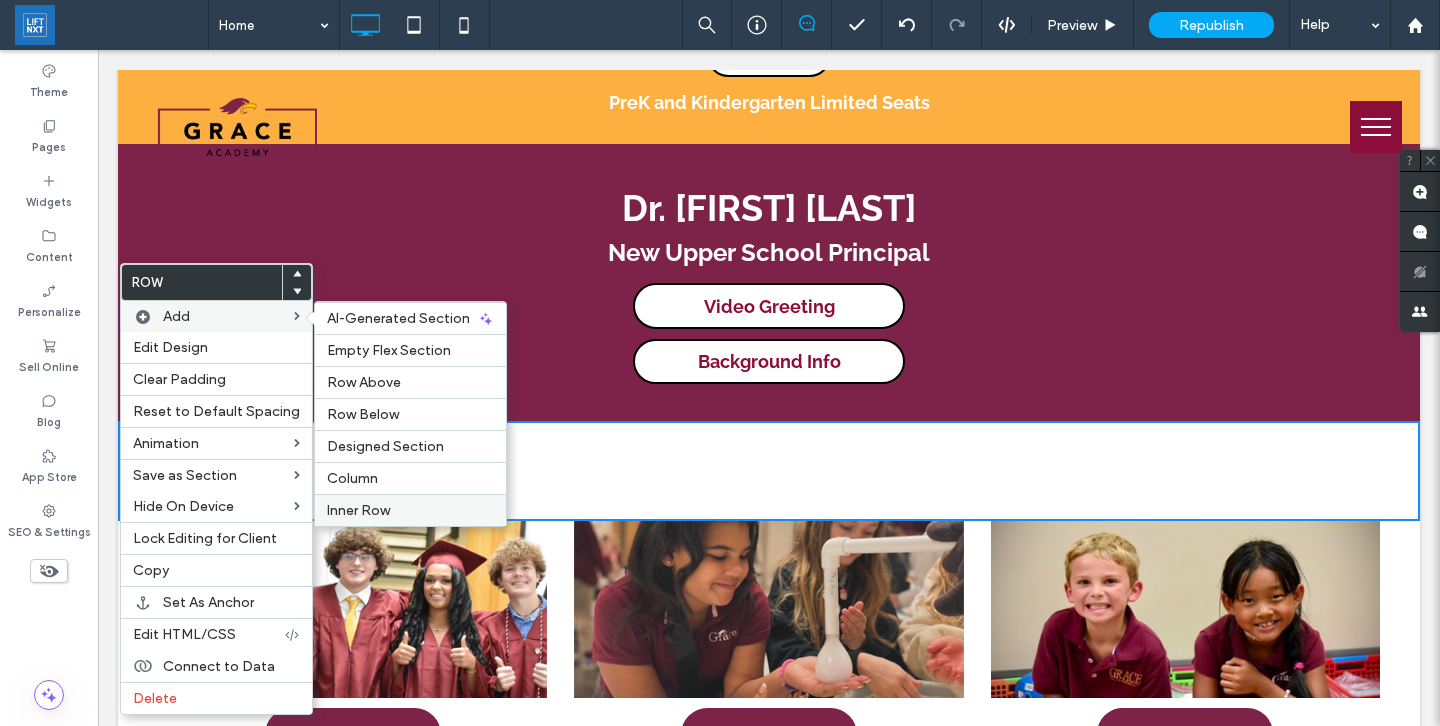 click on "Inner Row" at bounding box center (410, 510) 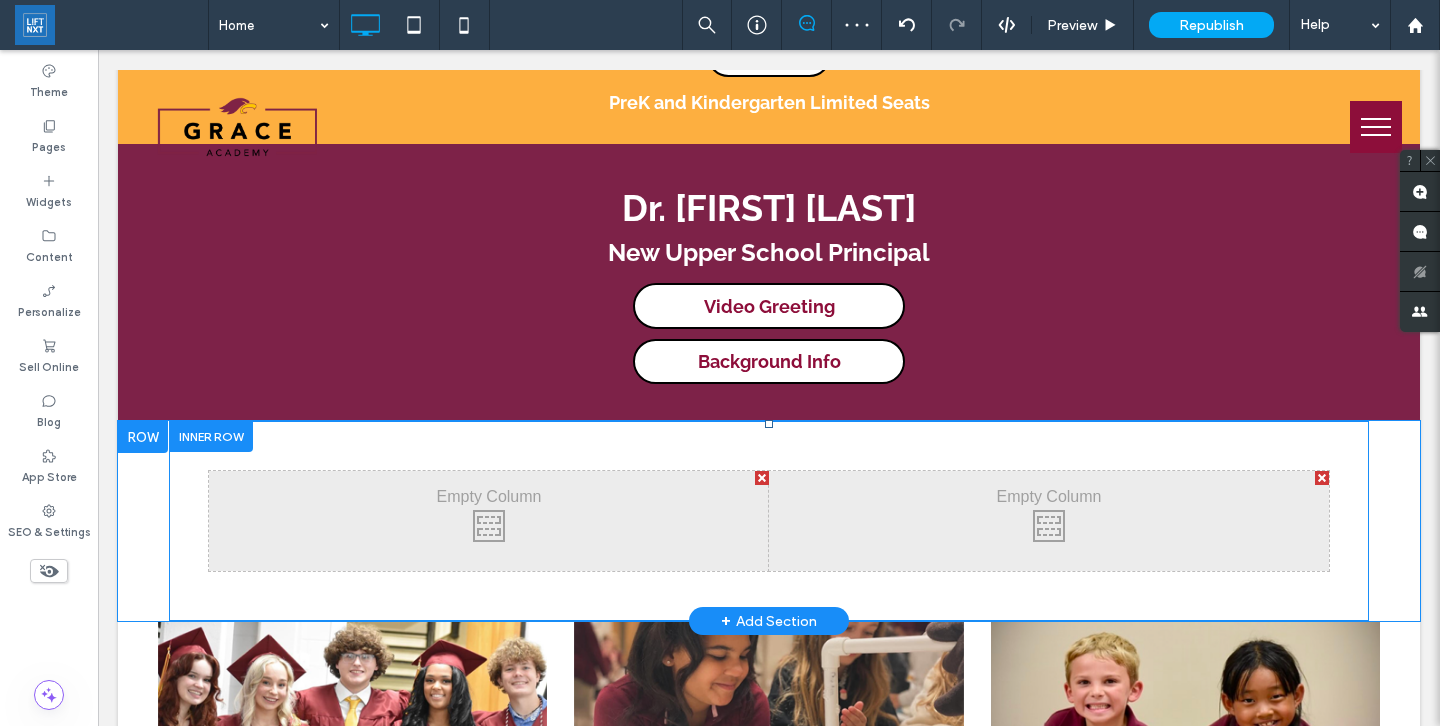 click at bounding box center [211, 436] 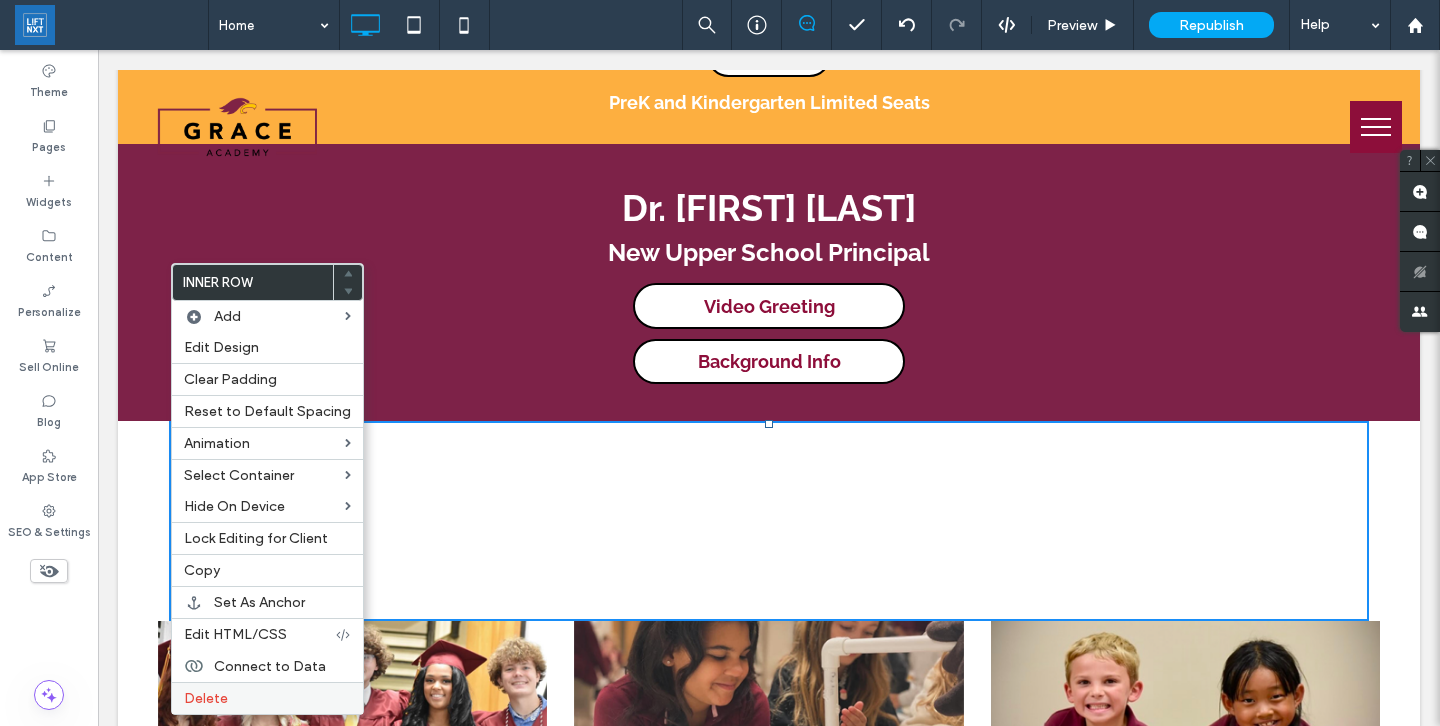 click on "Delete" at bounding box center [267, 698] 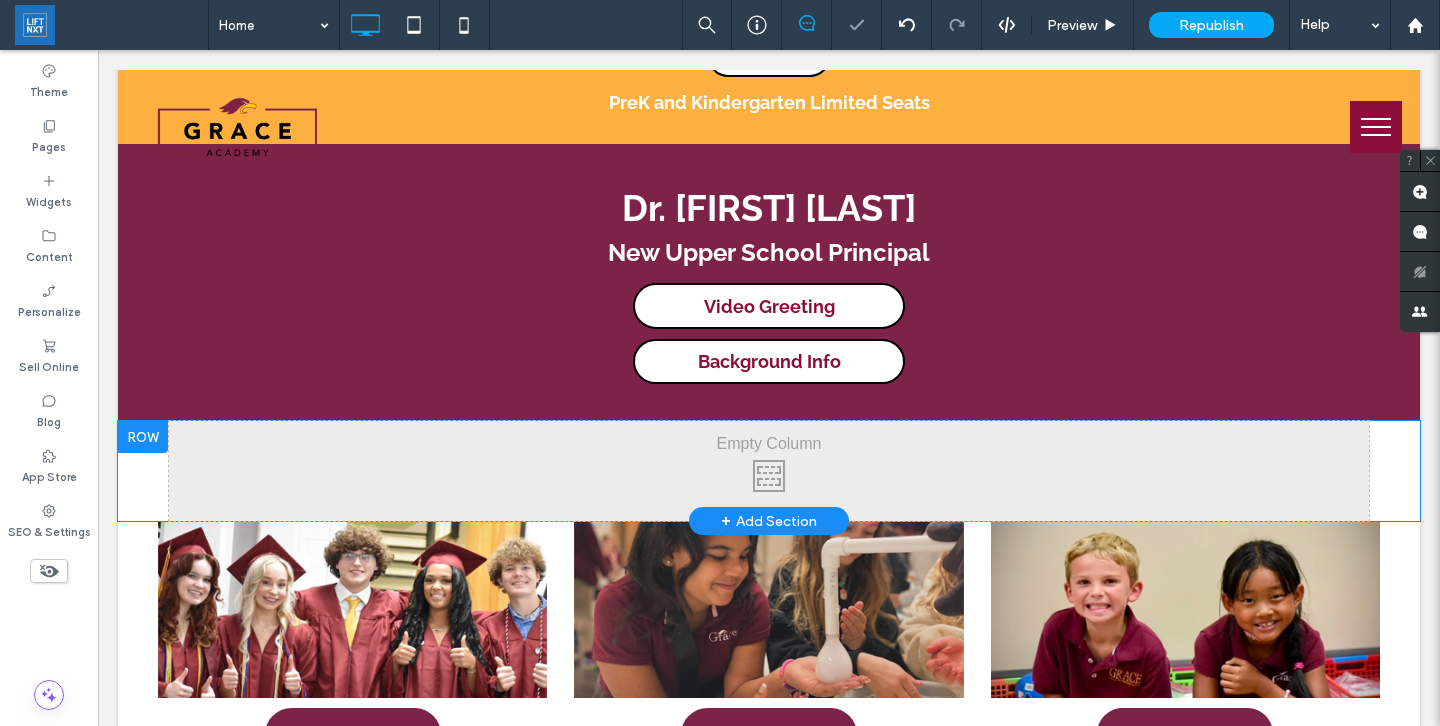 click at bounding box center (143, 437) 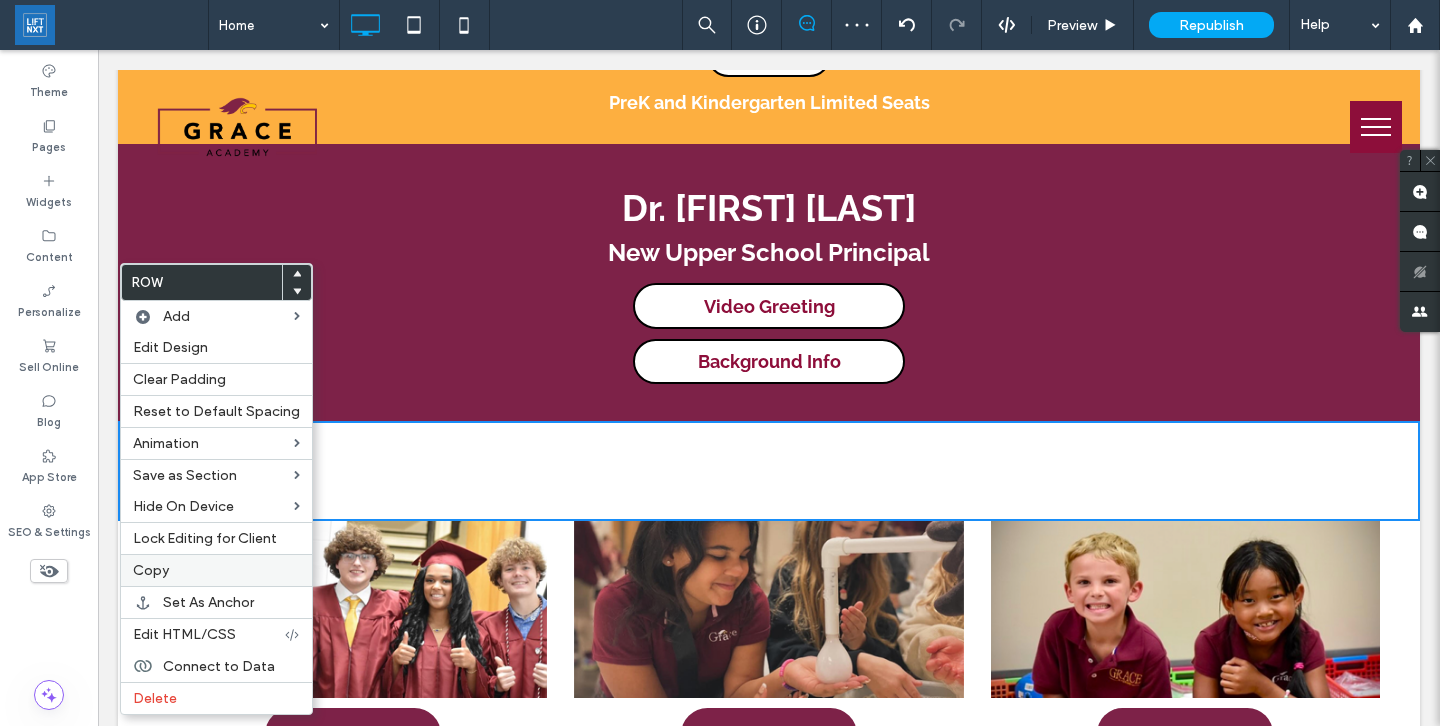 click on "Copy" at bounding box center [151, 570] 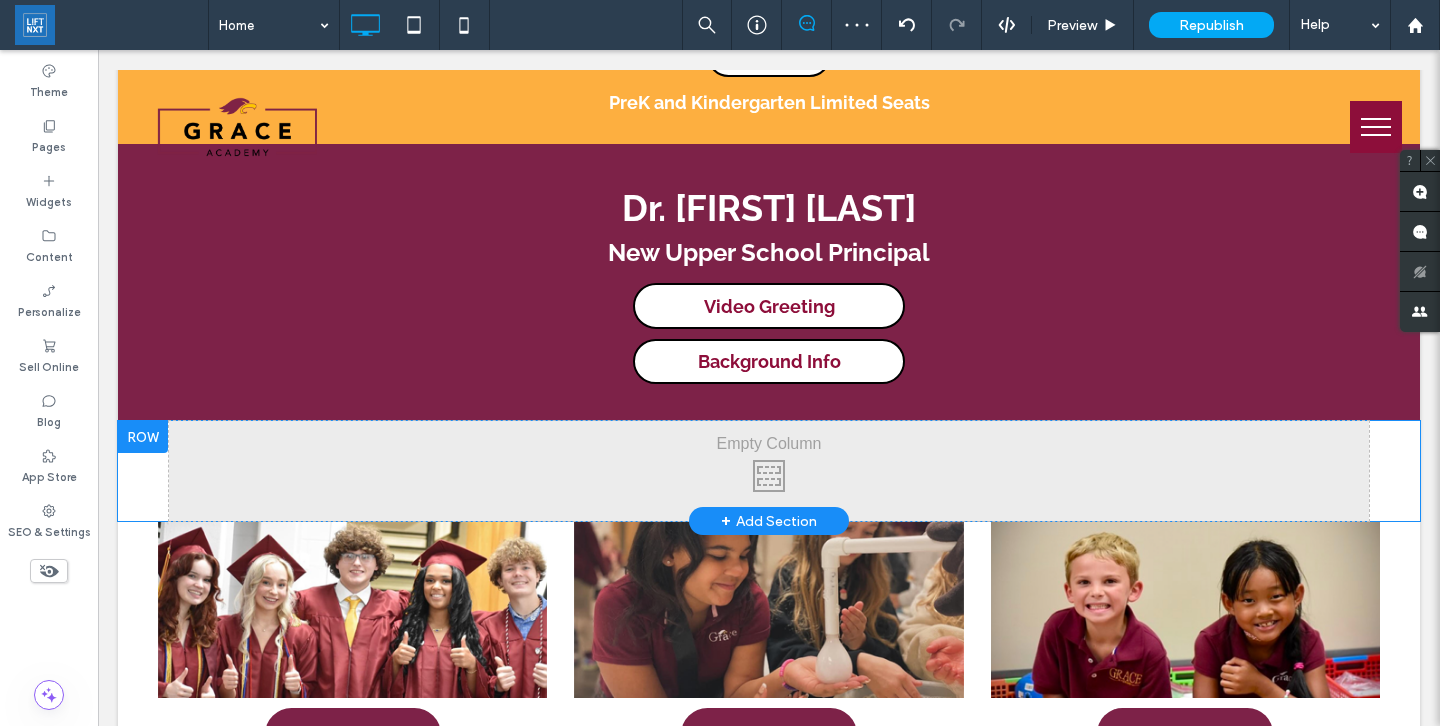 click at bounding box center (143, 437) 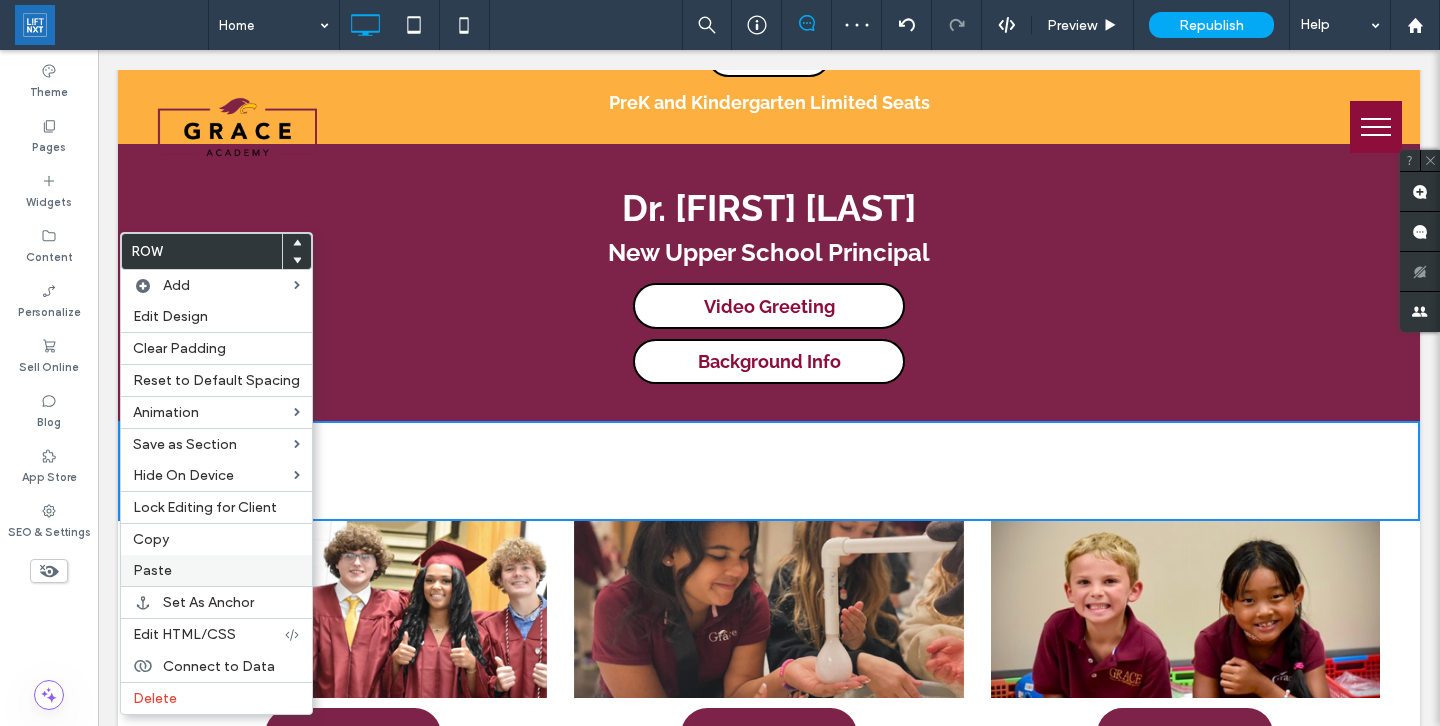 click on "Paste" at bounding box center (216, 570) 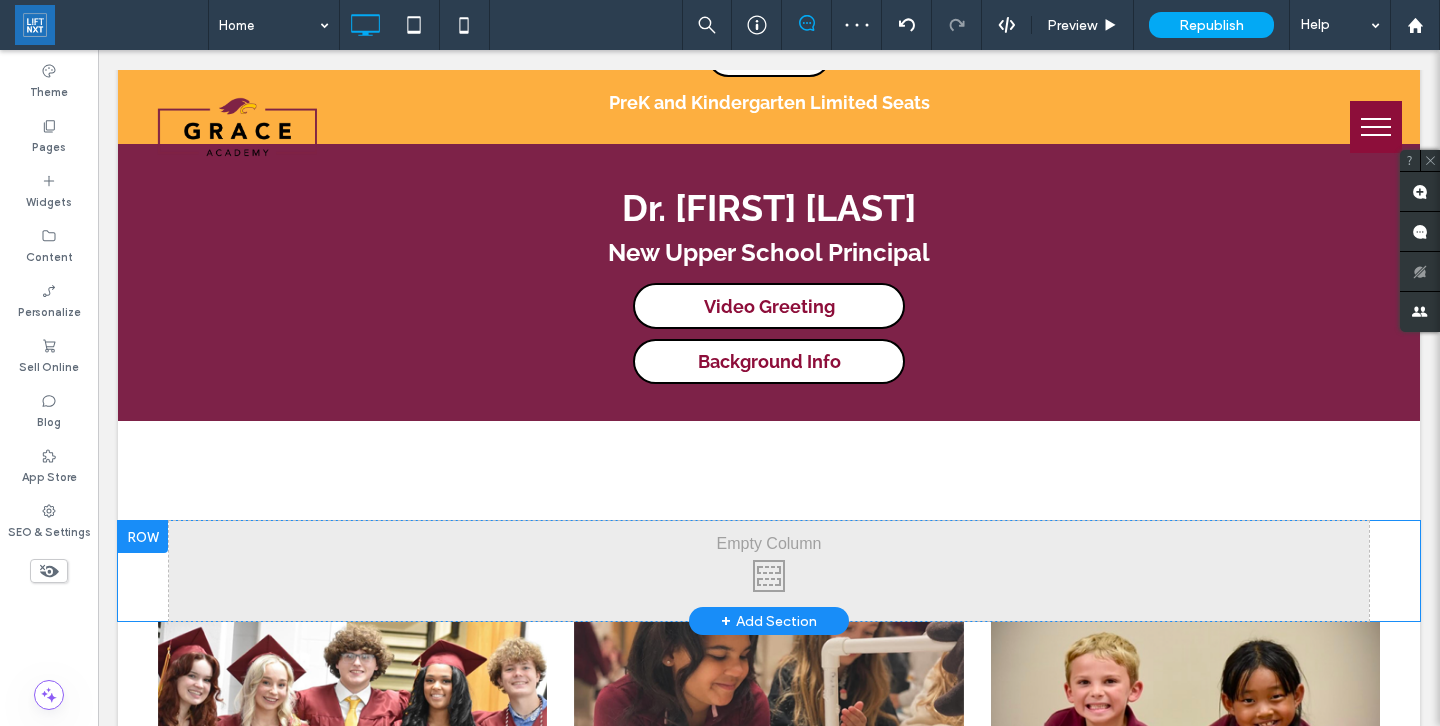 click at bounding box center [143, 537] 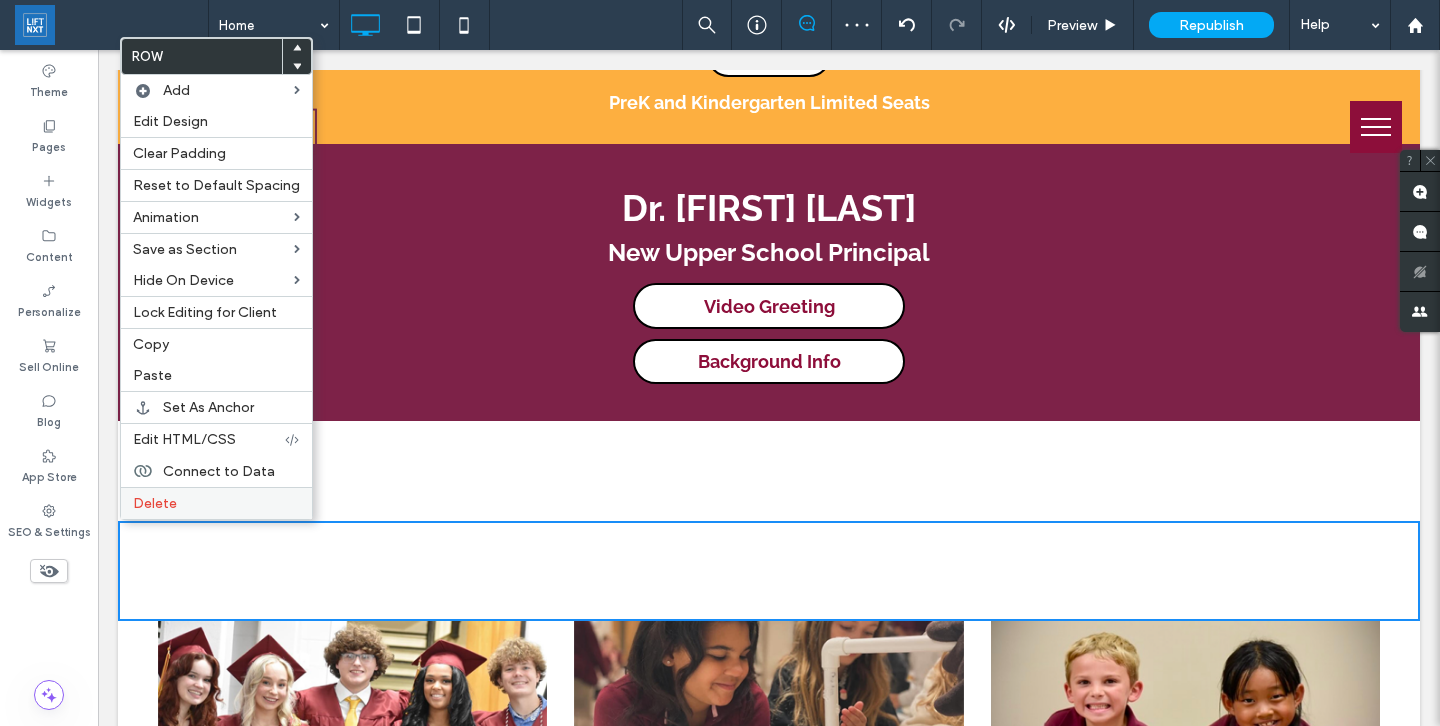 click on "Delete" at bounding box center (155, 503) 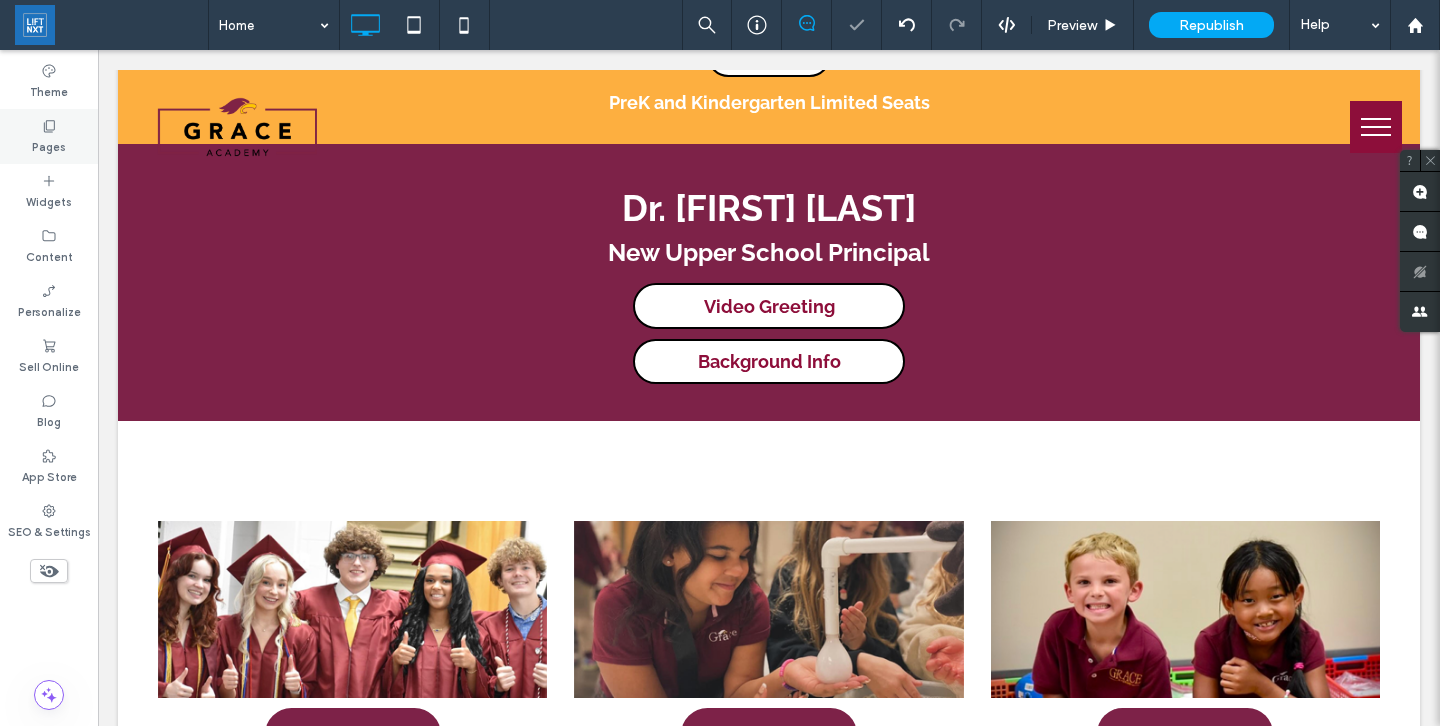 click 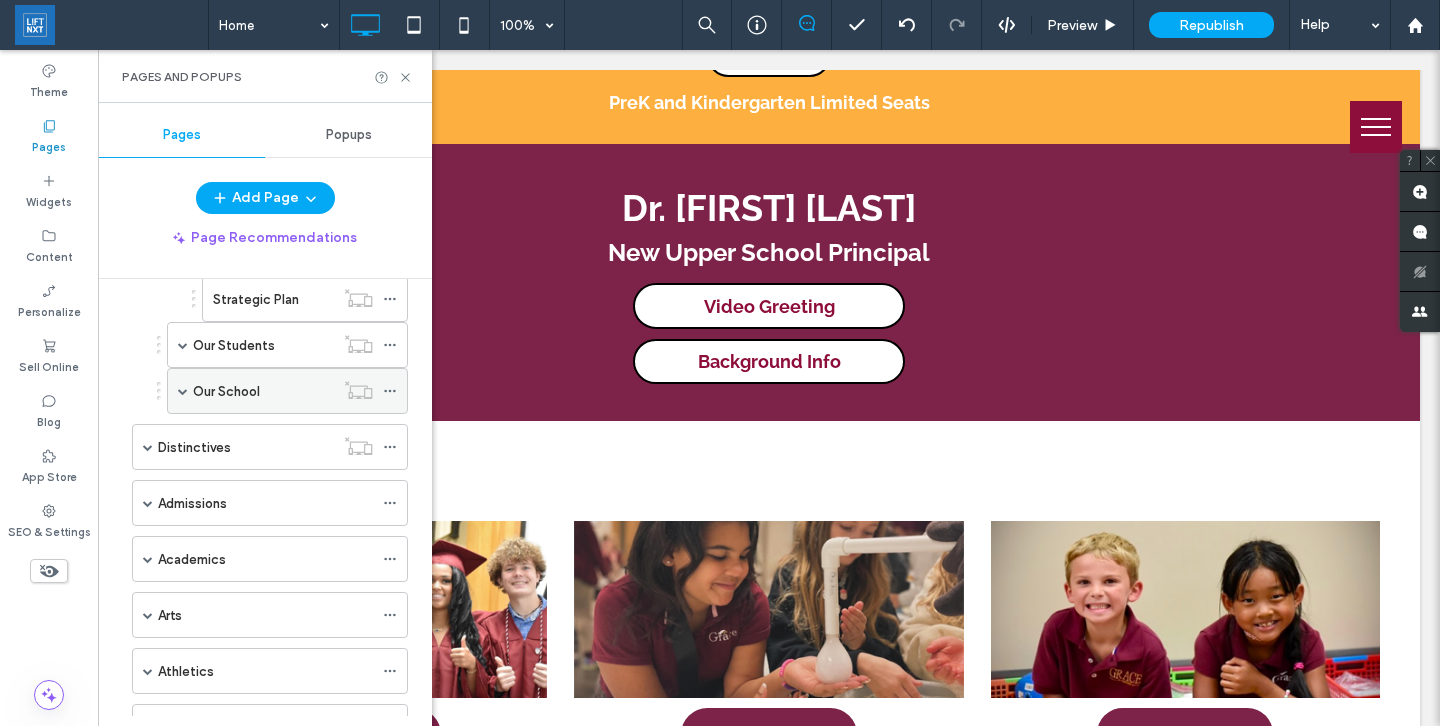 scroll, scrollTop: 556, scrollLeft: 0, axis: vertical 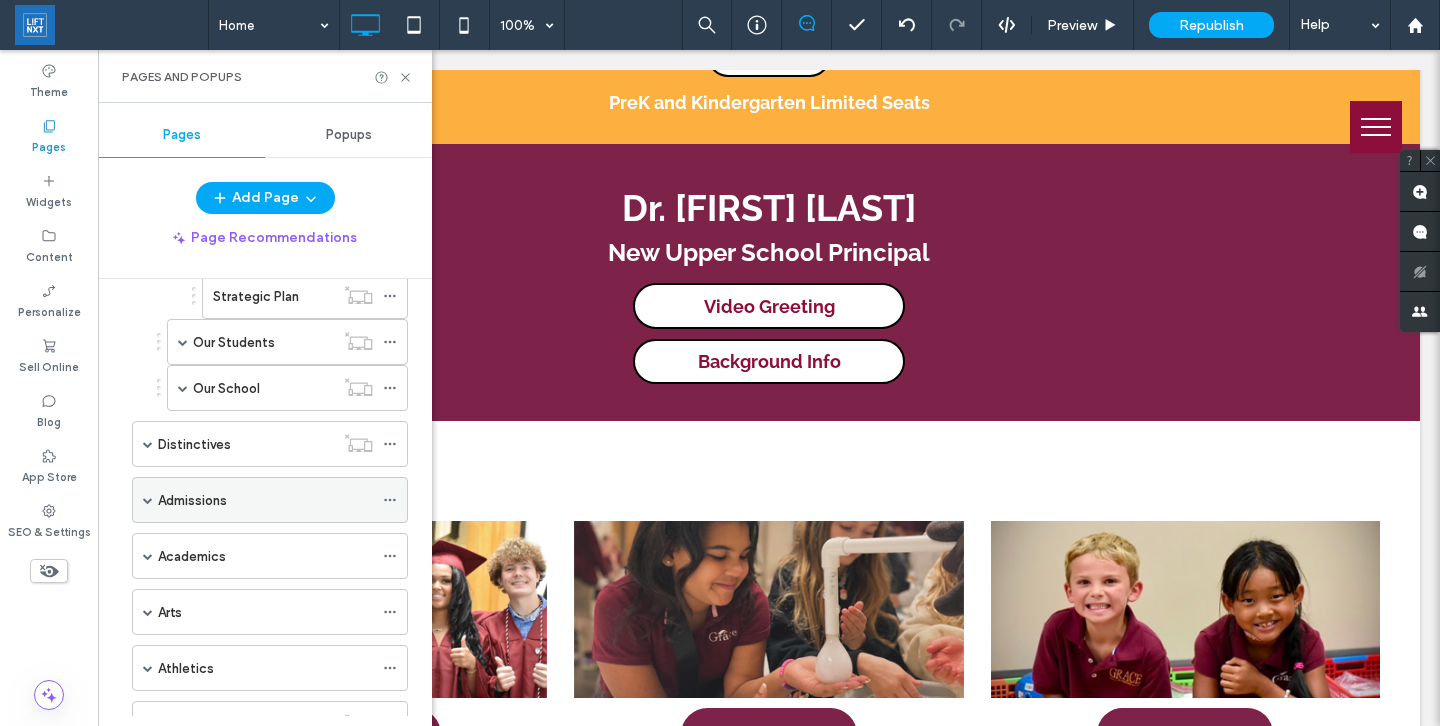 click on "Admissions" at bounding box center [265, 500] 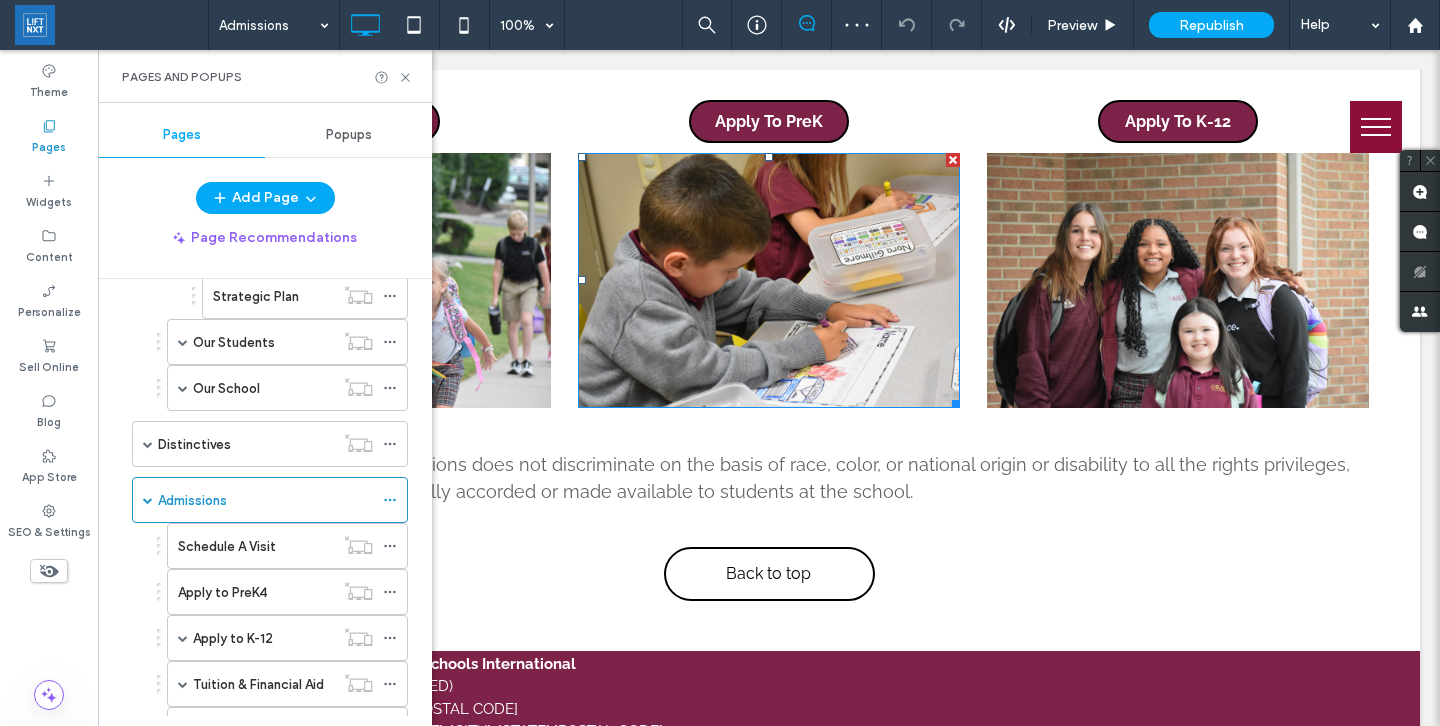 scroll, scrollTop: 2468, scrollLeft: 0, axis: vertical 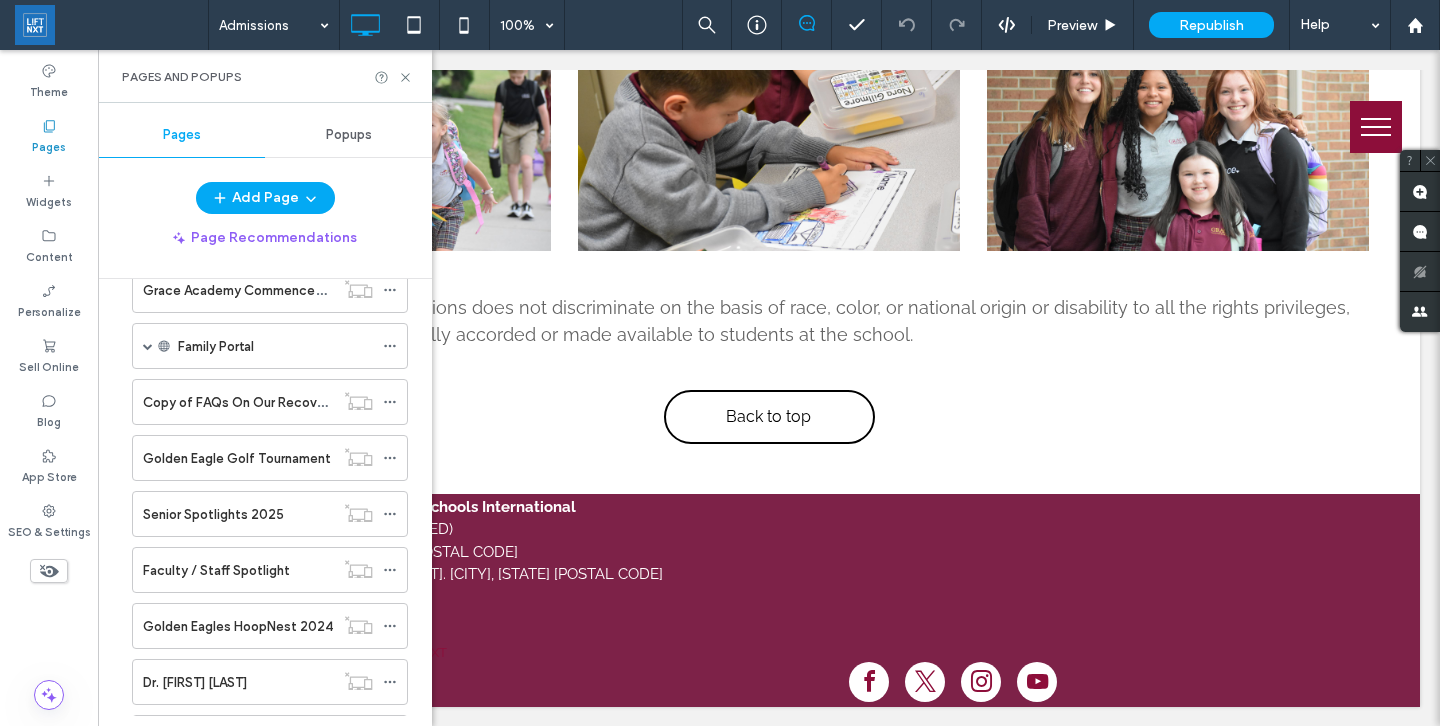 click on "Faculty / Staff Spotlight" at bounding box center (238, 570) 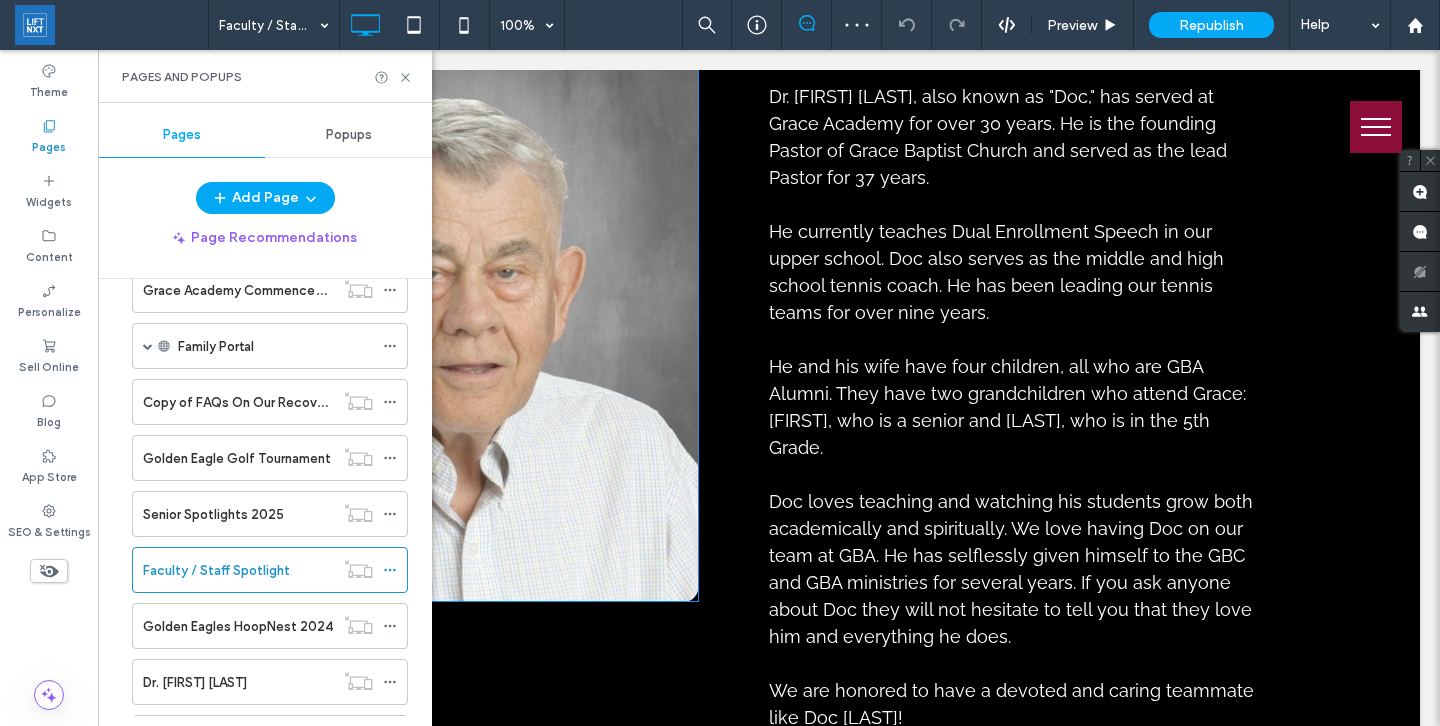 scroll, scrollTop: 2131, scrollLeft: 0, axis: vertical 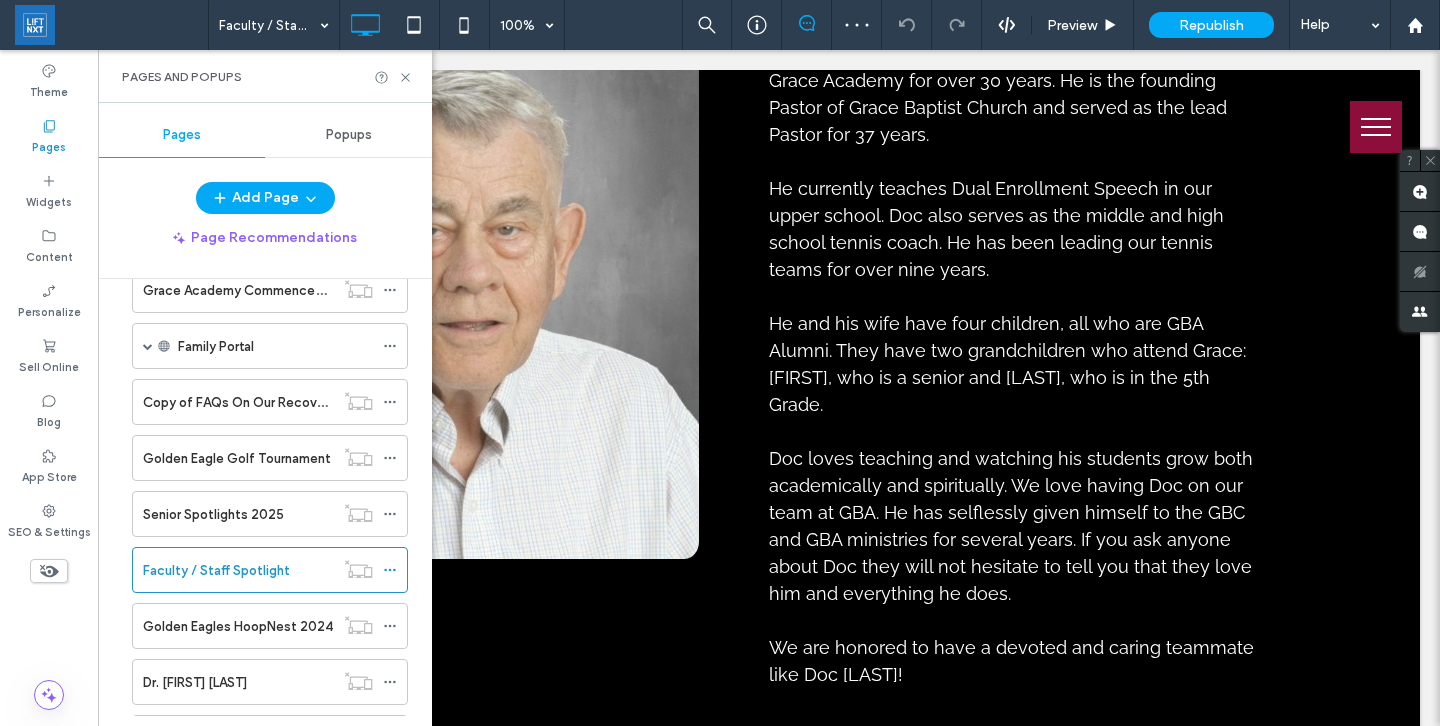 click on "Click To Paste
Elizabeth Thatcher
﻿
Elizabeth Thatcher has been serving at Grace Academy for 4 years as a Kindergarten Teacher.  She has been a part of the GBA Family for a long time, including her years as a student here. Elizabeth is a 2001 Alumna who loves Grace Academy.
Elizabeth and her husband, Carter have been married for 14 years and they have two daughters who both attend GBA. One daughter, Madeline is in 2nd grade and the other, Anna is in 7th grade.
Elizabeth's favorite Bible verse is Jeremiah 29:11, " For I know the plans I have for you,” declares the Lord, “plans to prosper you and not to harm you, plans to give you hope and a future." "I love that I can openly share Jesus without risking losing my job. Students come to me and ask me to pray for them, which I didn't have at the previous schools I taught at", says Elizabeth.
Click To Paste
Row + Add Section" at bounding box center (769, 1195) 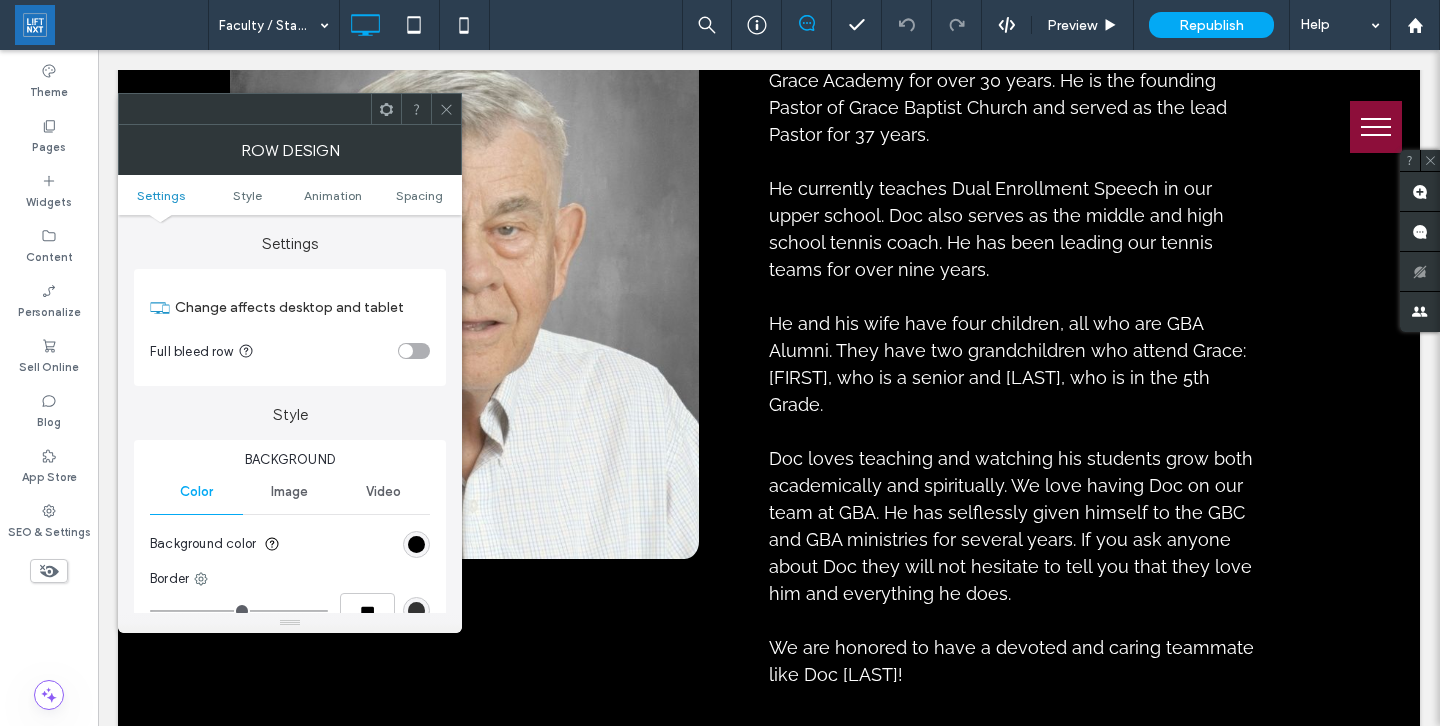 click at bounding box center (416, 109) 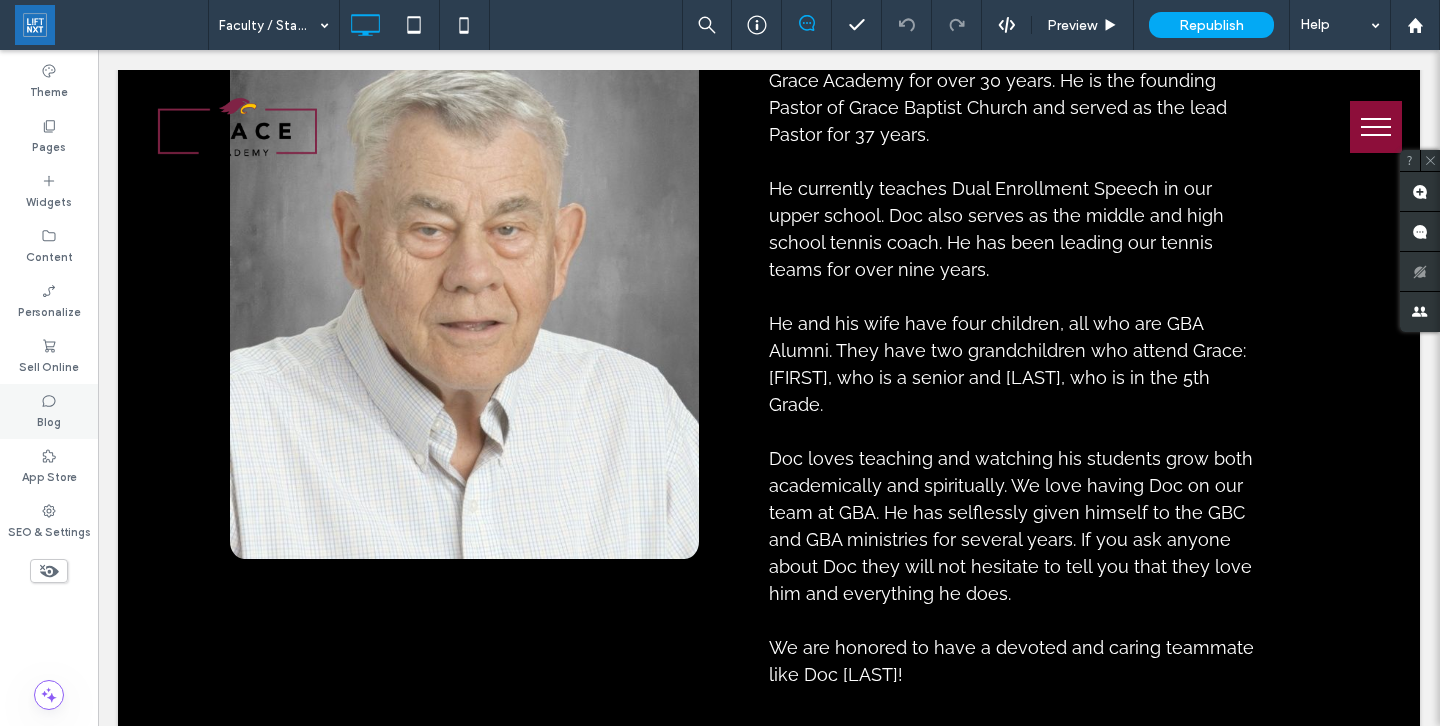 click on "Blog" at bounding box center (49, 411) 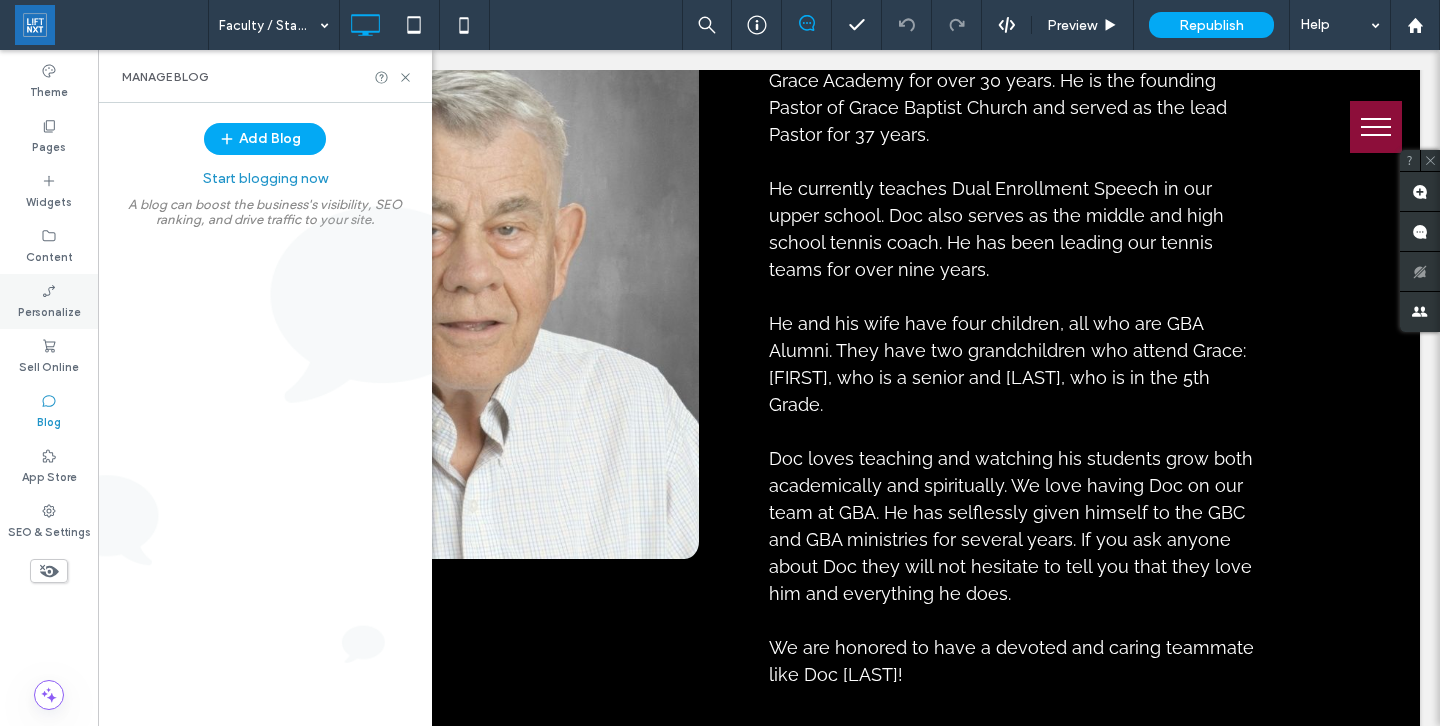 click 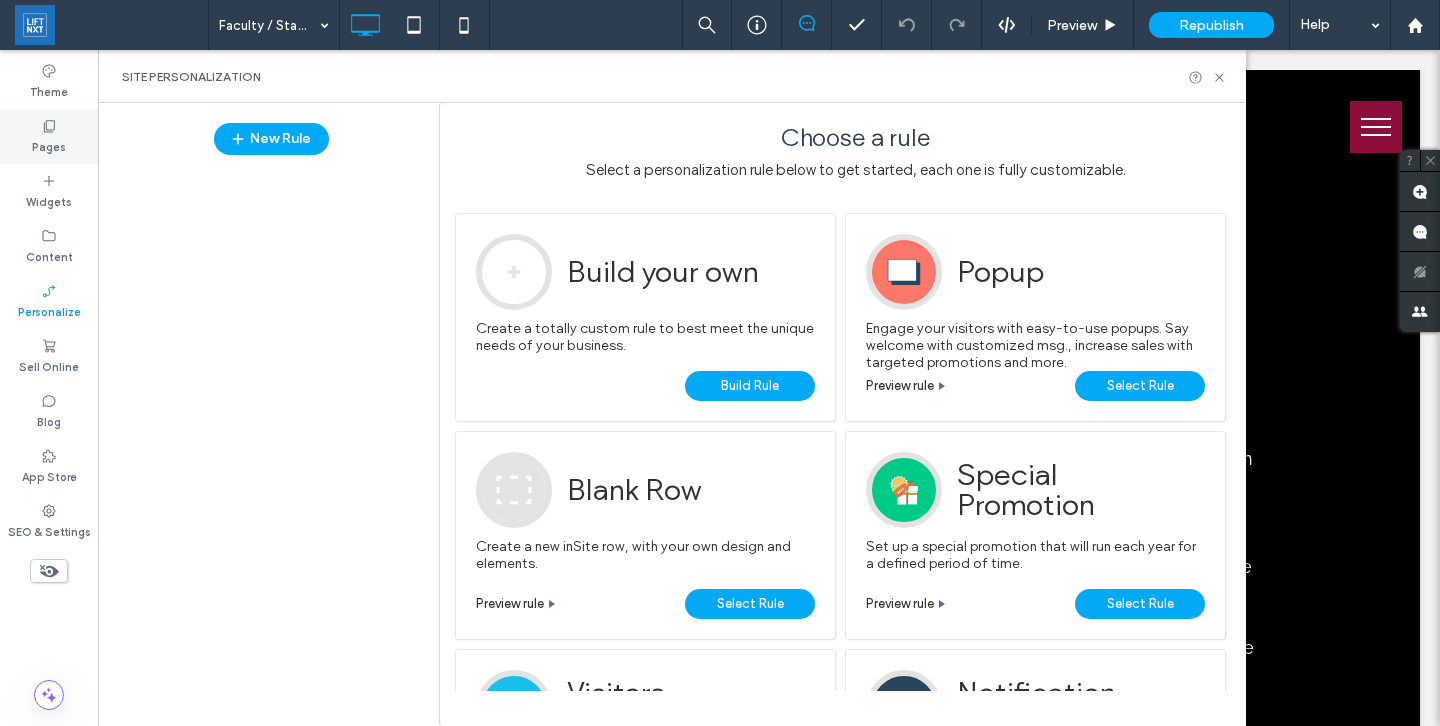 click 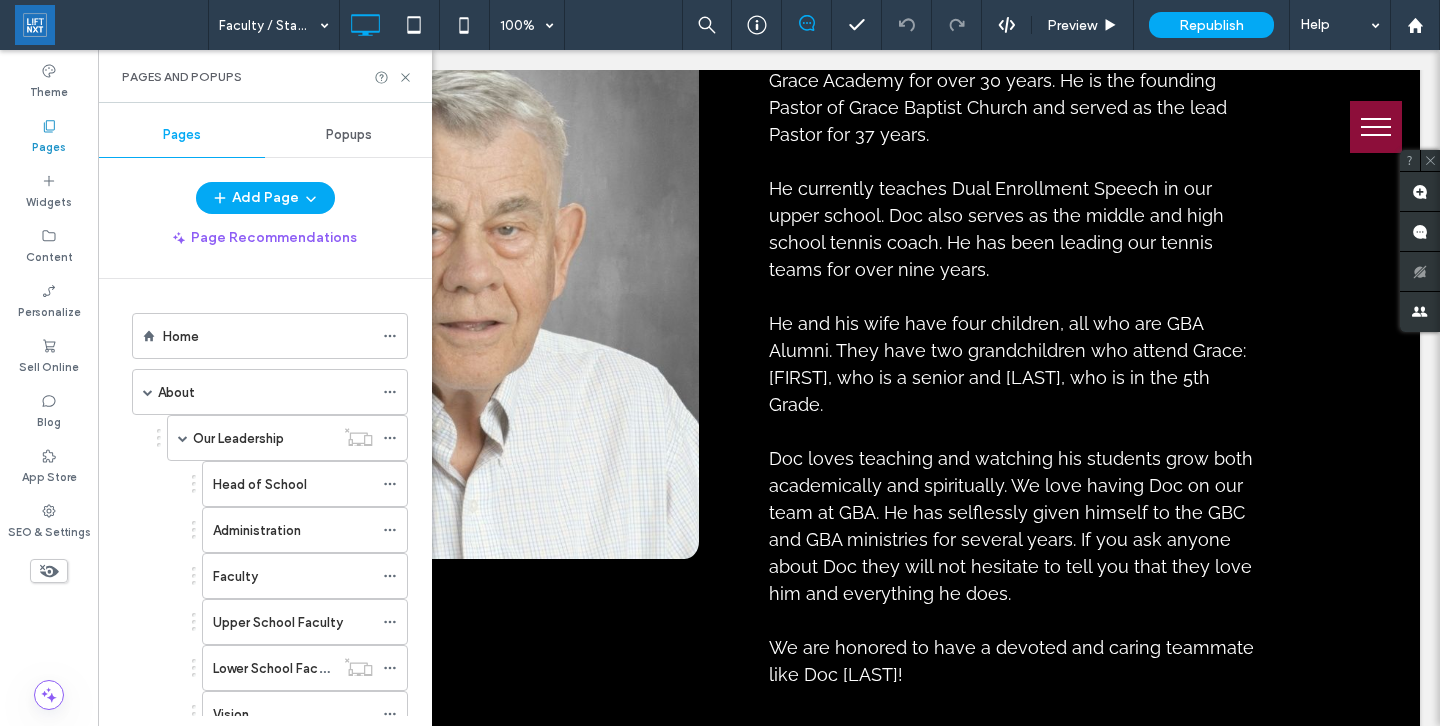 click on "Popups" at bounding box center (349, 135) 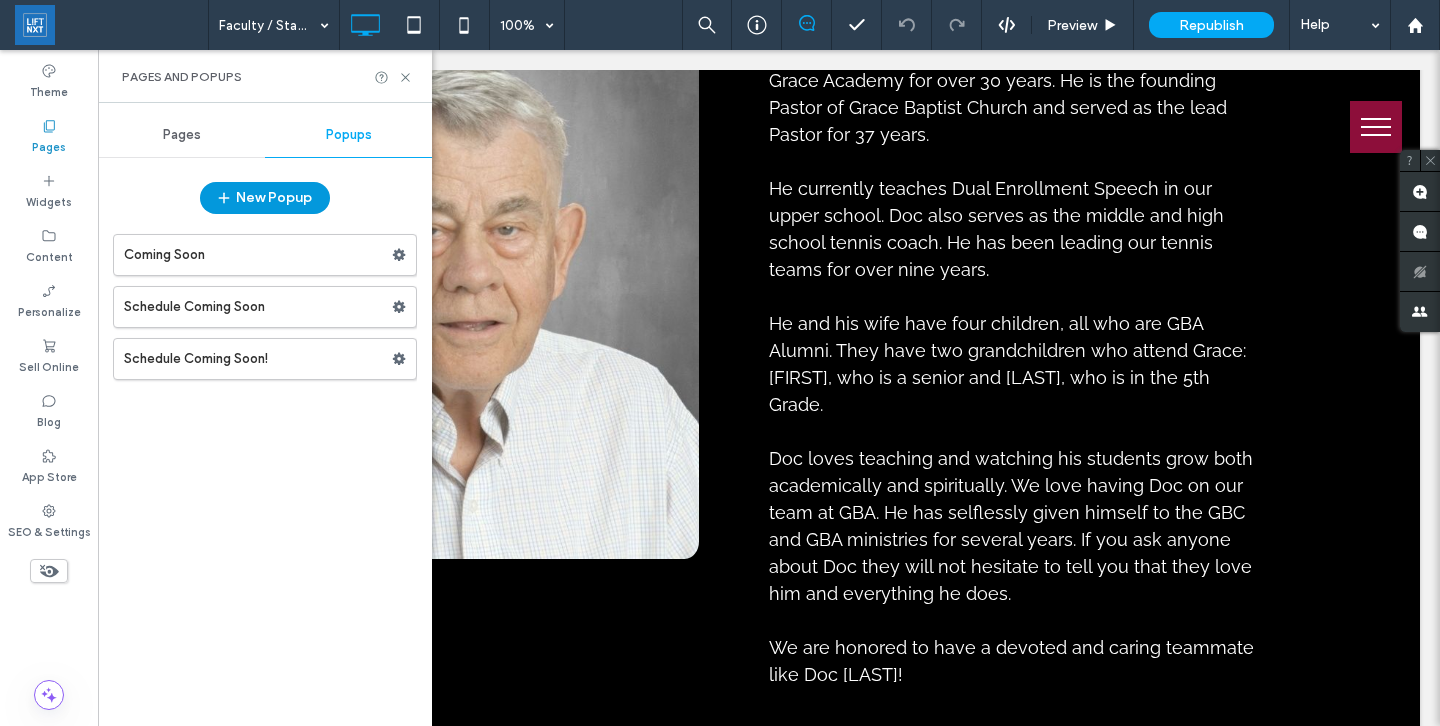 click on "New Popup" at bounding box center (265, 198) 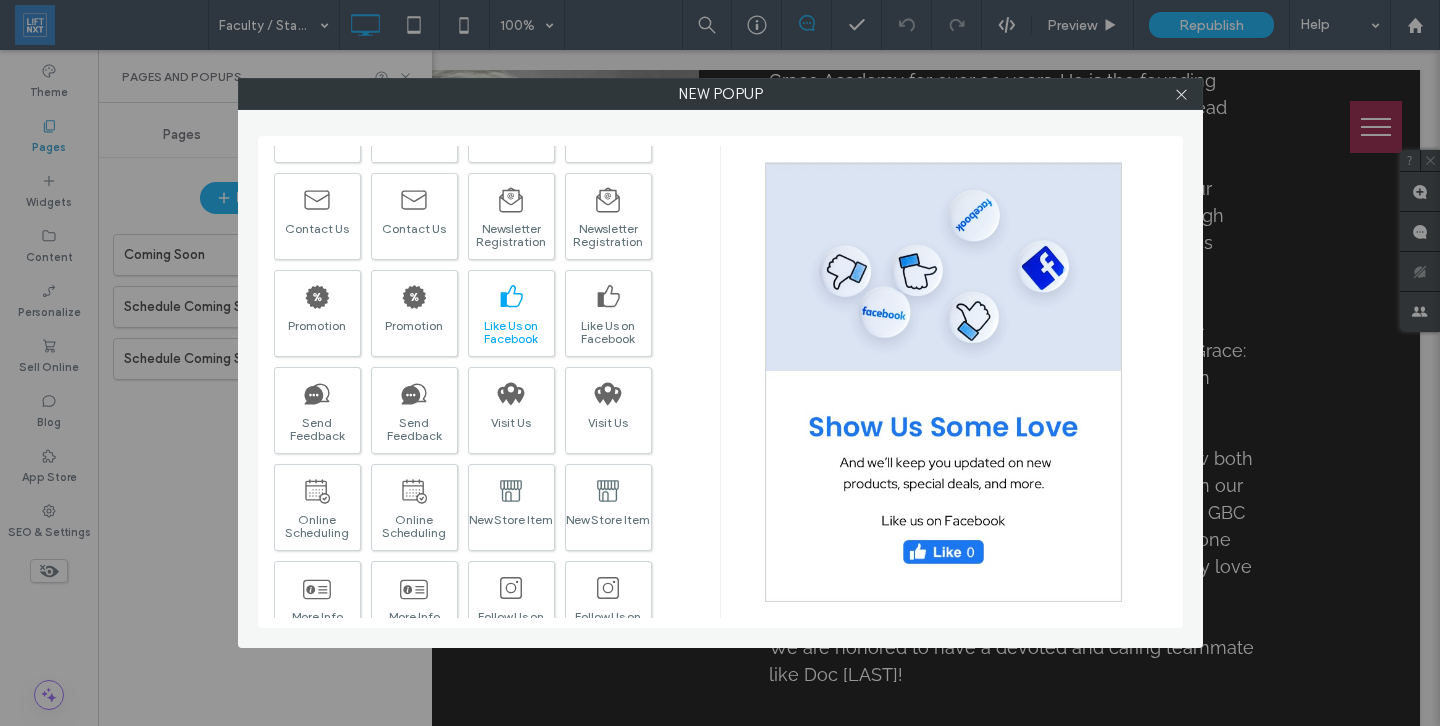 scroll, scrollTop: 0, scrollLeft: 0, axis: both 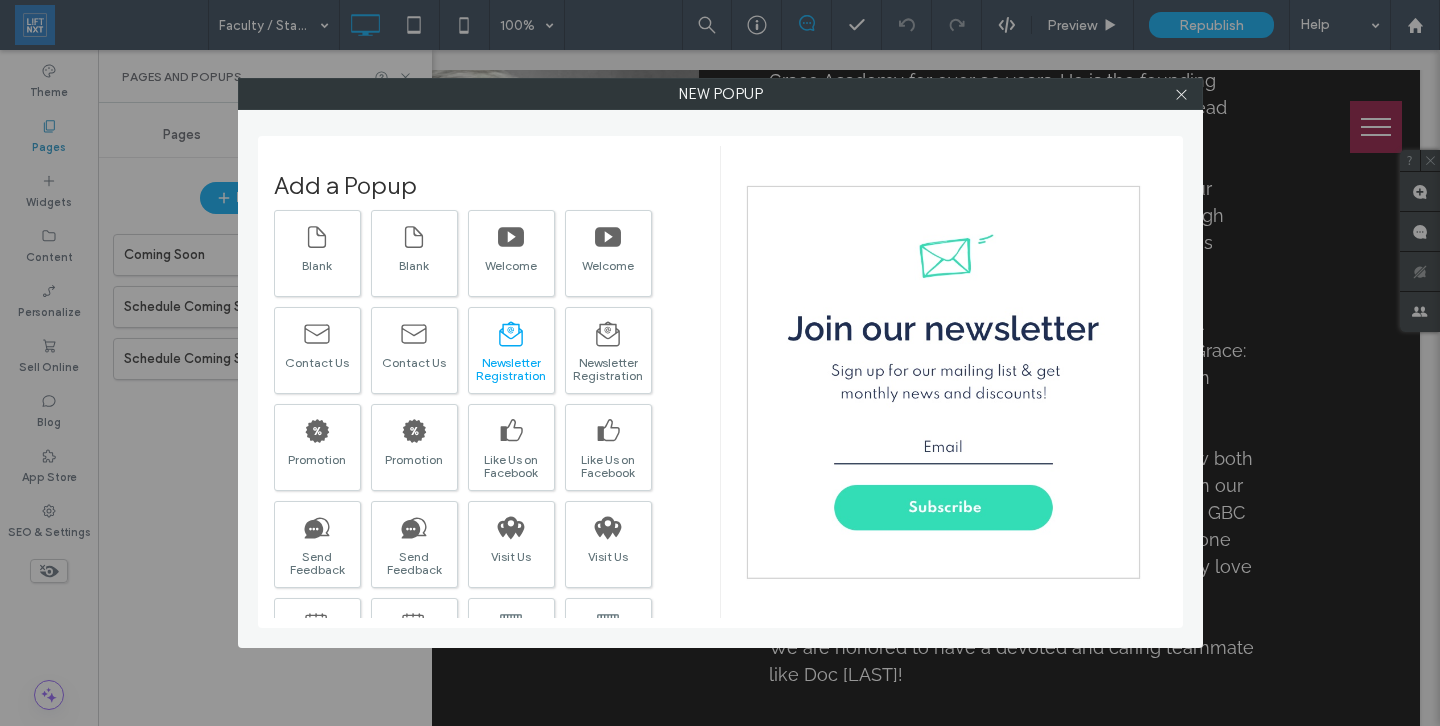 click 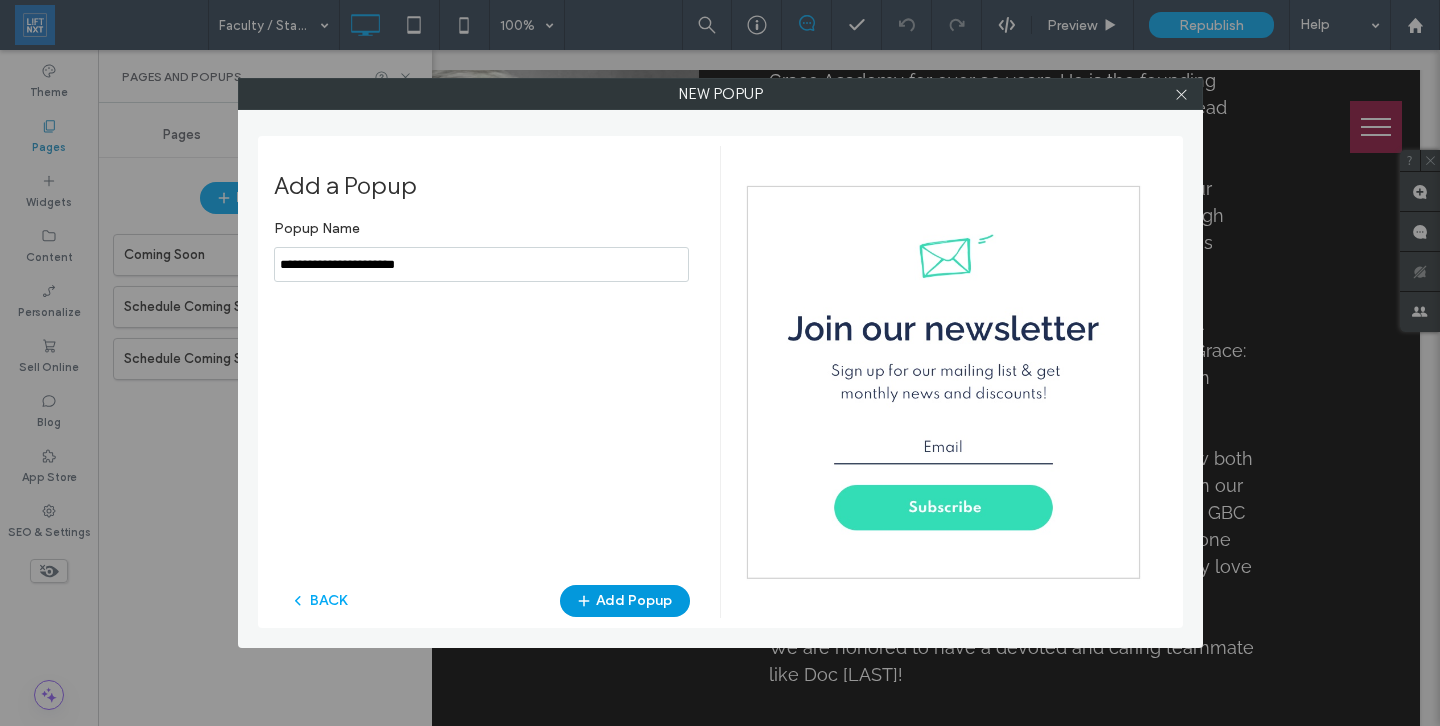 click on "Add Popup" at bounding box center (625, 601) 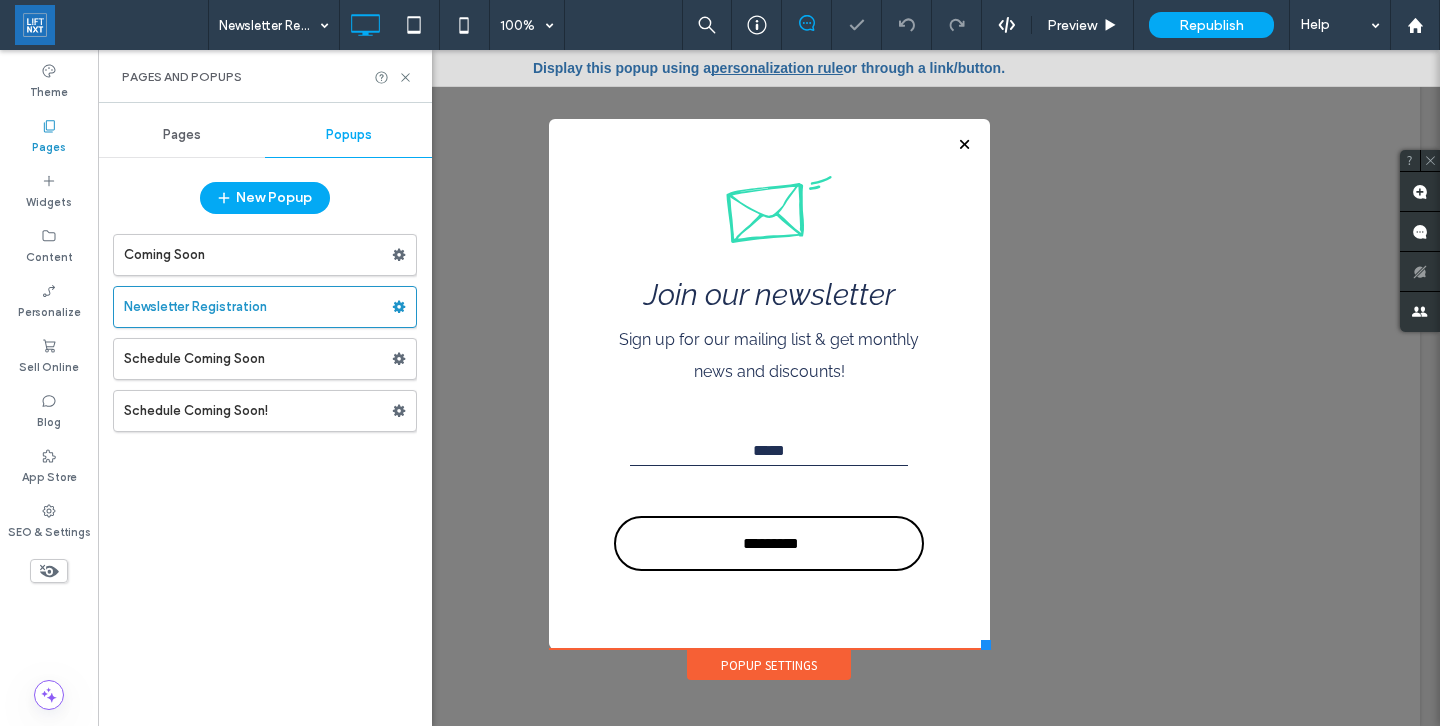 scroll, scrollTop: 0, scrollLeft: 0, axis: both 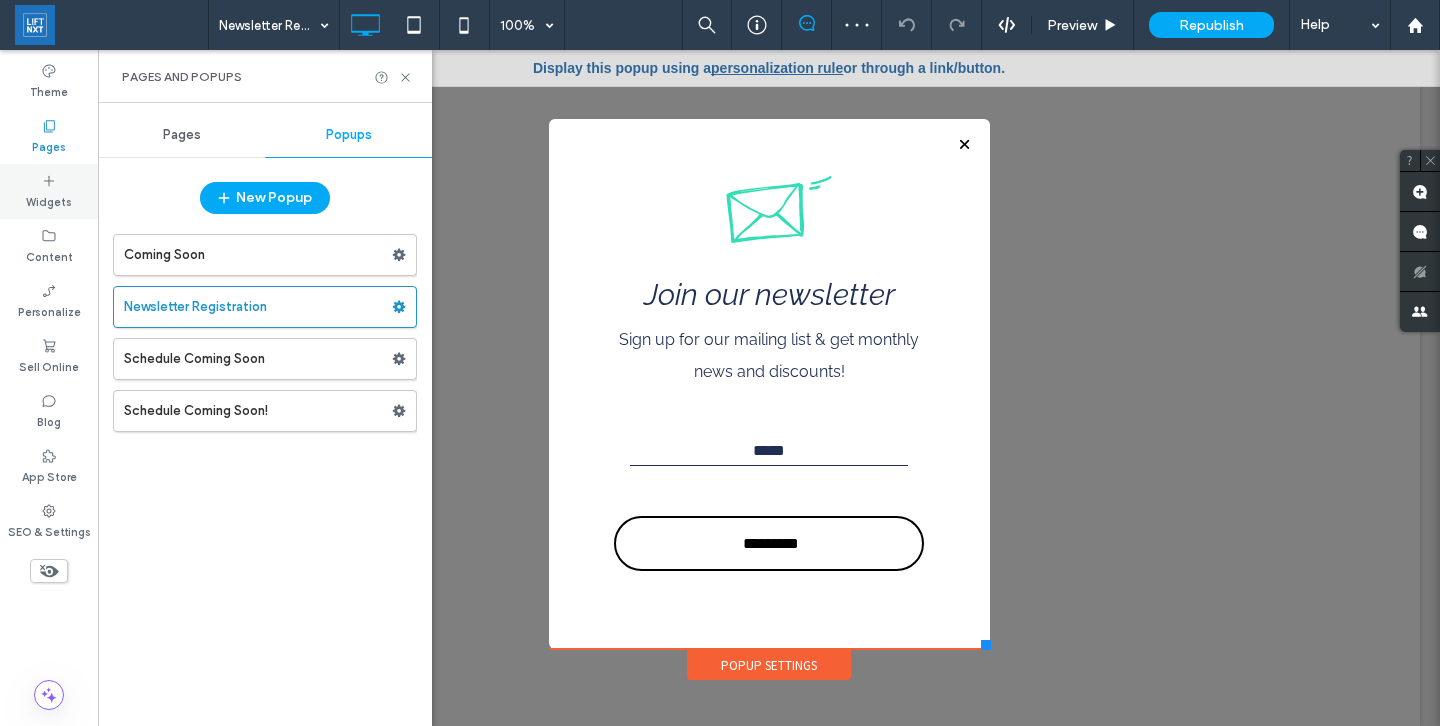 click on "Widgets" at bounding box center [49, 191] 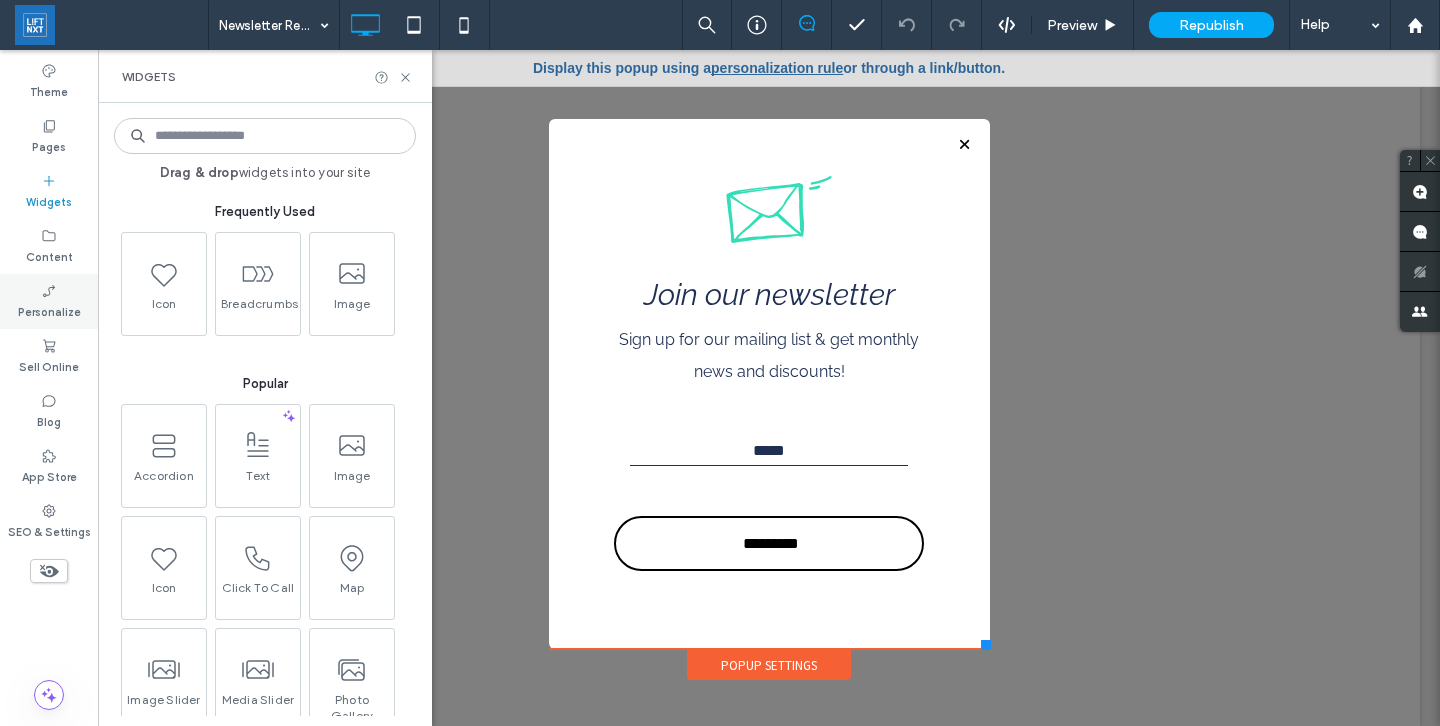 click on "Personalize" at bounding box center [49, 301] 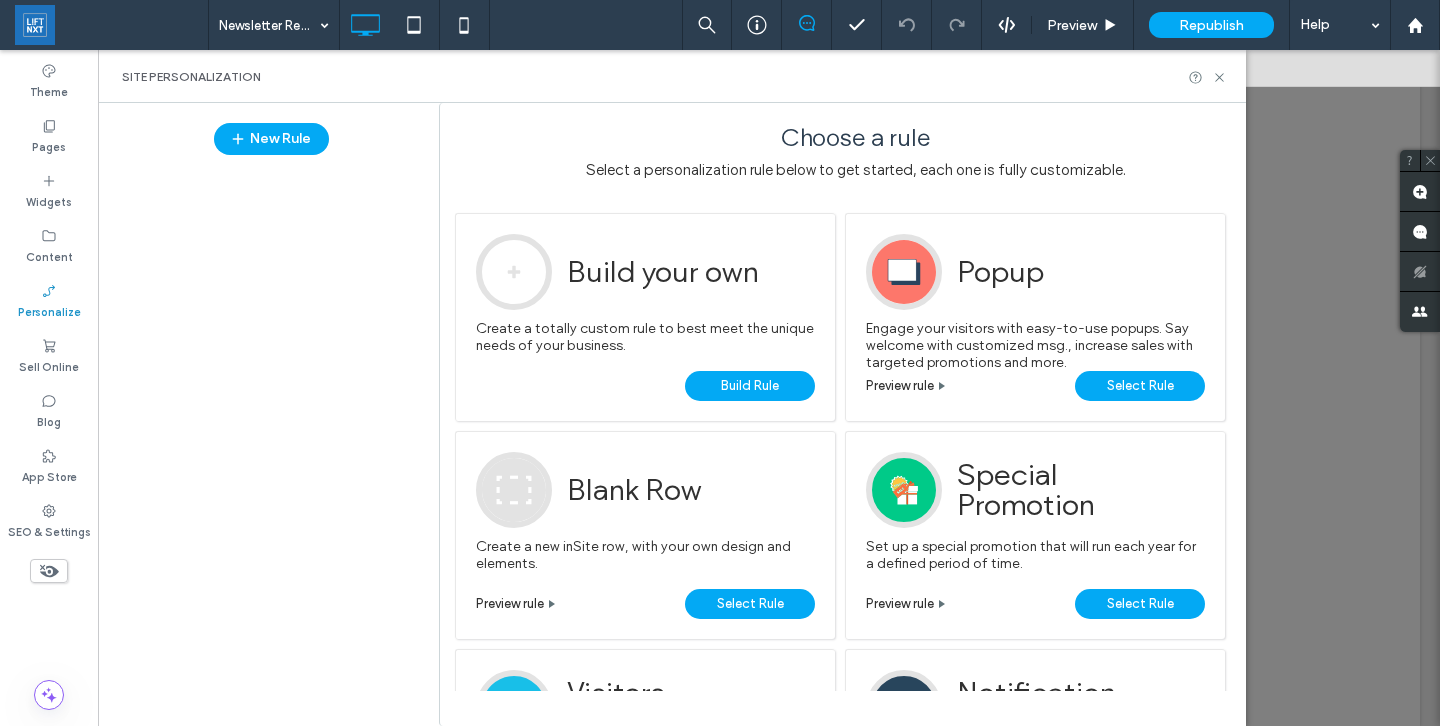 click on "Build Rule" at bounding box center (750, 386) 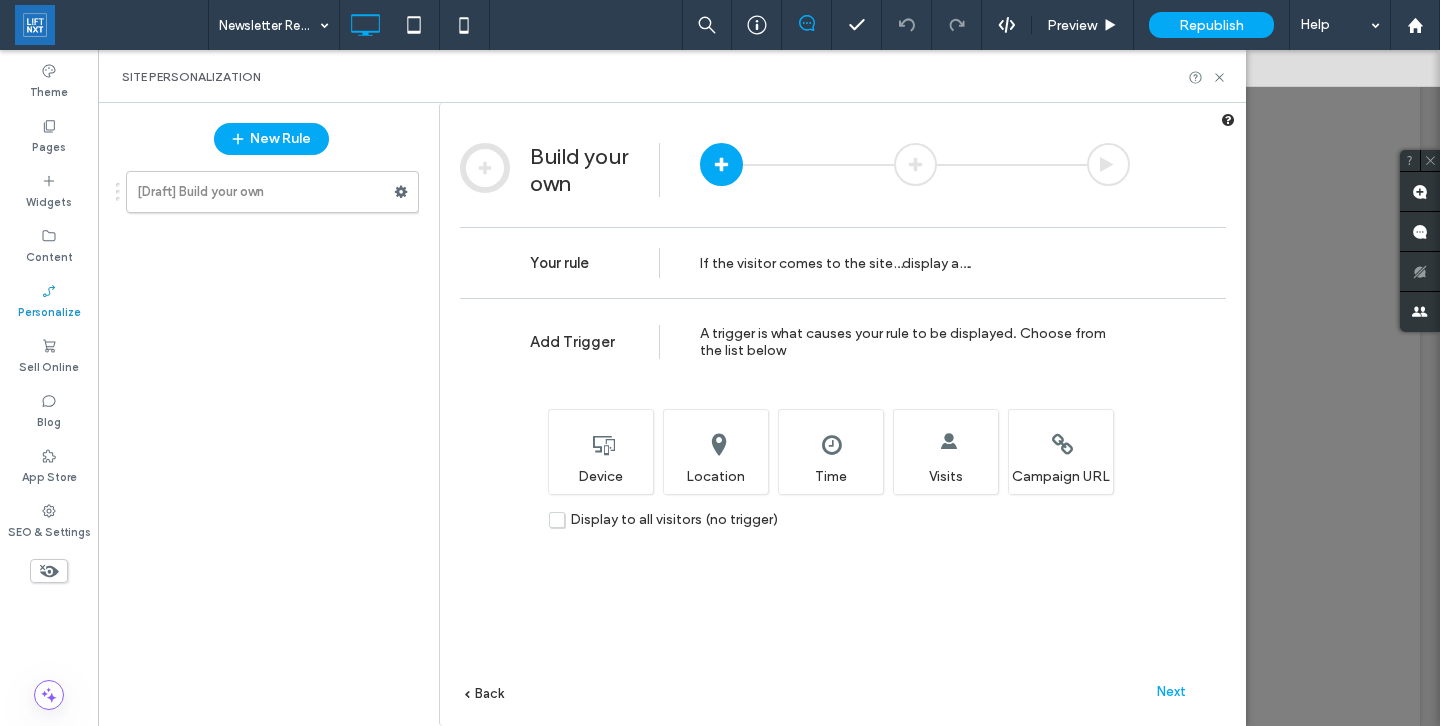 click on "Display to all visitors (no trigger)" at bounding box center [674, 519] 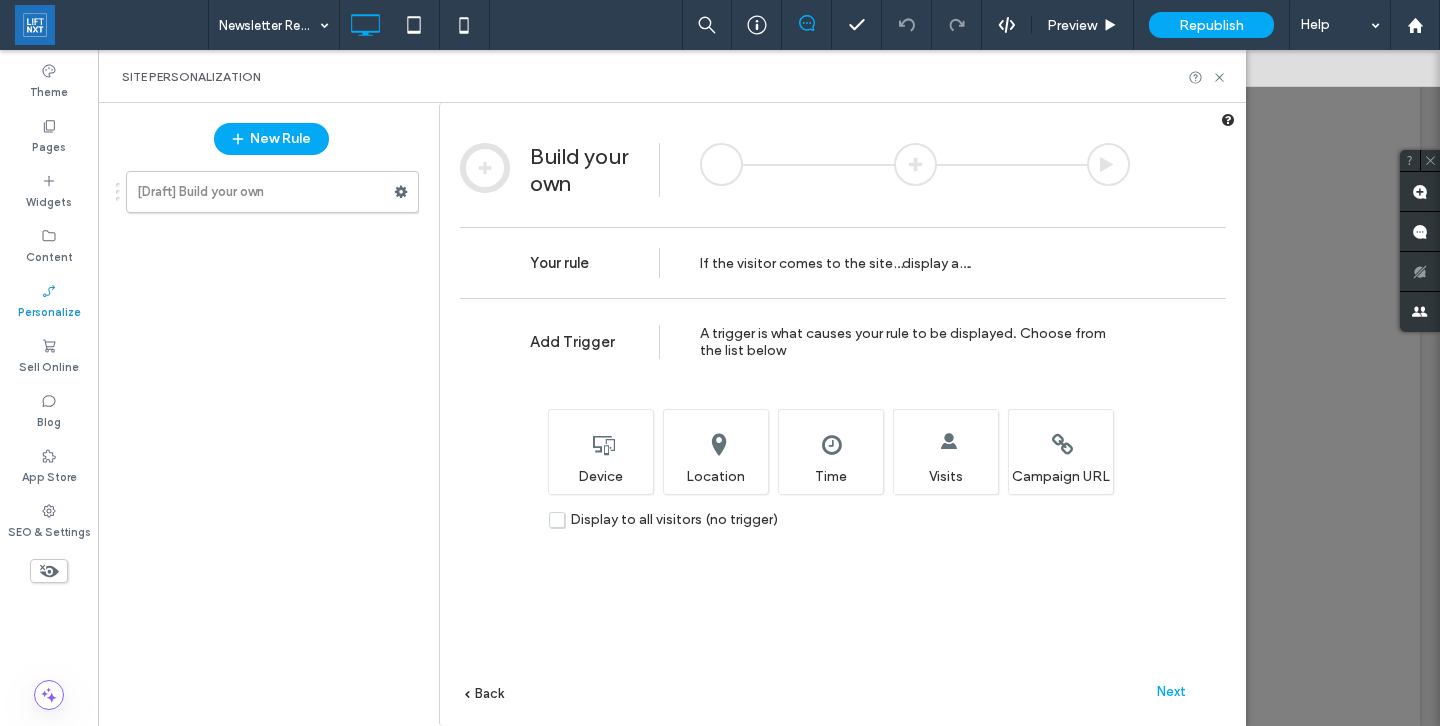 click on "Next" at bounding box center (1171, 691) 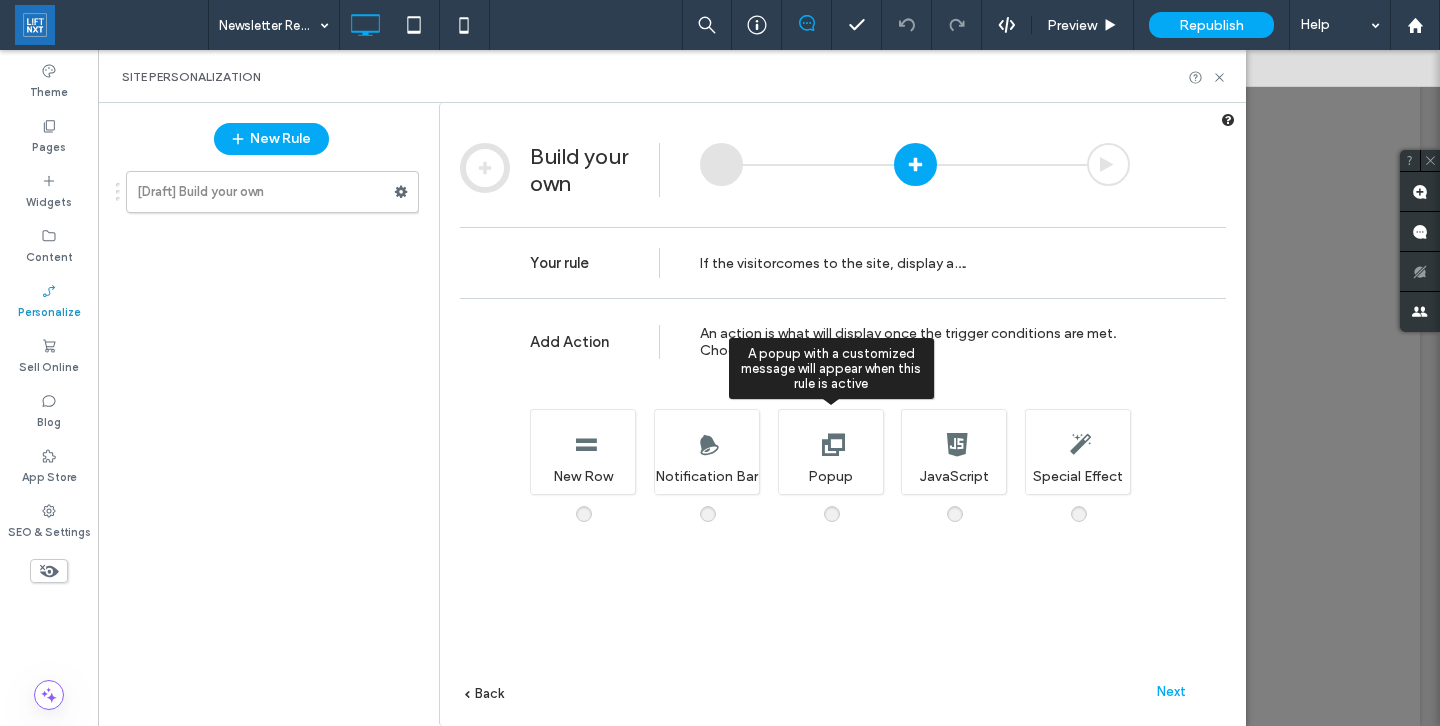 click on "A popup with a customized message will appear when this rule is active
Popup" at bounding box center (830, 451) 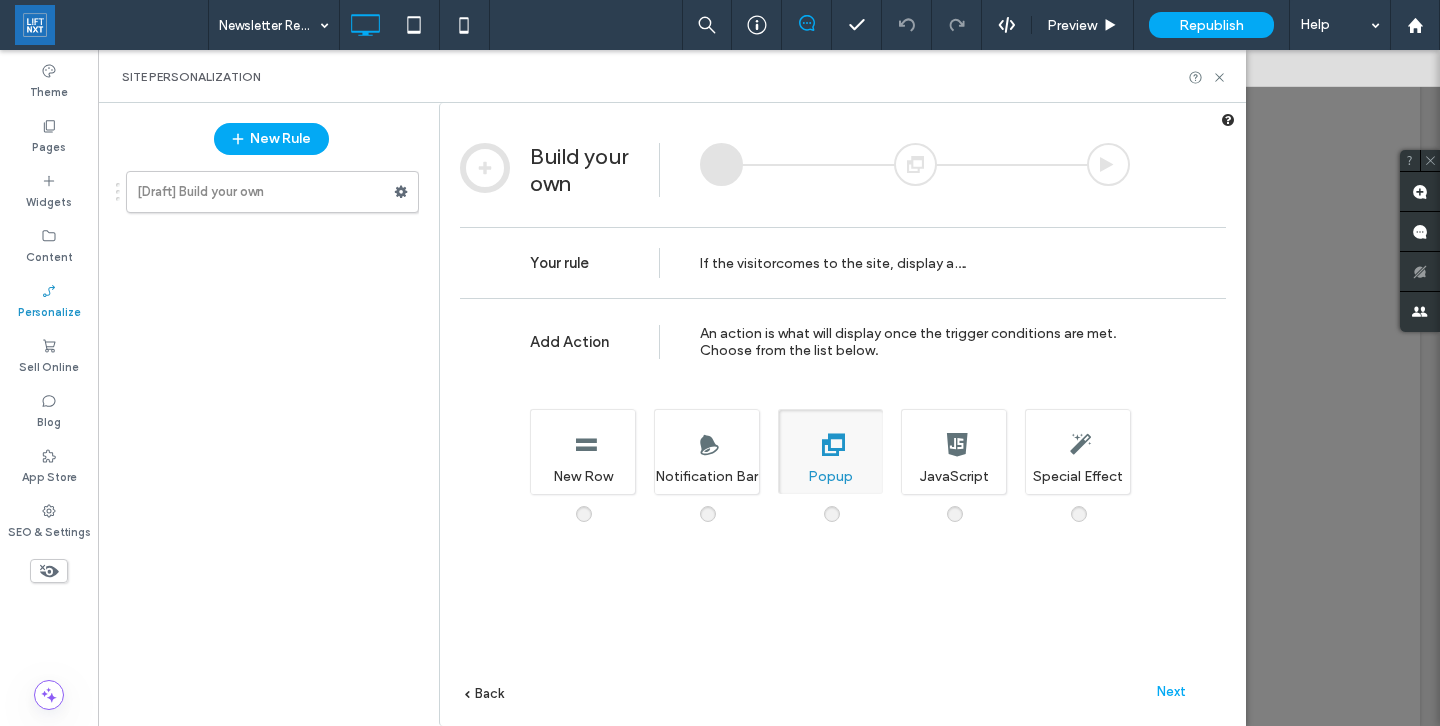 click on "Next" at bounding box center [1171, 691] 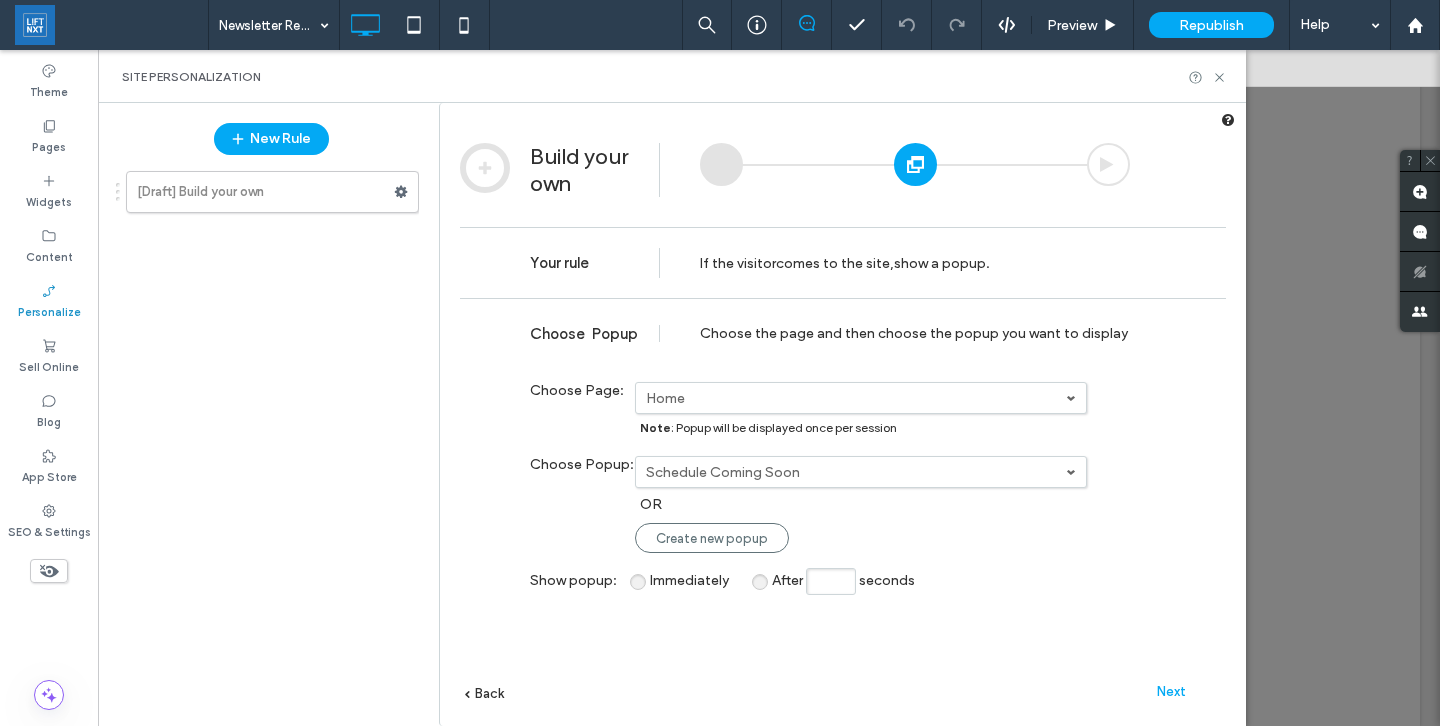 click on "Home" at bounding box center [856, 398] 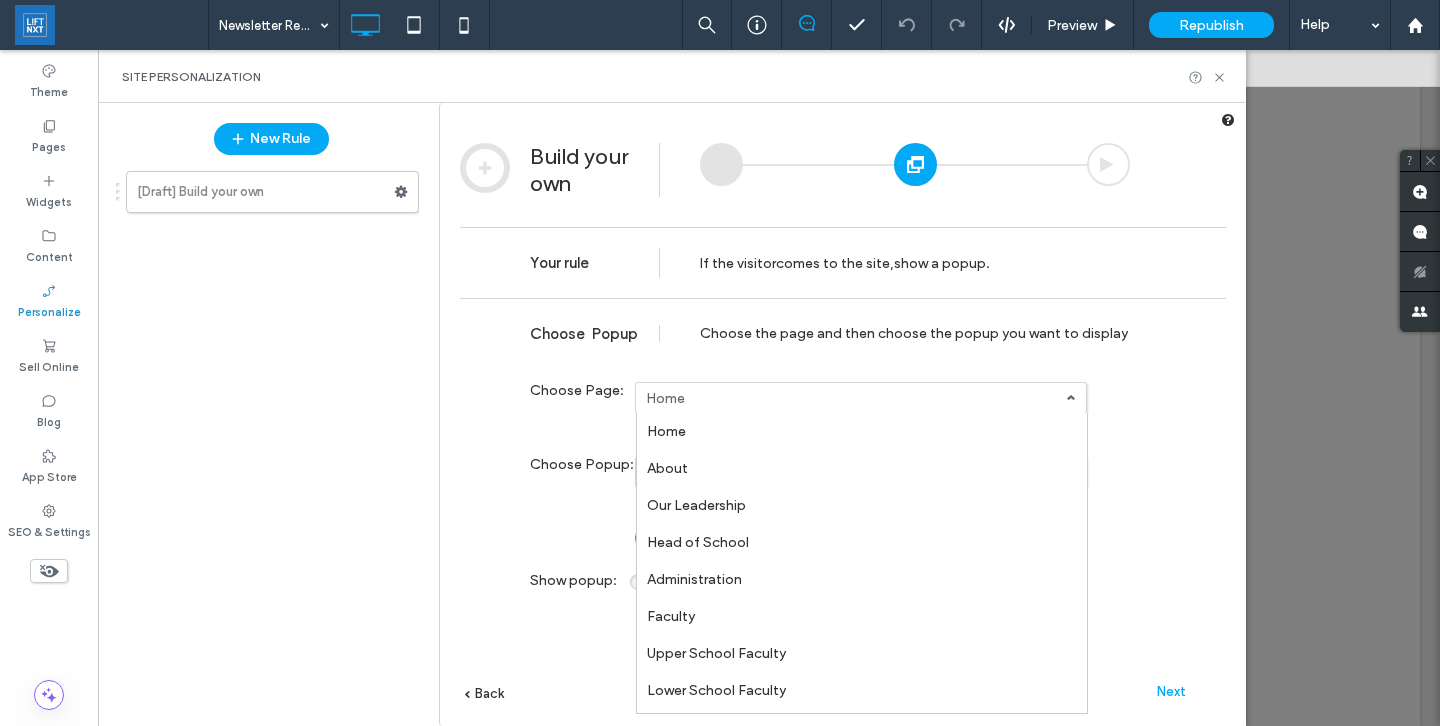 click on "Choose   Popup
Choose the page and then choose the popup you want to display" at bounding box center (843, 330) 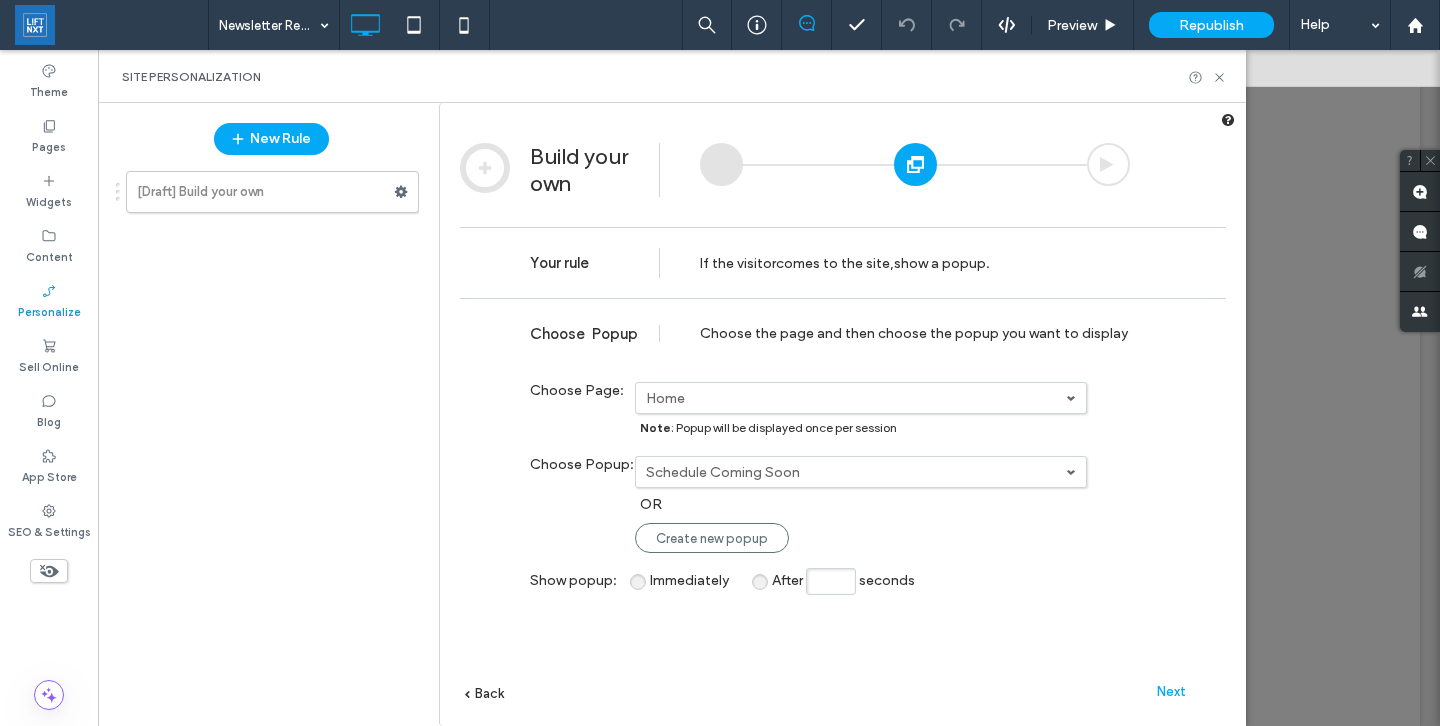 click on "Schedule Coming Soon" at bounding box center (861, 398) 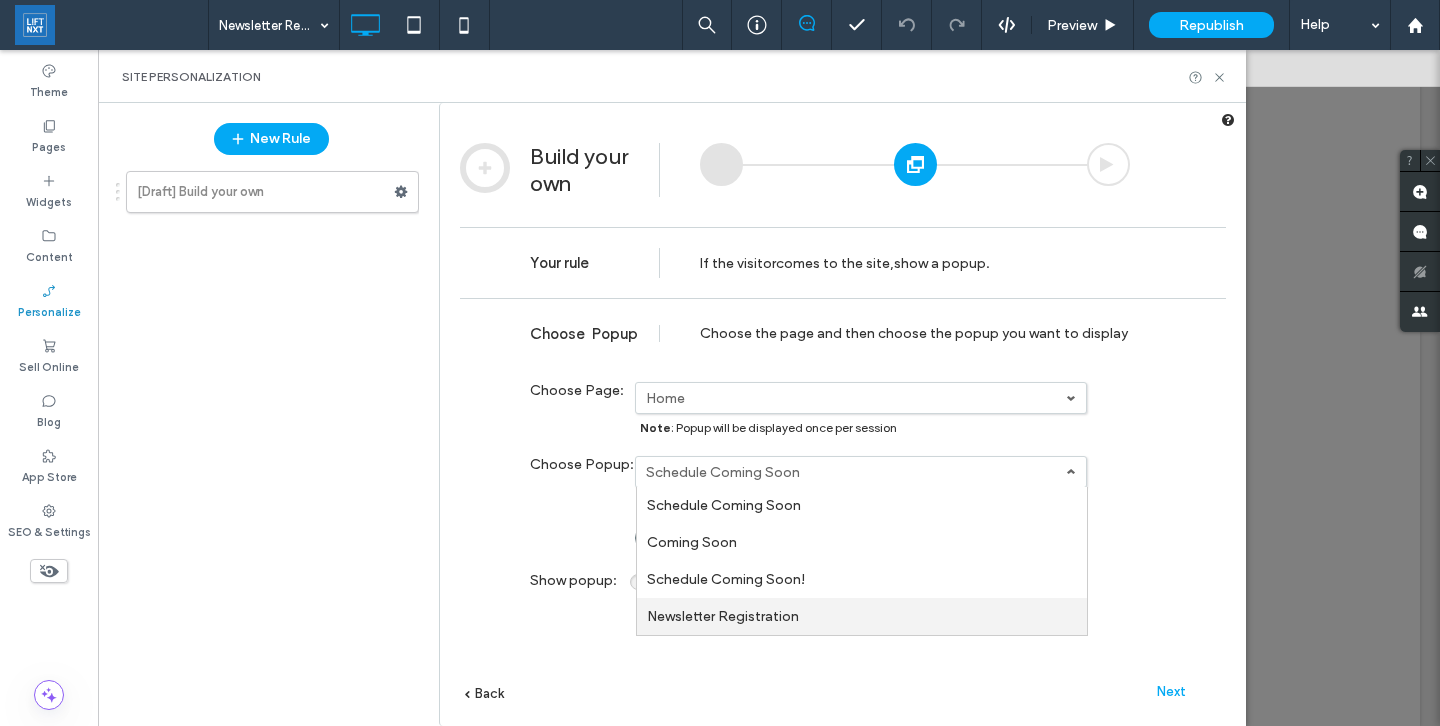 click on "Newsletter Registration" at bounding box center [0, 0] 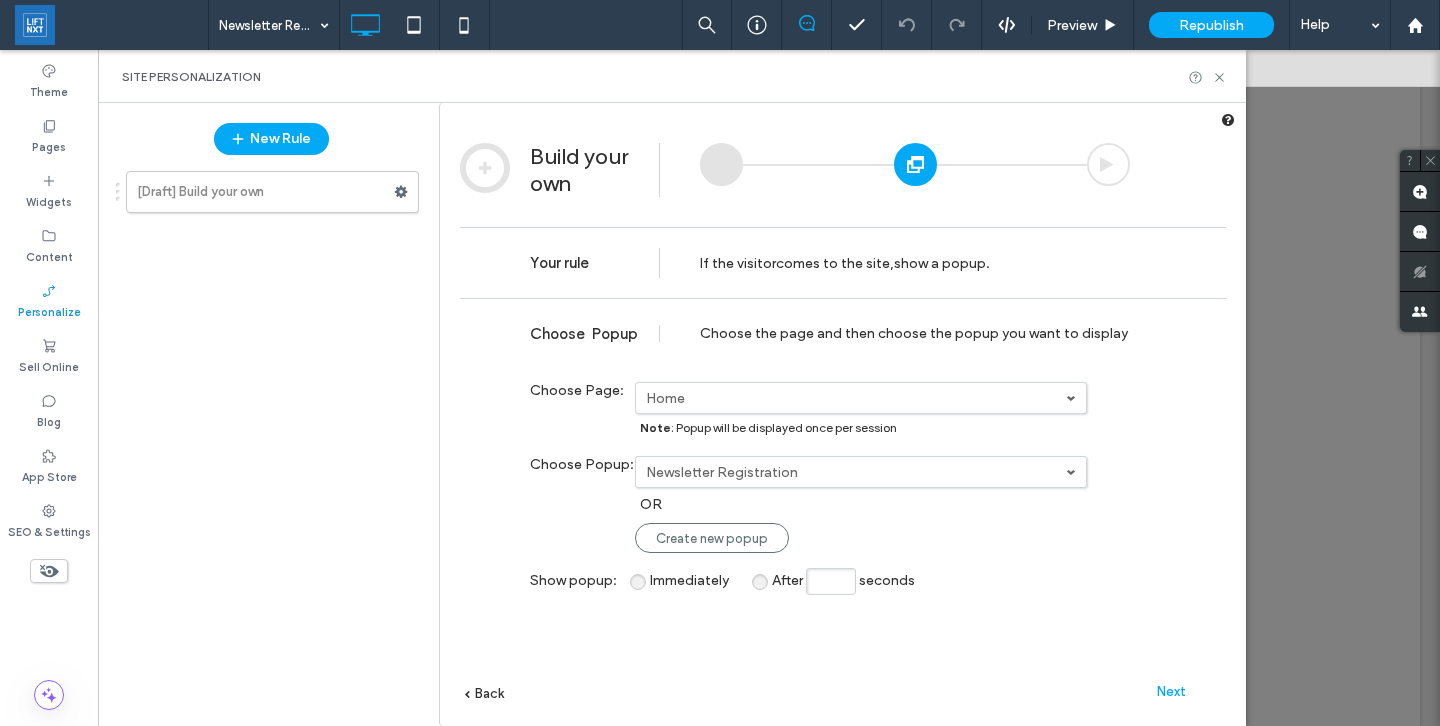 click on "Next" at bounding box center (1171, 691) 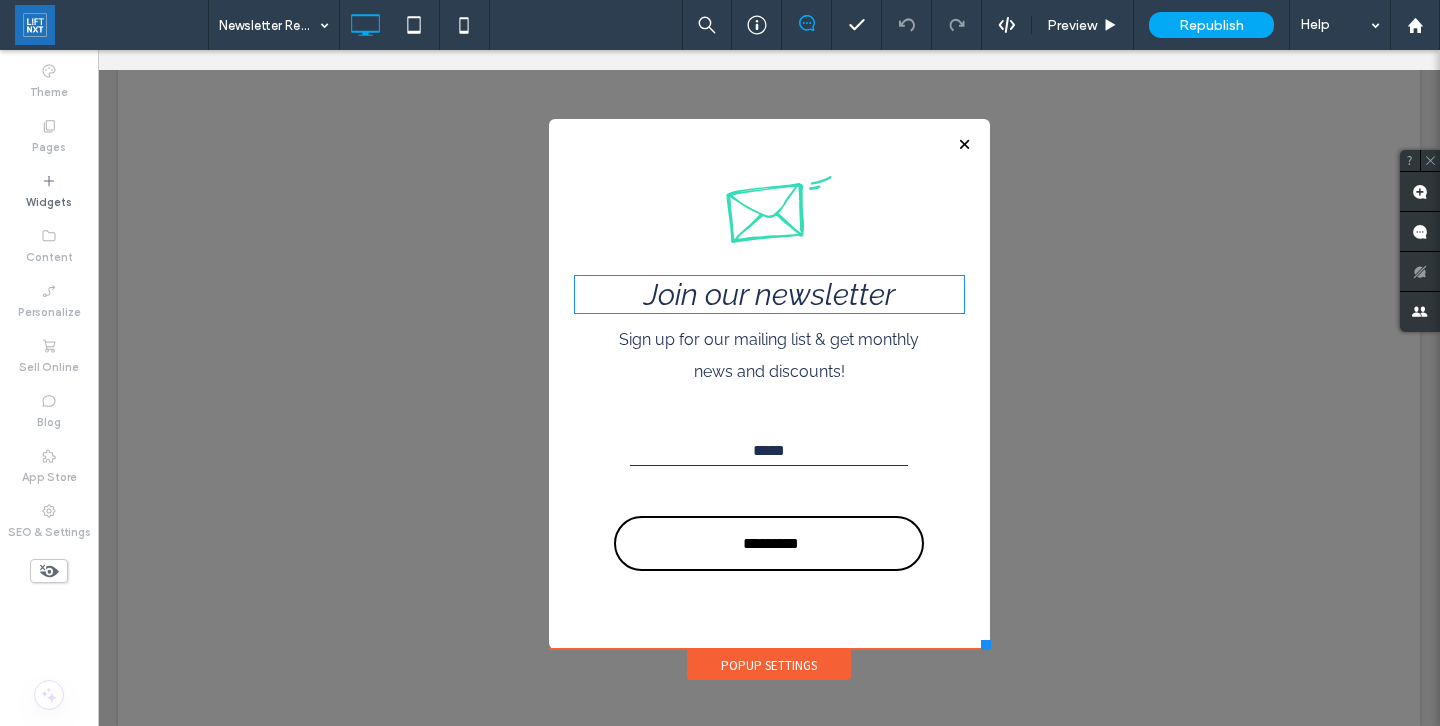 scroll, scrollTop: 0, scrollLeft: 0, axis: both 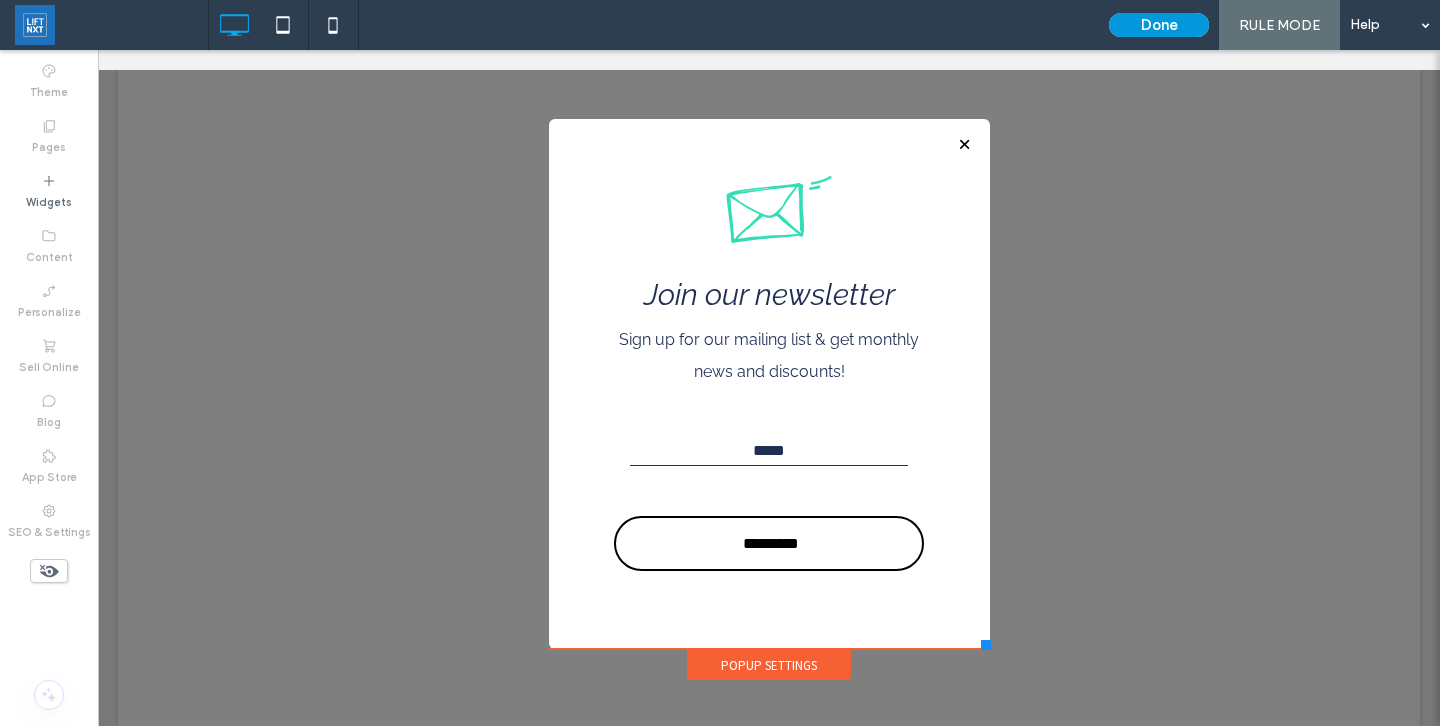 click on "Done" at bounding box center (1159, 25) 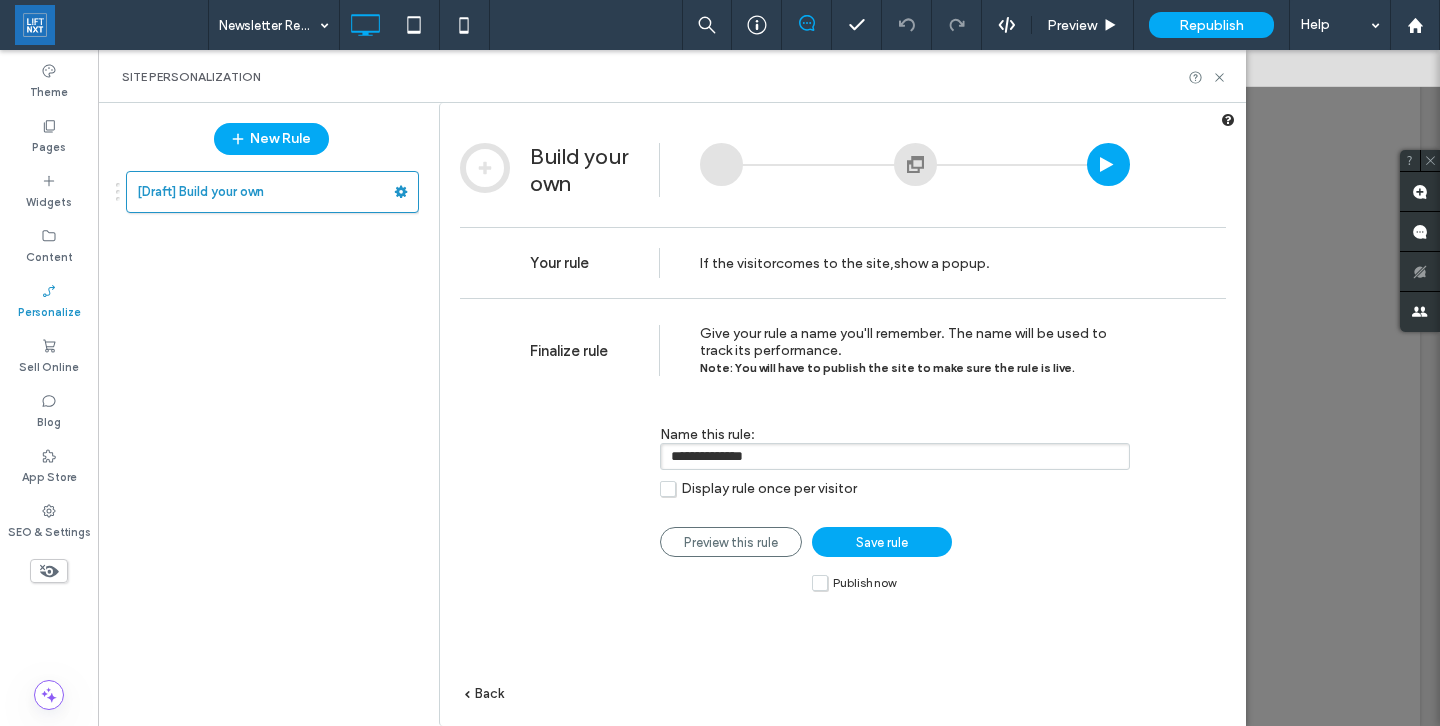 click on "Publish now" at bounding box center (854, 582) 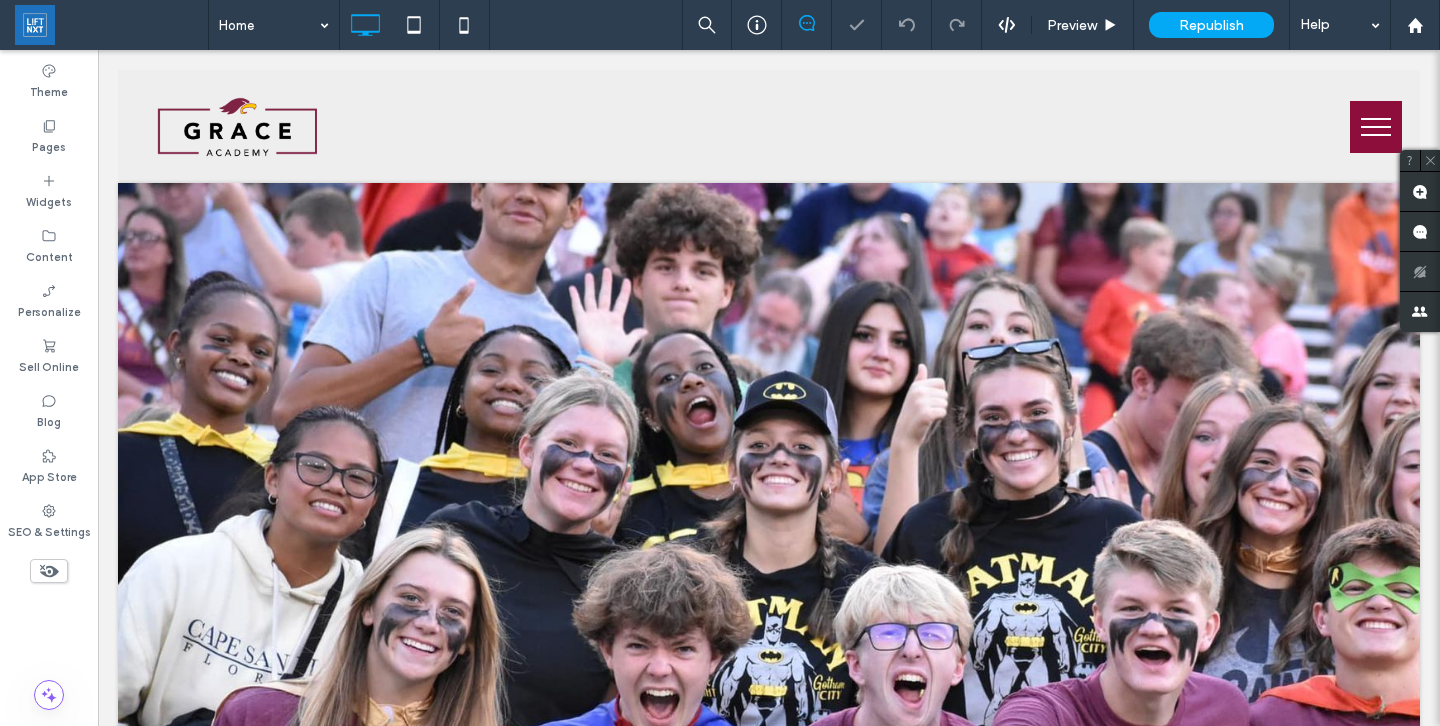 scroll, scrollTop: 0, scrollLeft: 0, axis: both 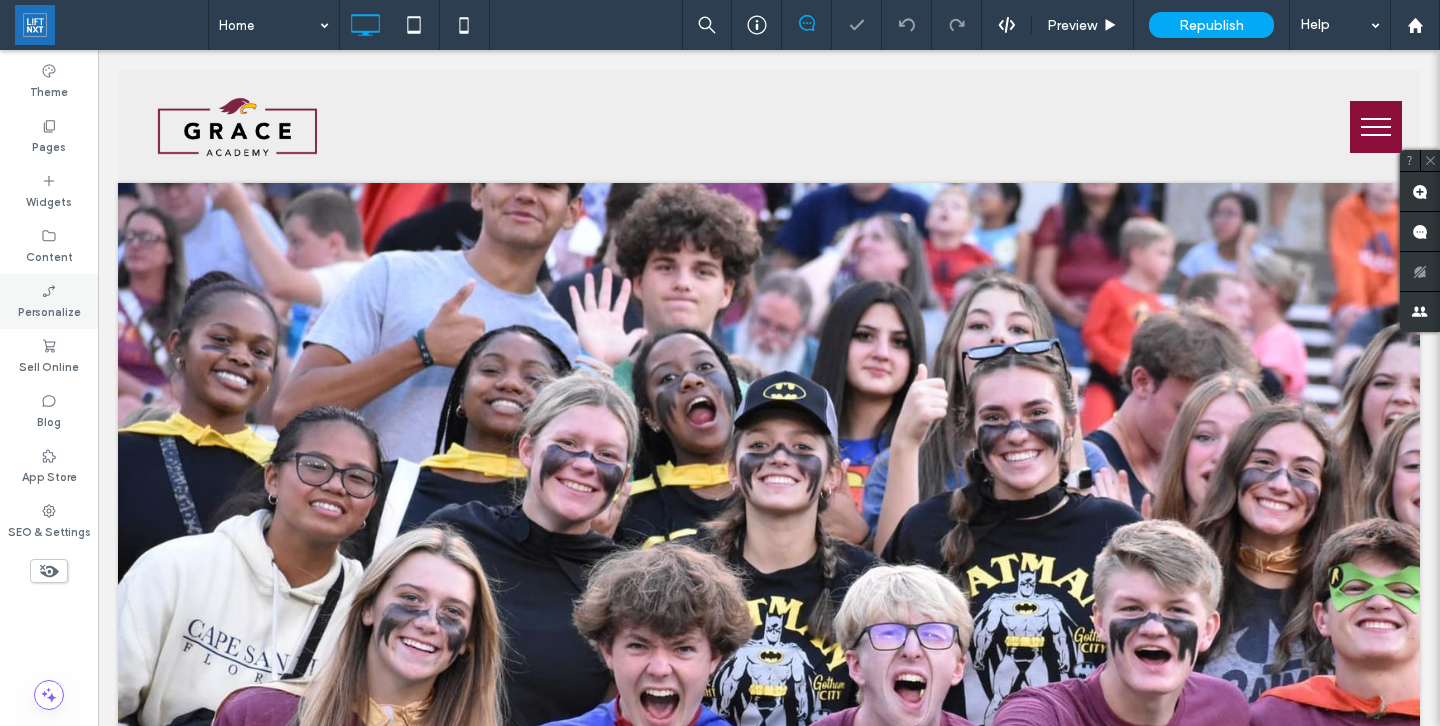 click on "Personalize" at bounding box center [49, 310] 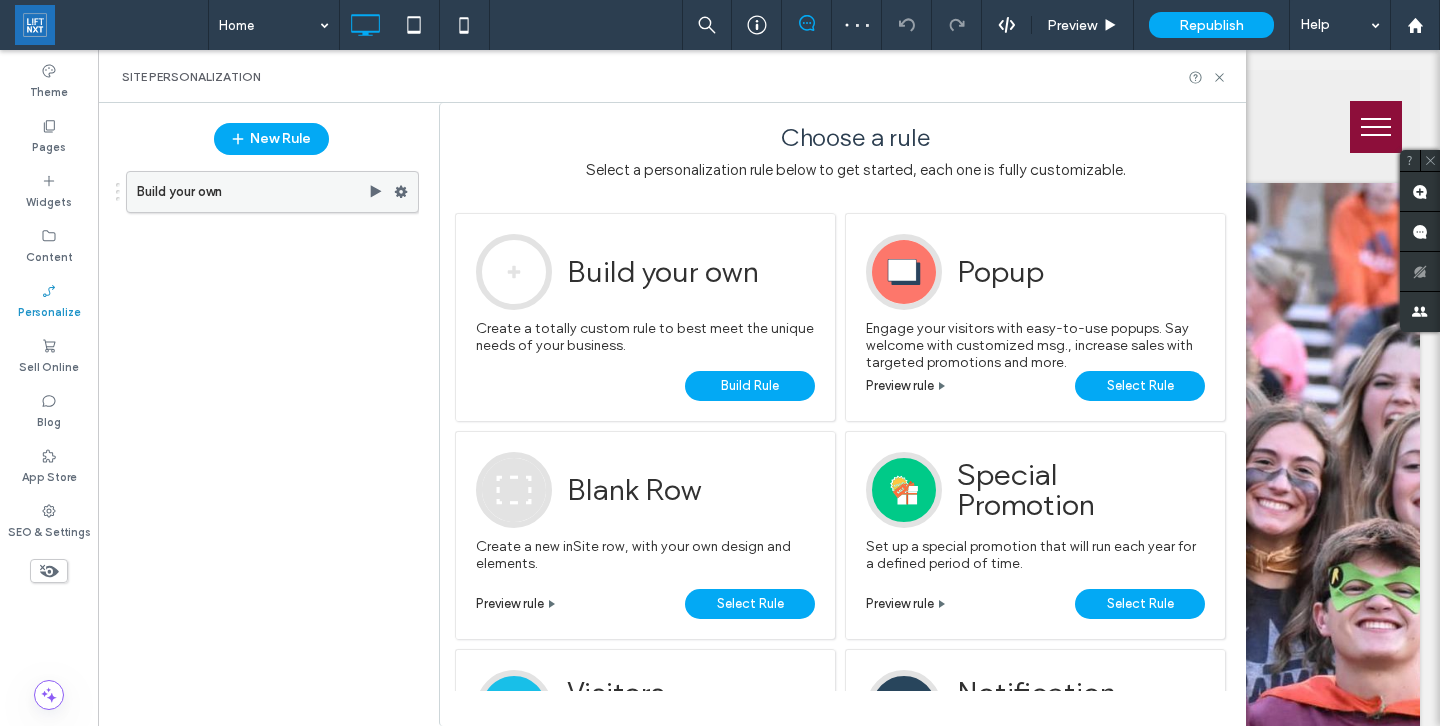click 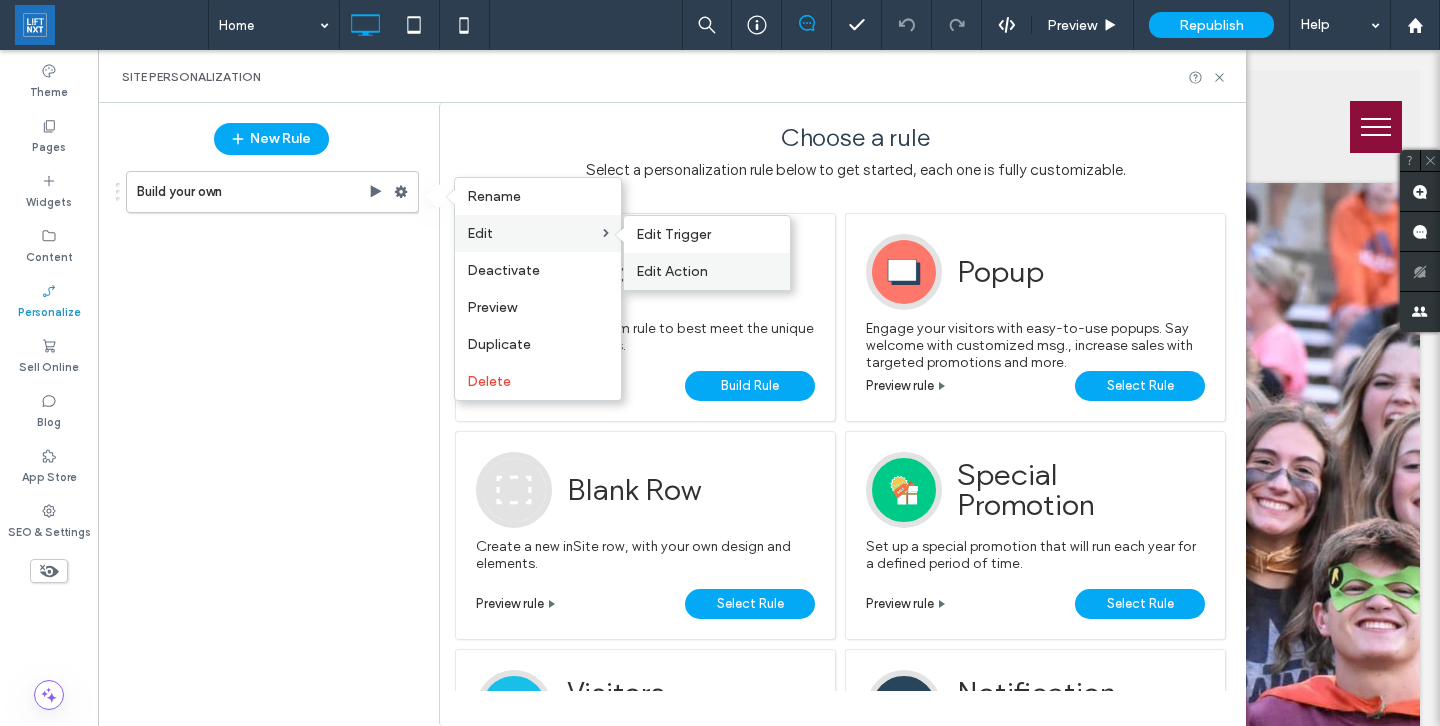 click on "Edit Action" at bounding box center (672, 271) 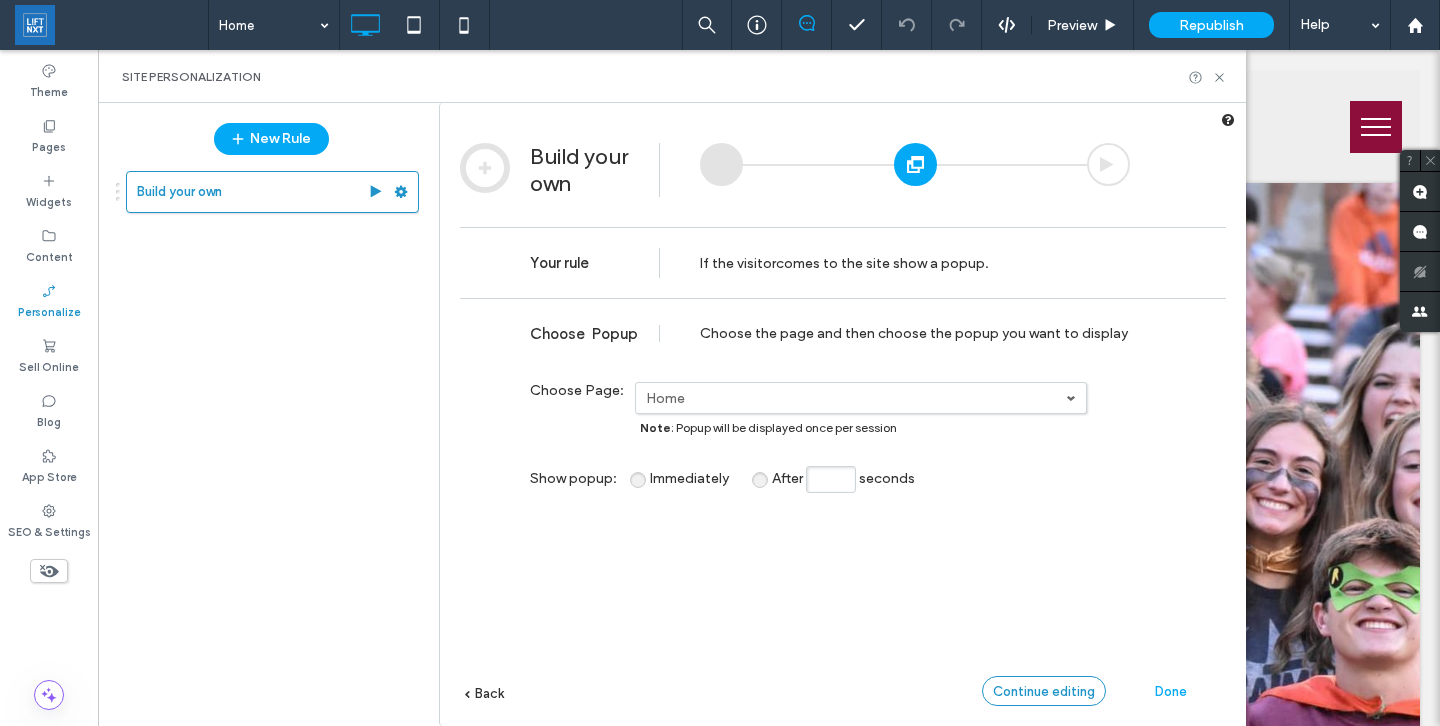 click on "Continue editing" at bounding box center [1044, 691] 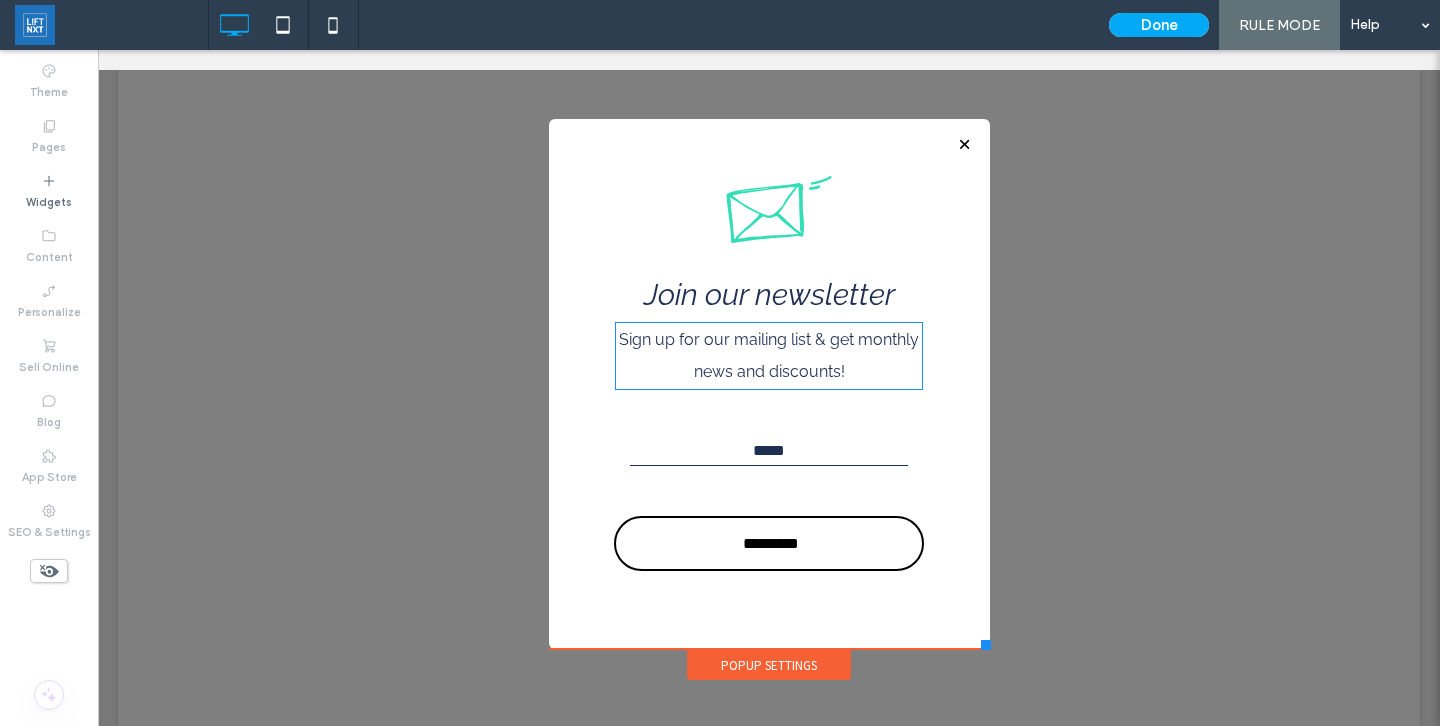 scroll, scrollTop: 0, scrollLeft: 0, axis: both 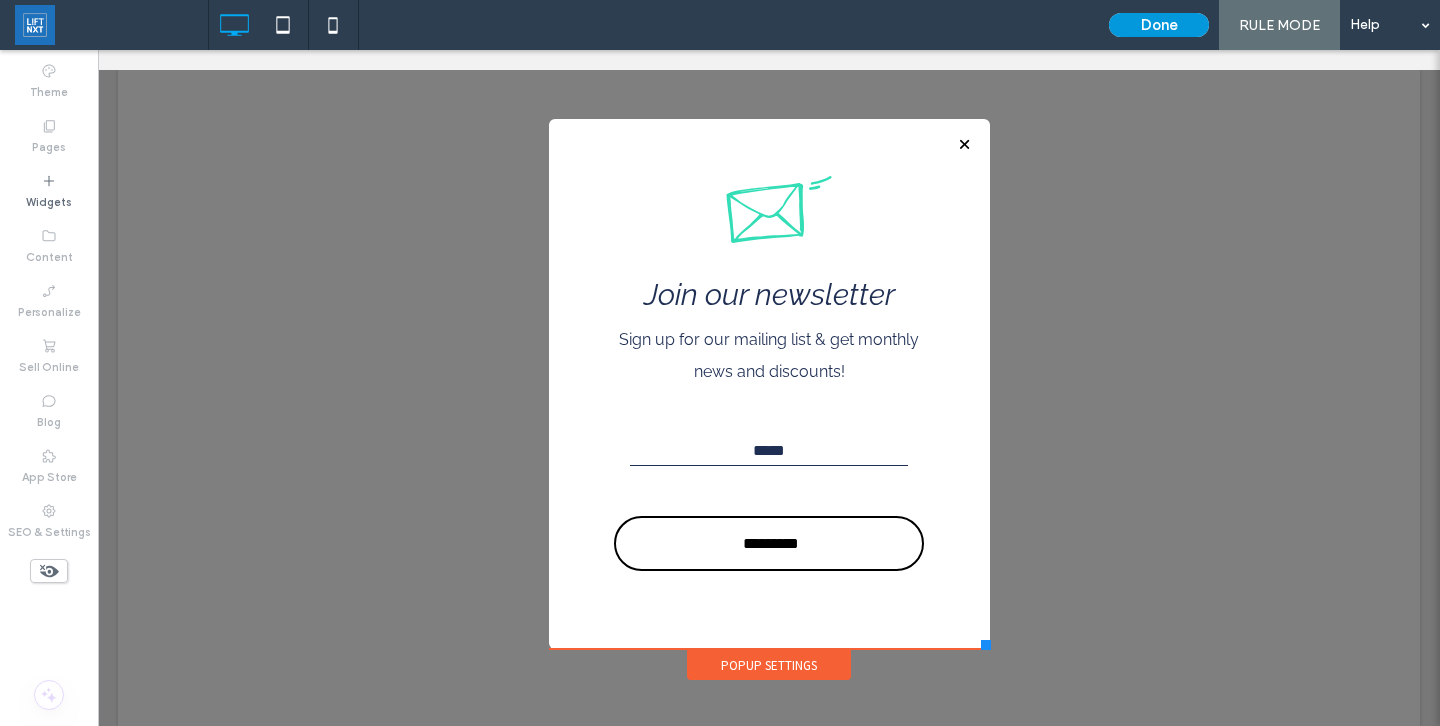 click on "Done" at bounding box center [1159, 25] 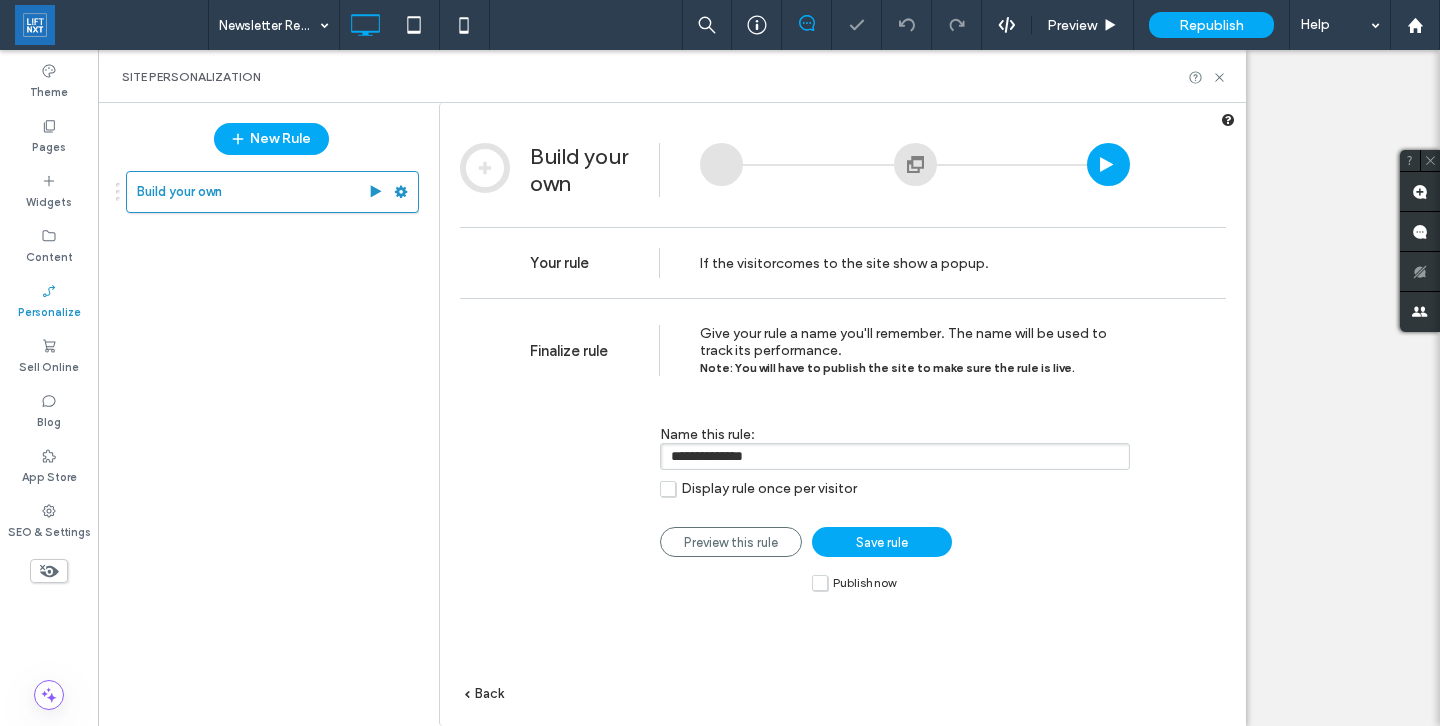 scroll, scrollTop: 0, scrollLeft: 0, axis: both 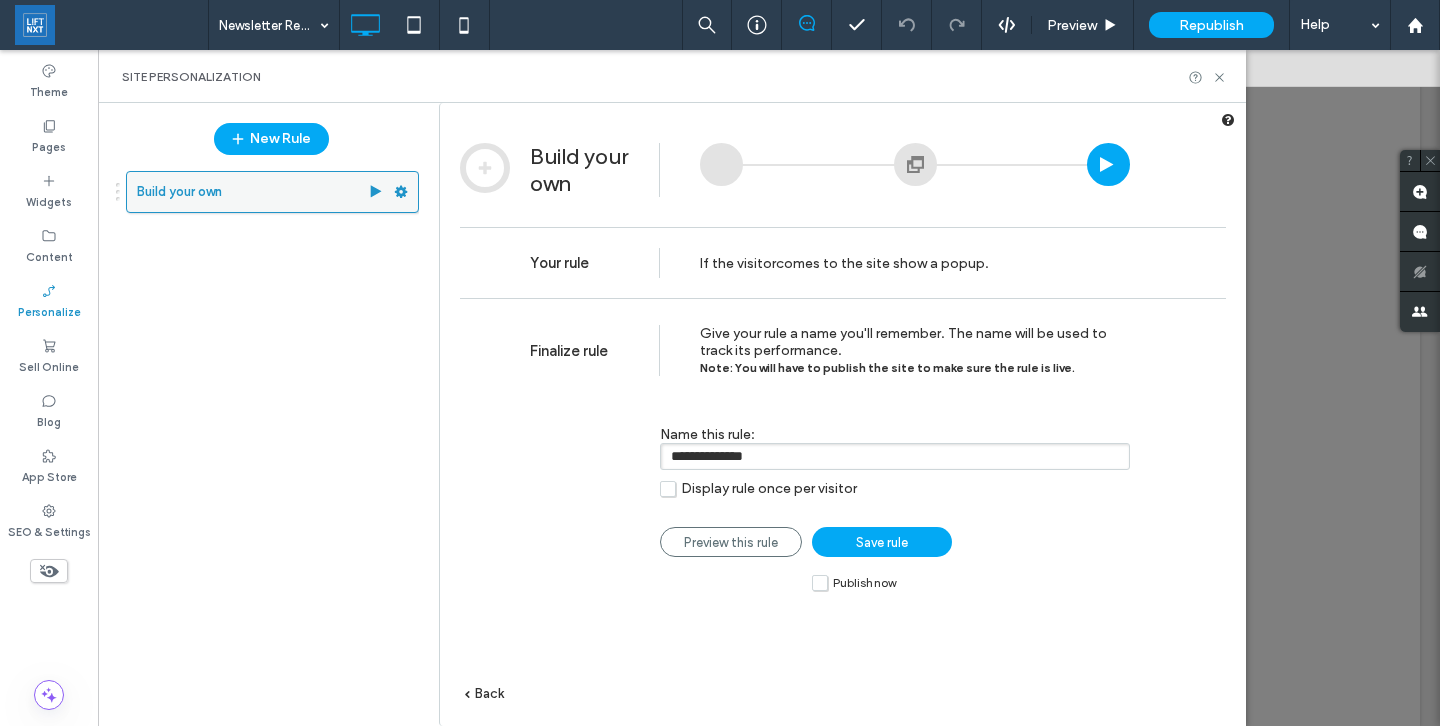 click 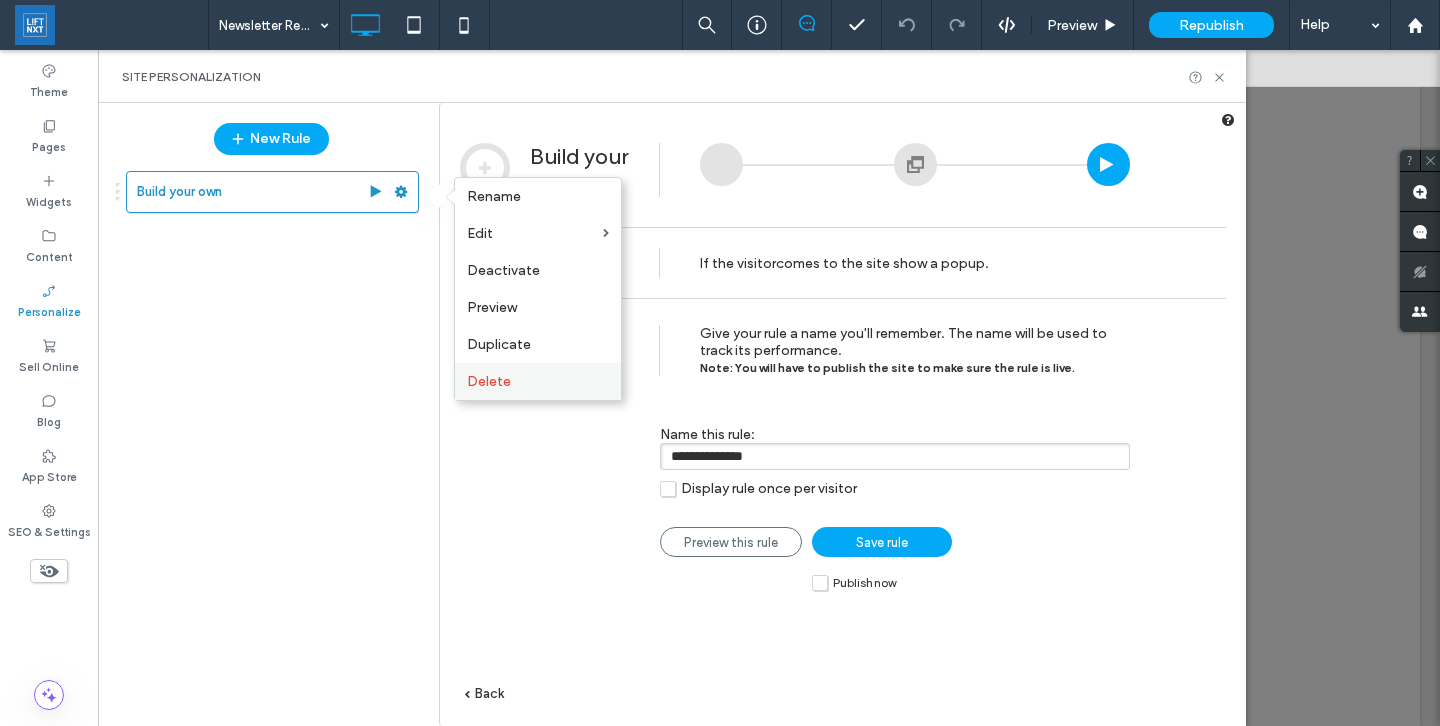 click on "Delete" at bounding box center [489, 381] 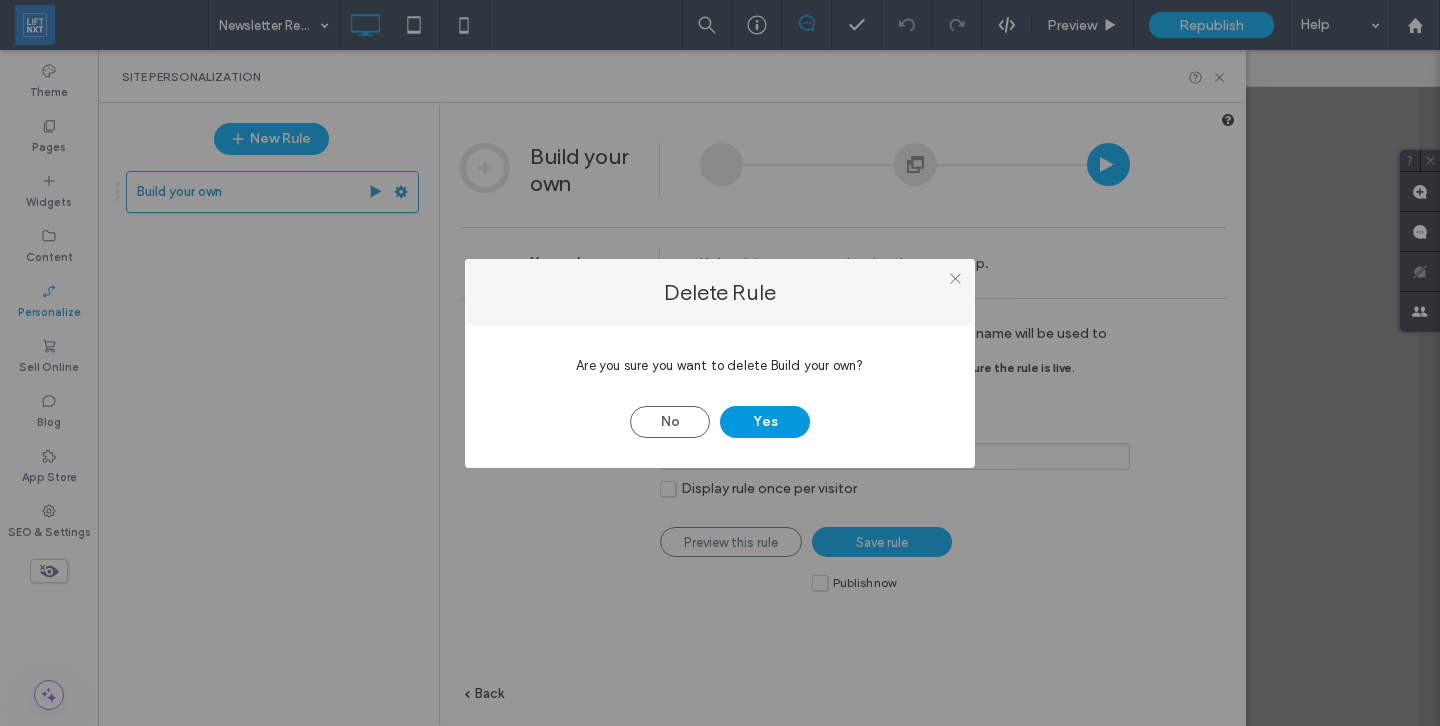 click on "Yes" at bounding box center (765, 422) 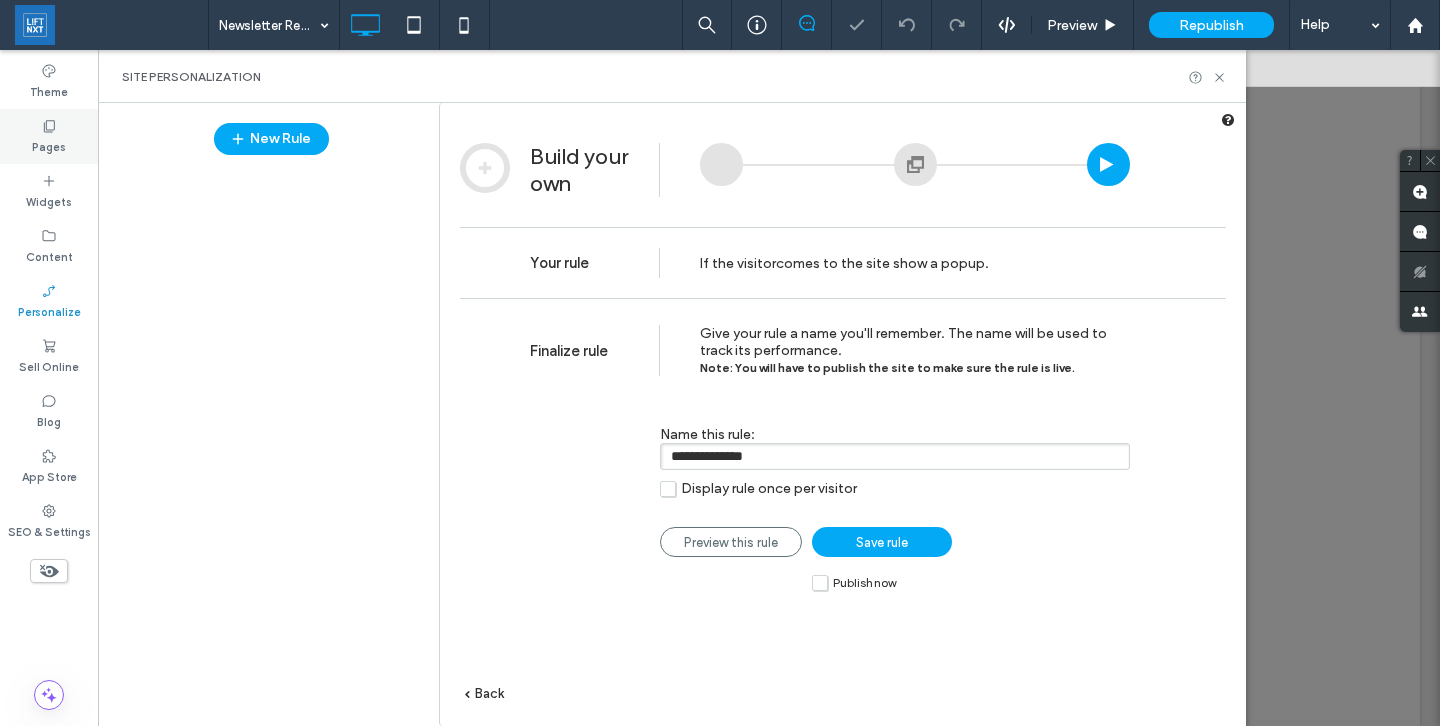 click 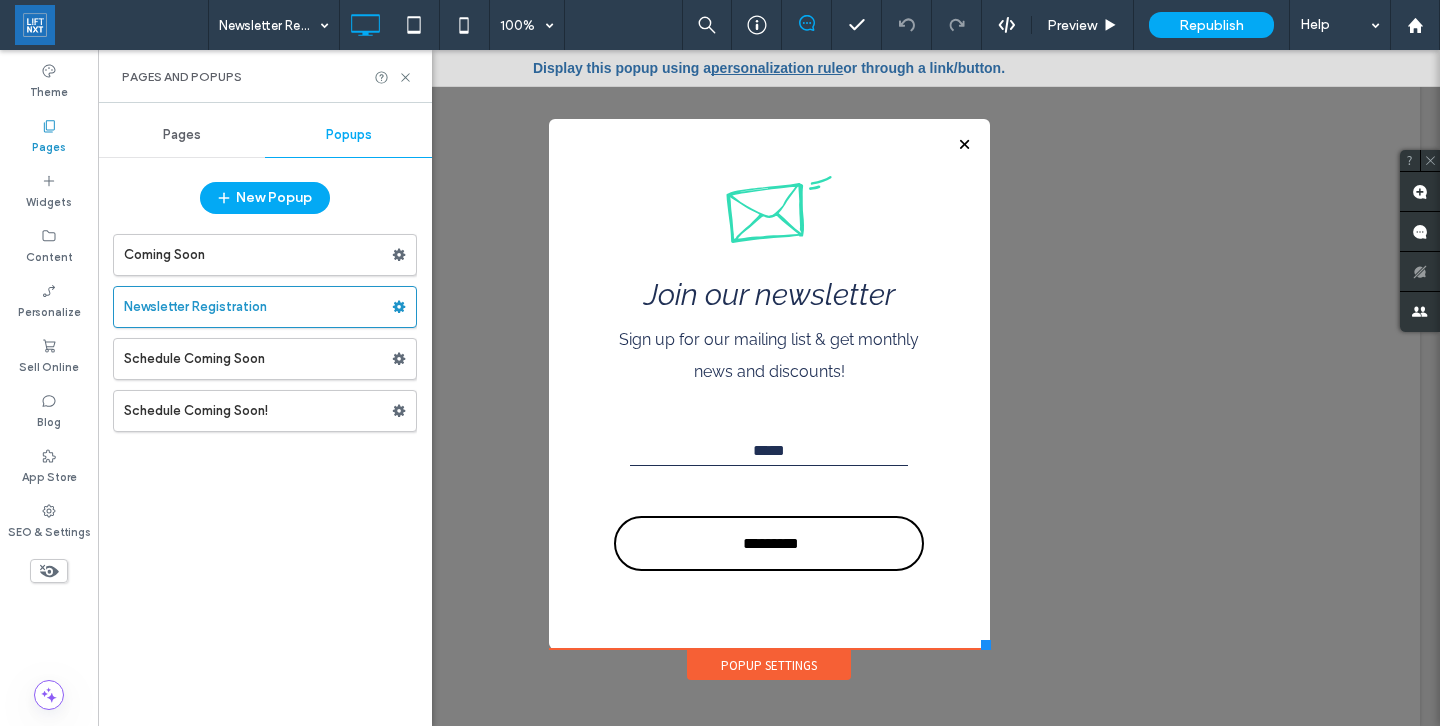 click on "Pages" at bounding box center (181, 135) 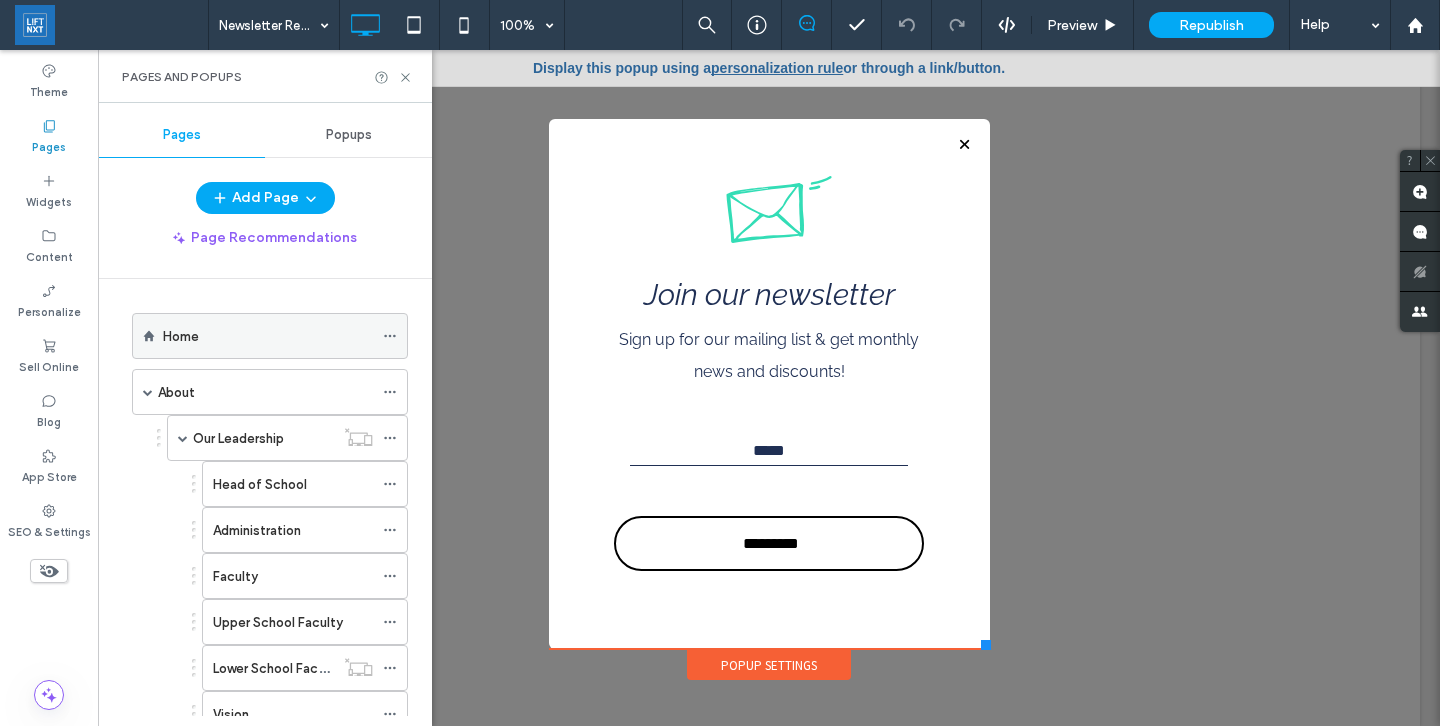 click on "Home" at bounding box center [268, 336] 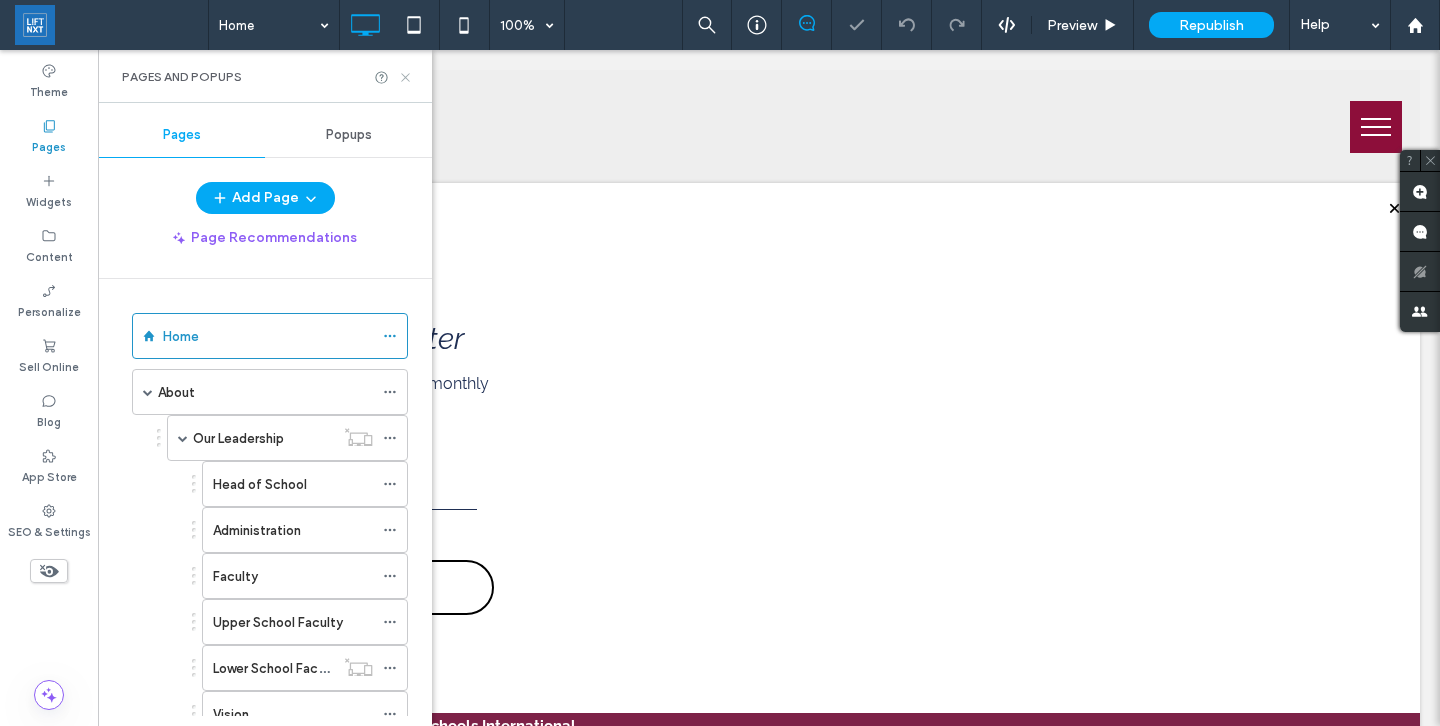 click 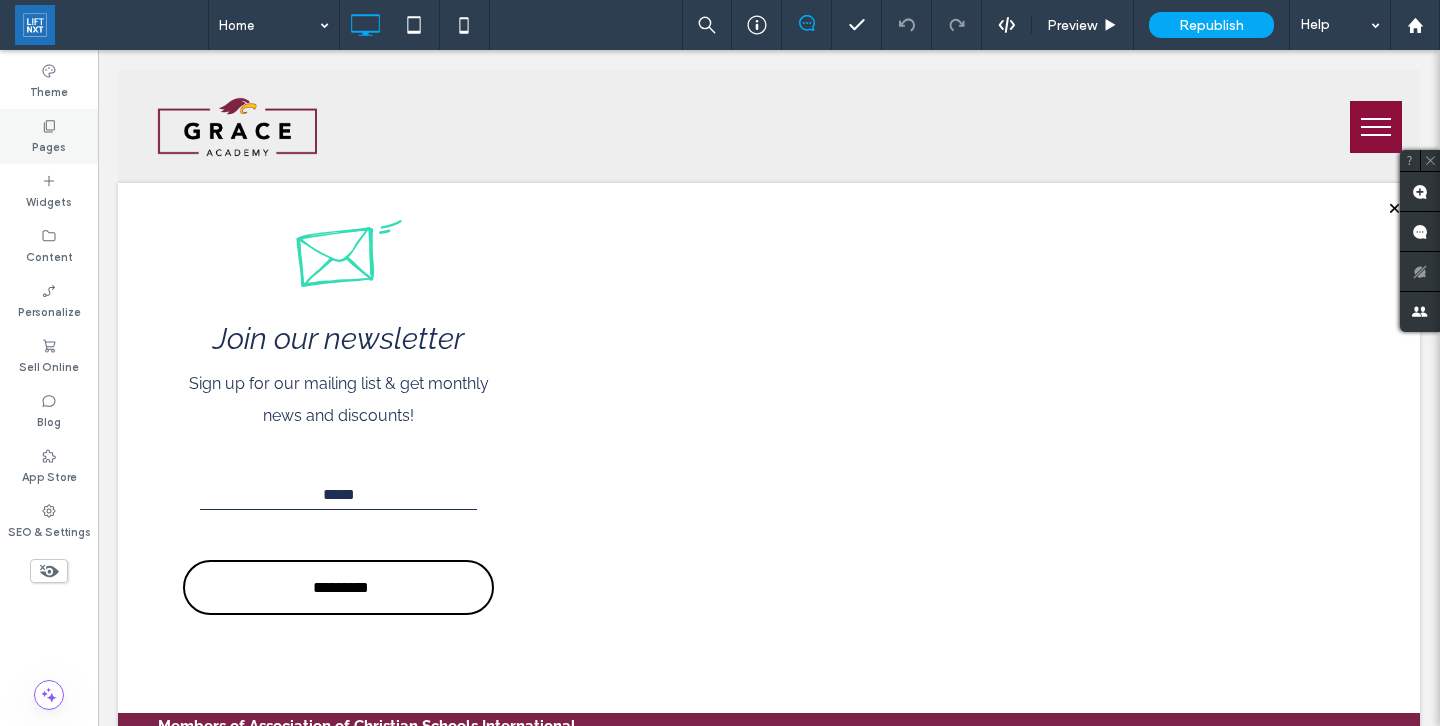 click on "Pages" at bounding box center (49, 145) 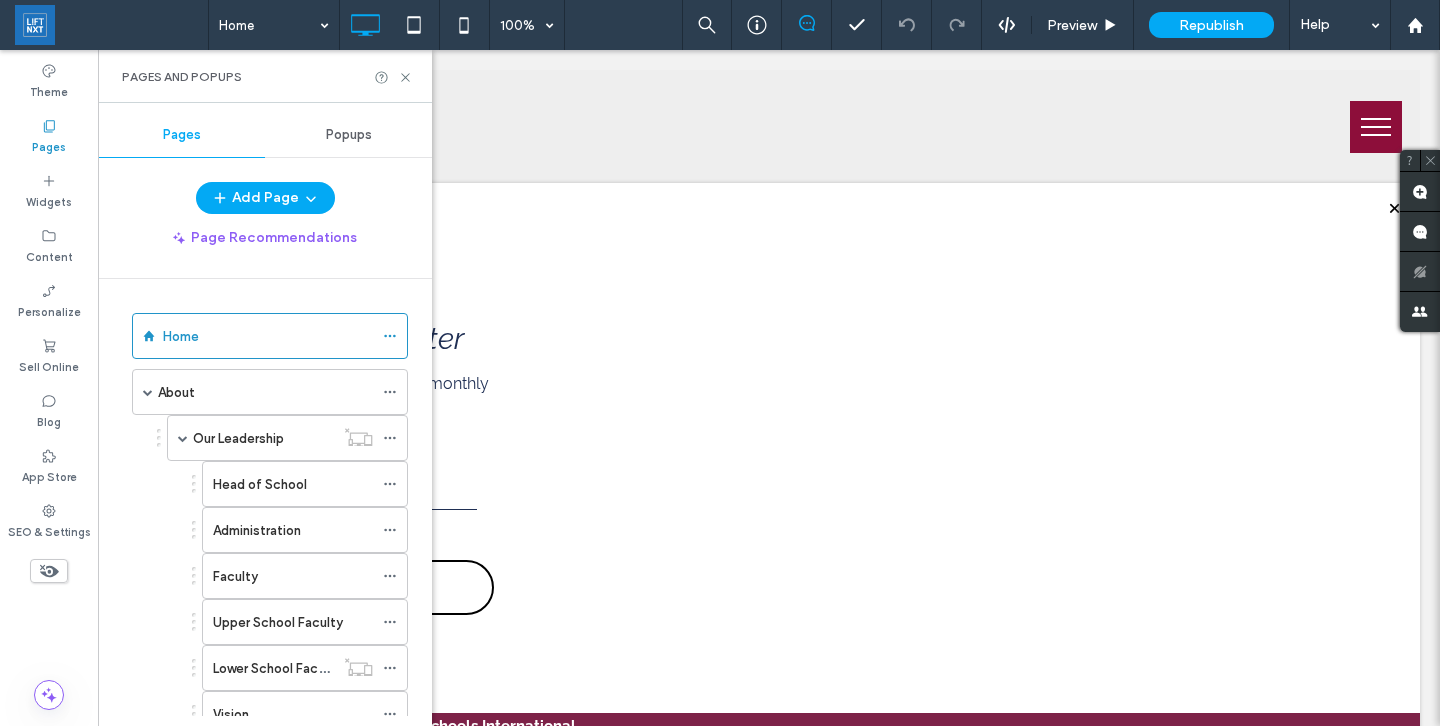 click on "Popups" at bounding box center (348, 135) 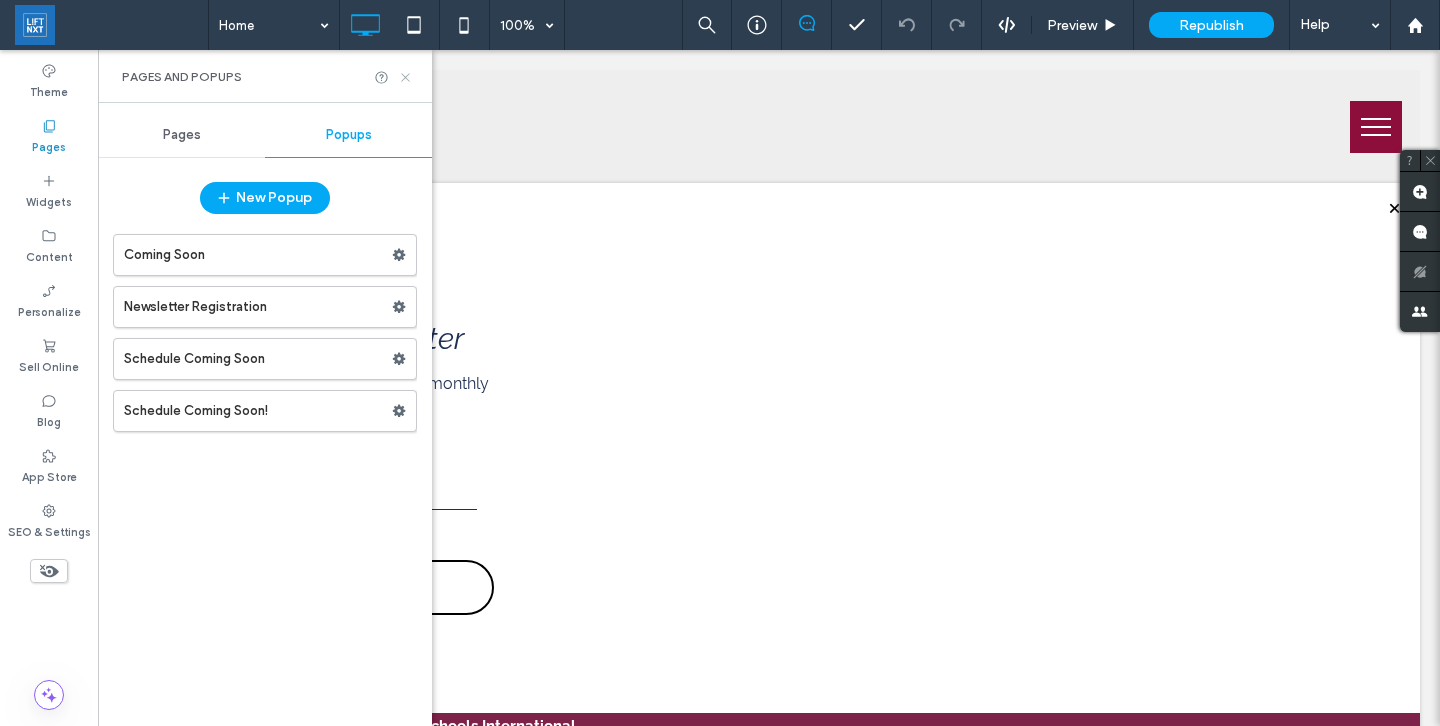 click 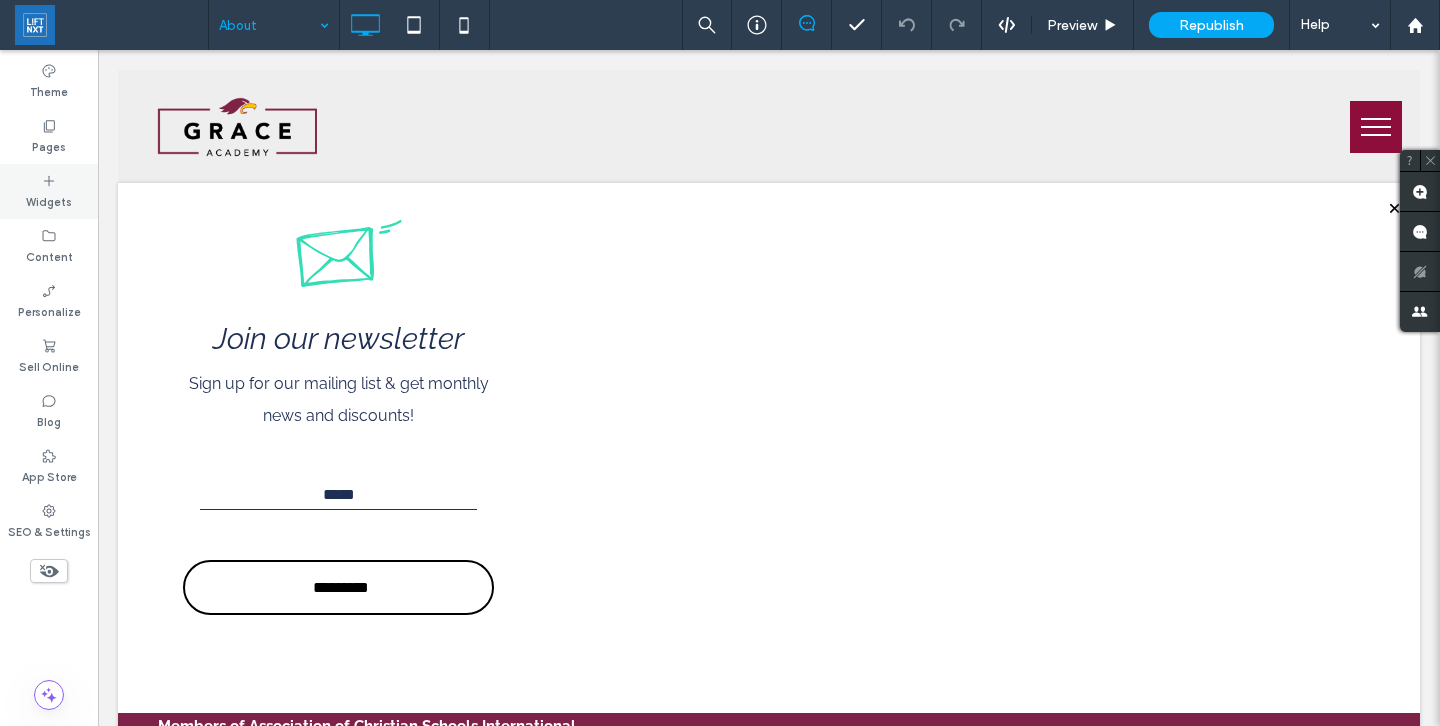 click on "Widgets" at bounding box center (49, 191) 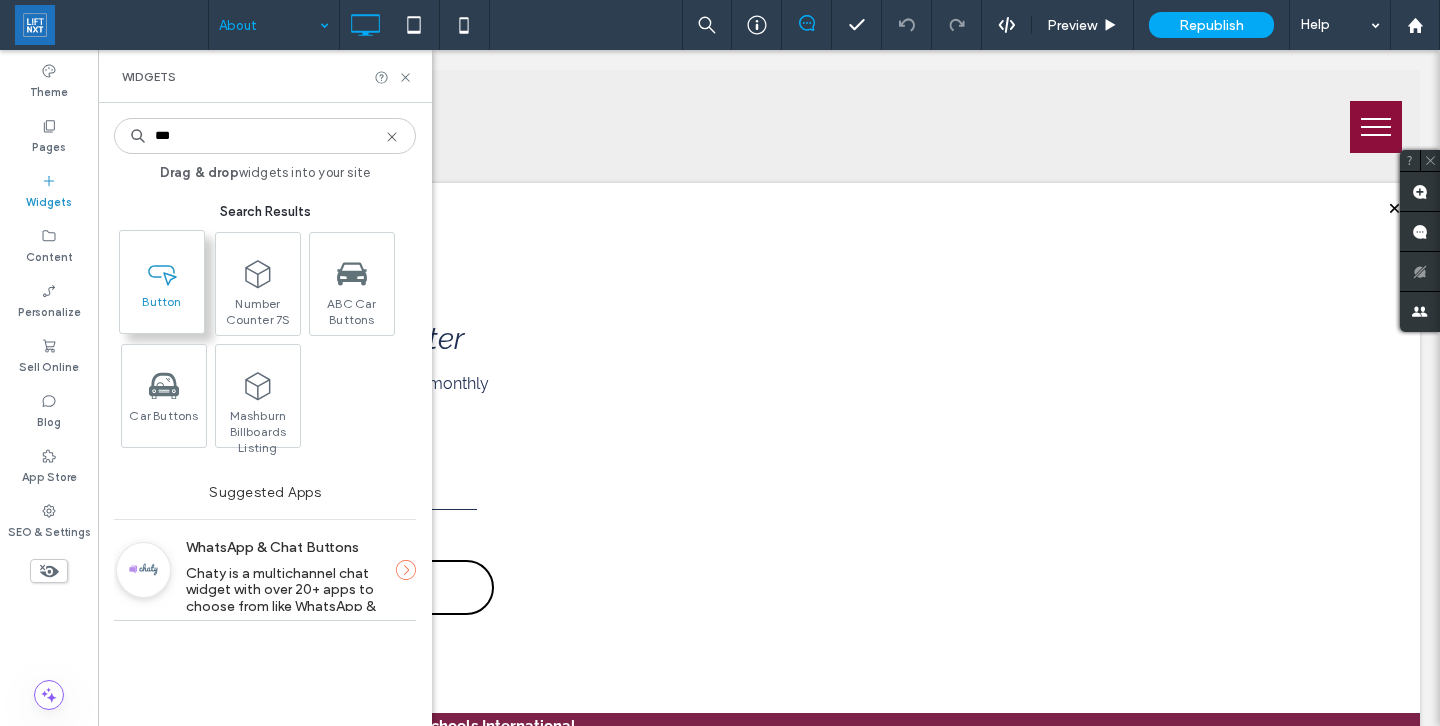 type on "***" 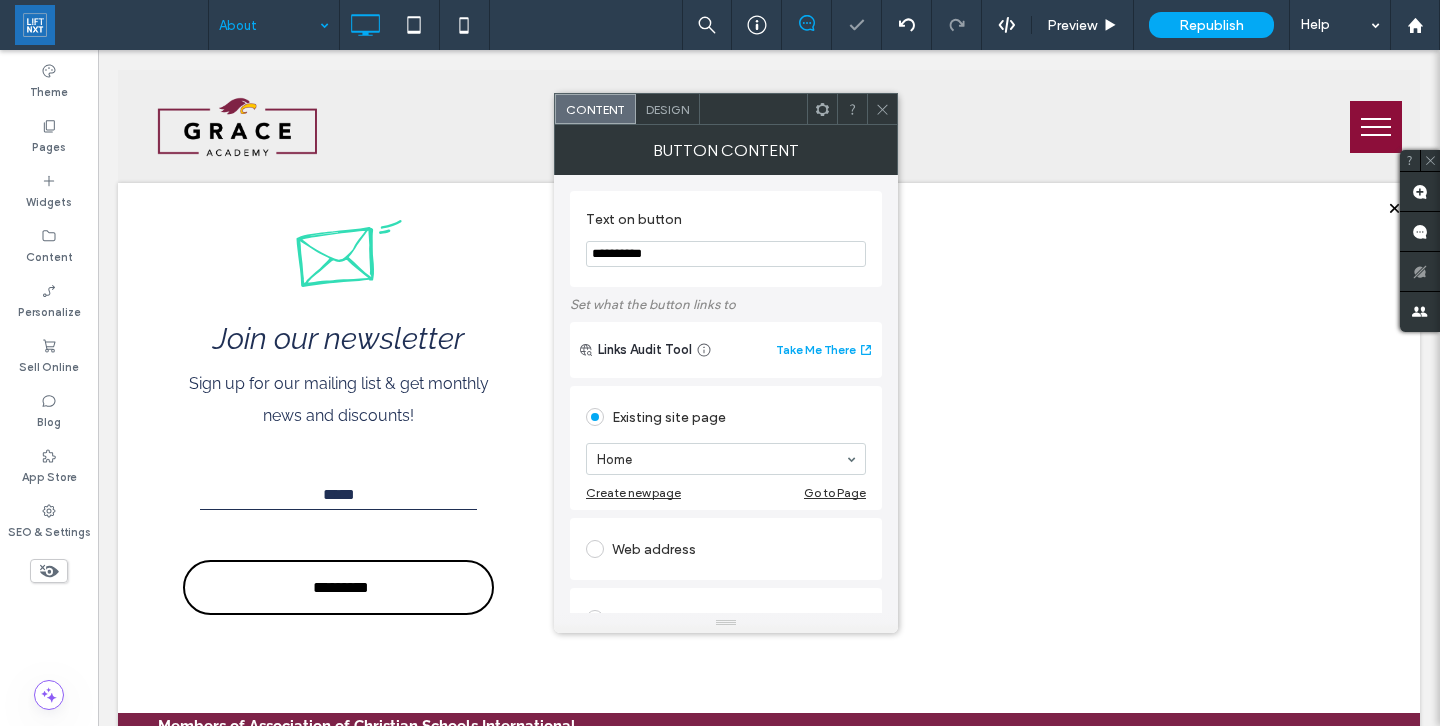 click on "**********" at bounding box center (726, 254) 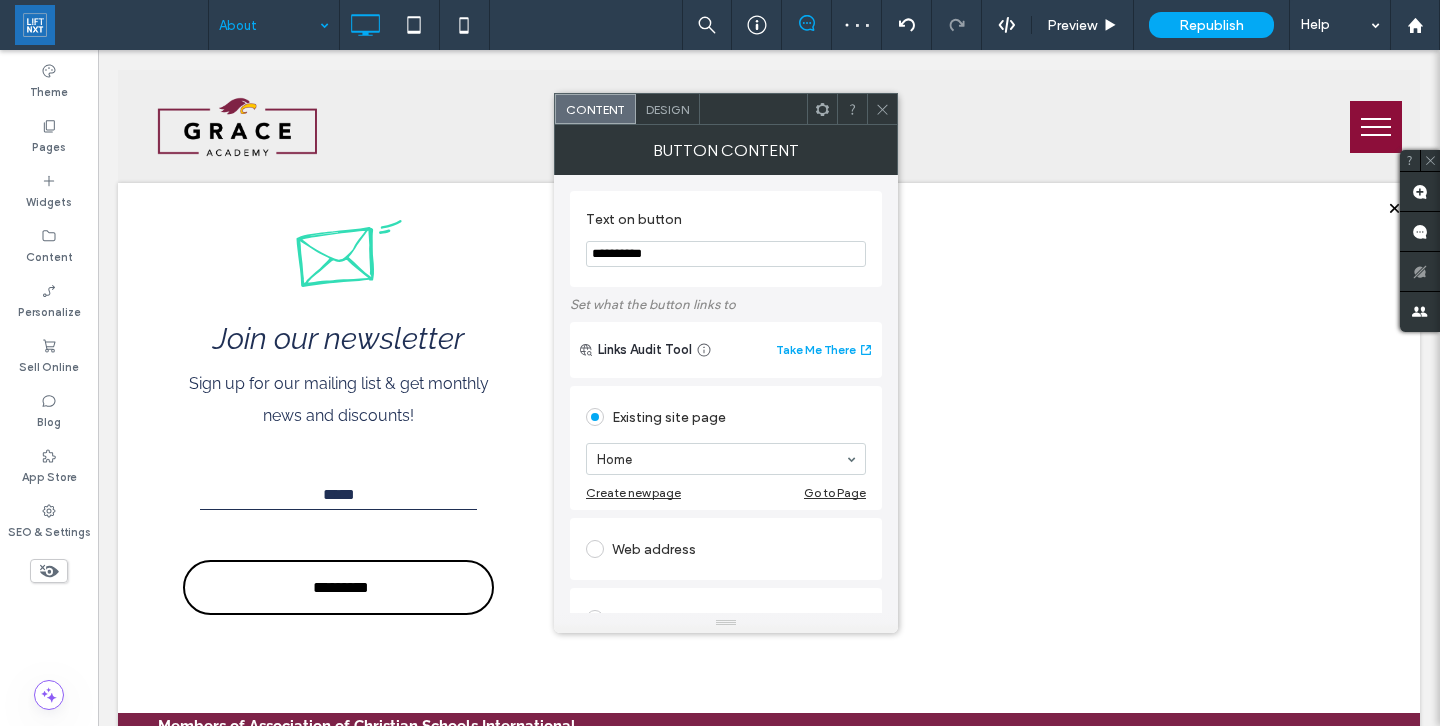 type on "*" 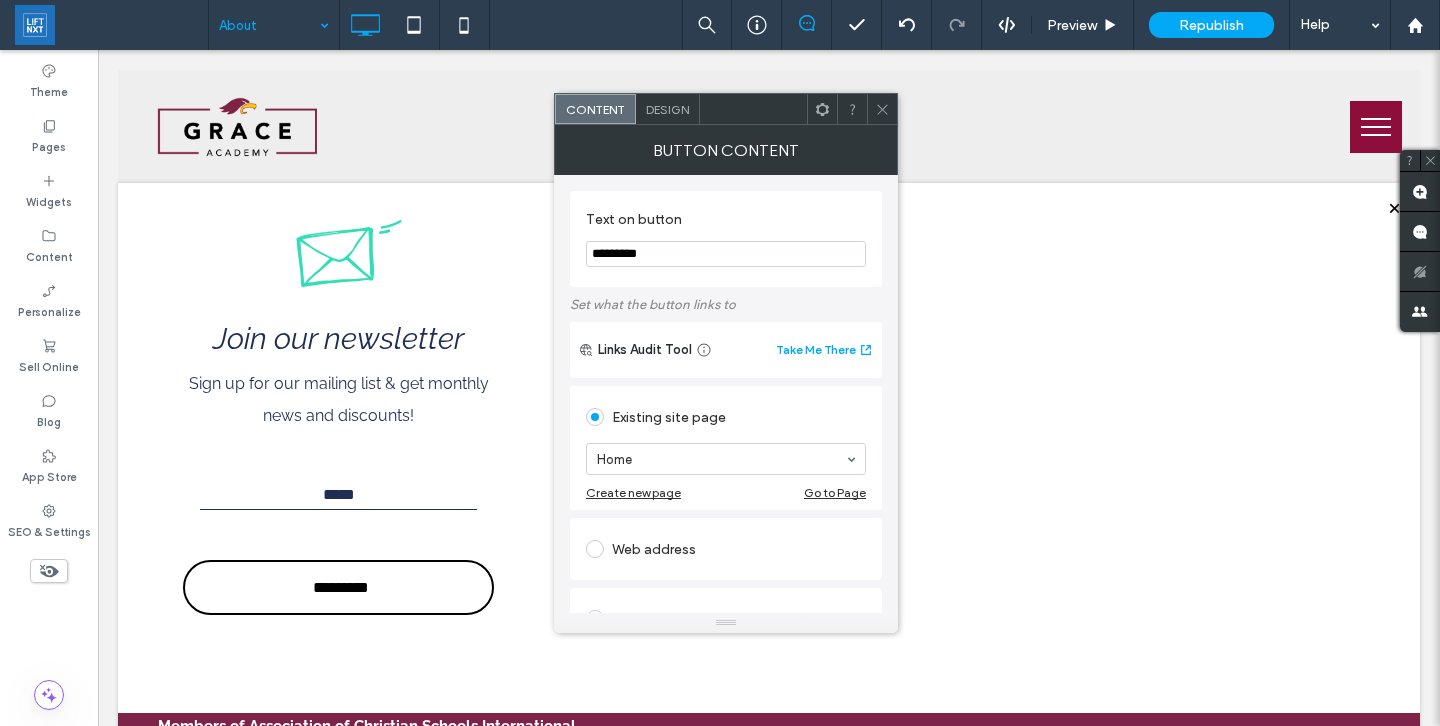 scroll, scrollTop: 319, scrollLeft: 0, axis: vertical 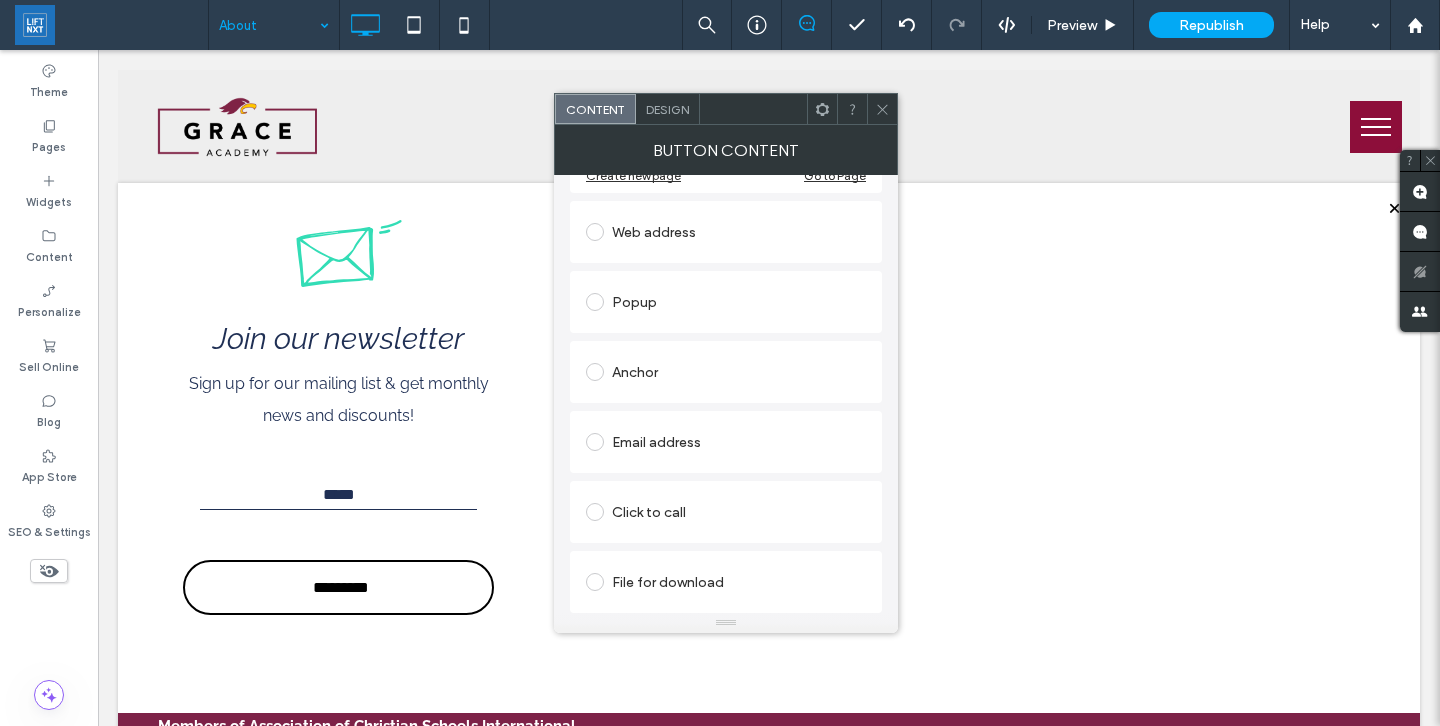 type on "*********" 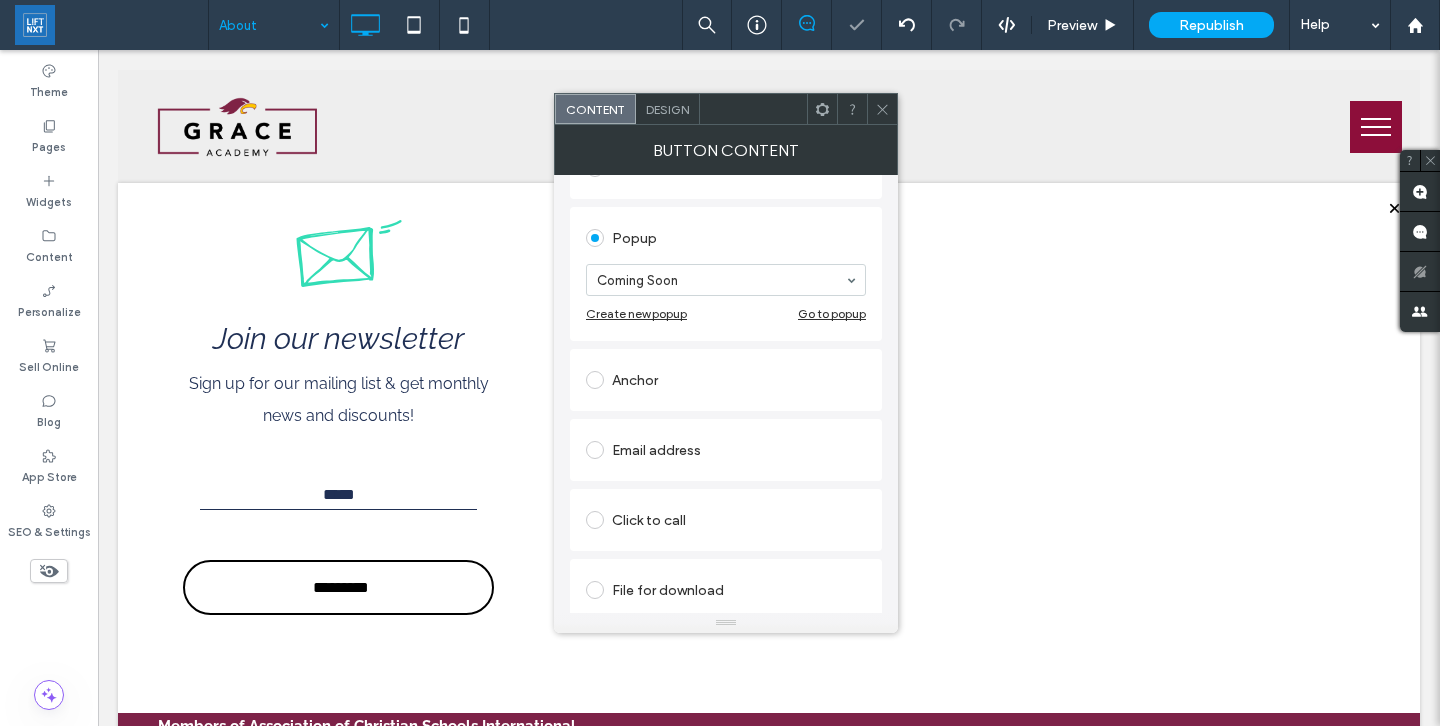 scroll, scrollTop: 258, scrollLeft: 0, axis: vertical 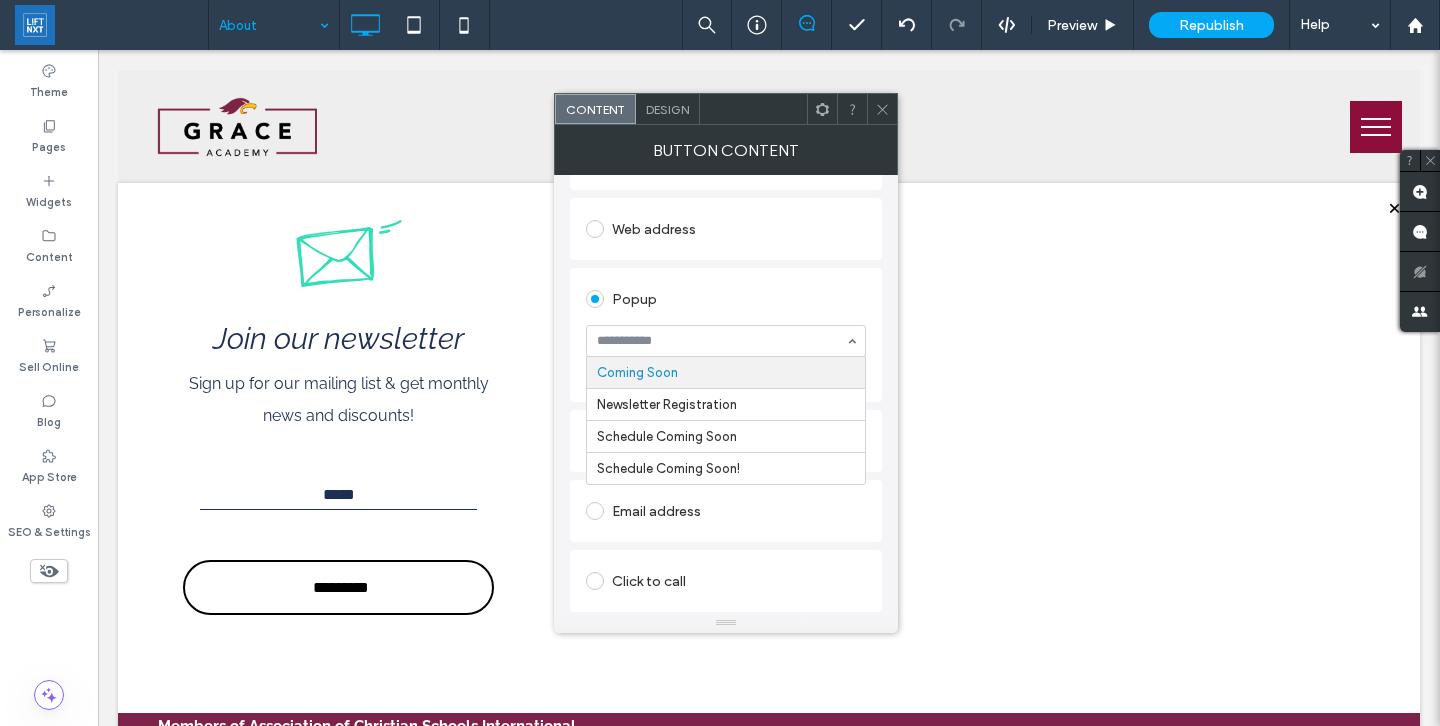 click on "Popup" at bounding box center [726, 299] 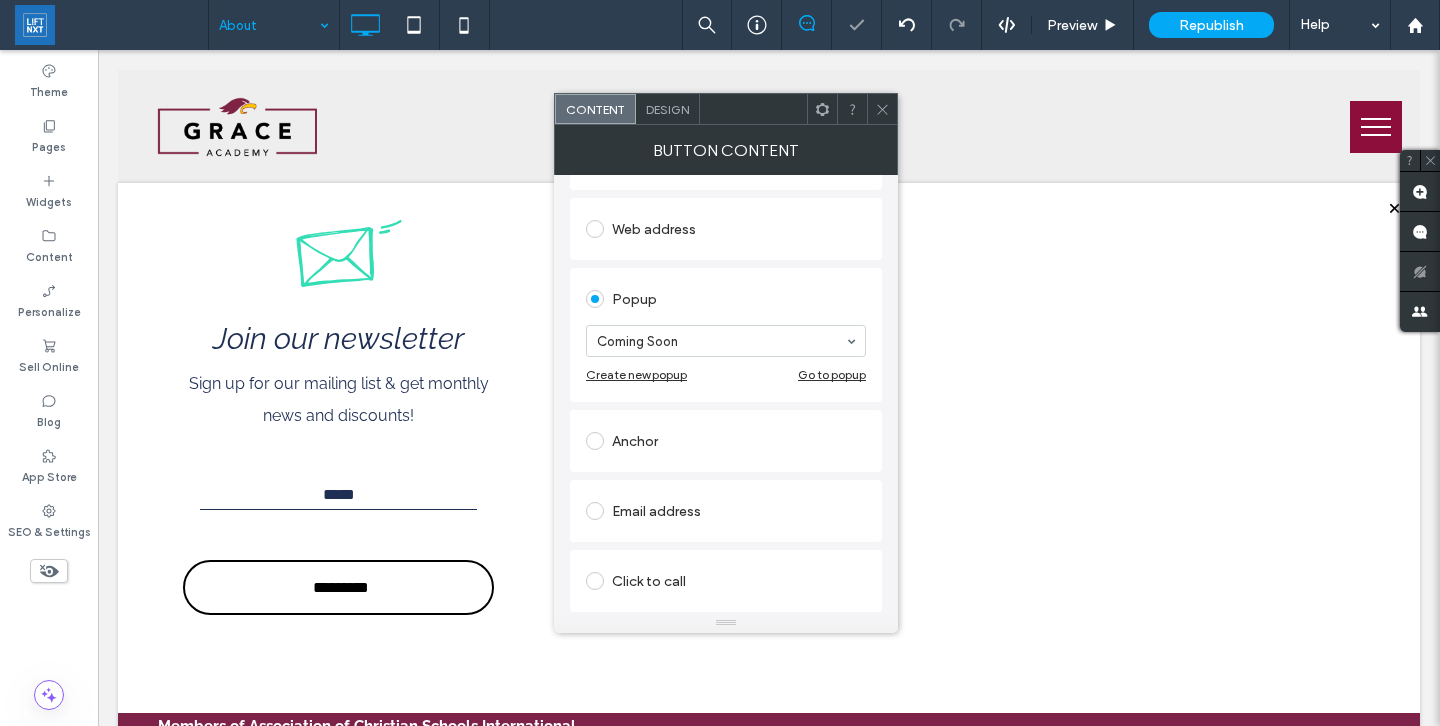 click on "Button Content" at bounding box center (726, 150) 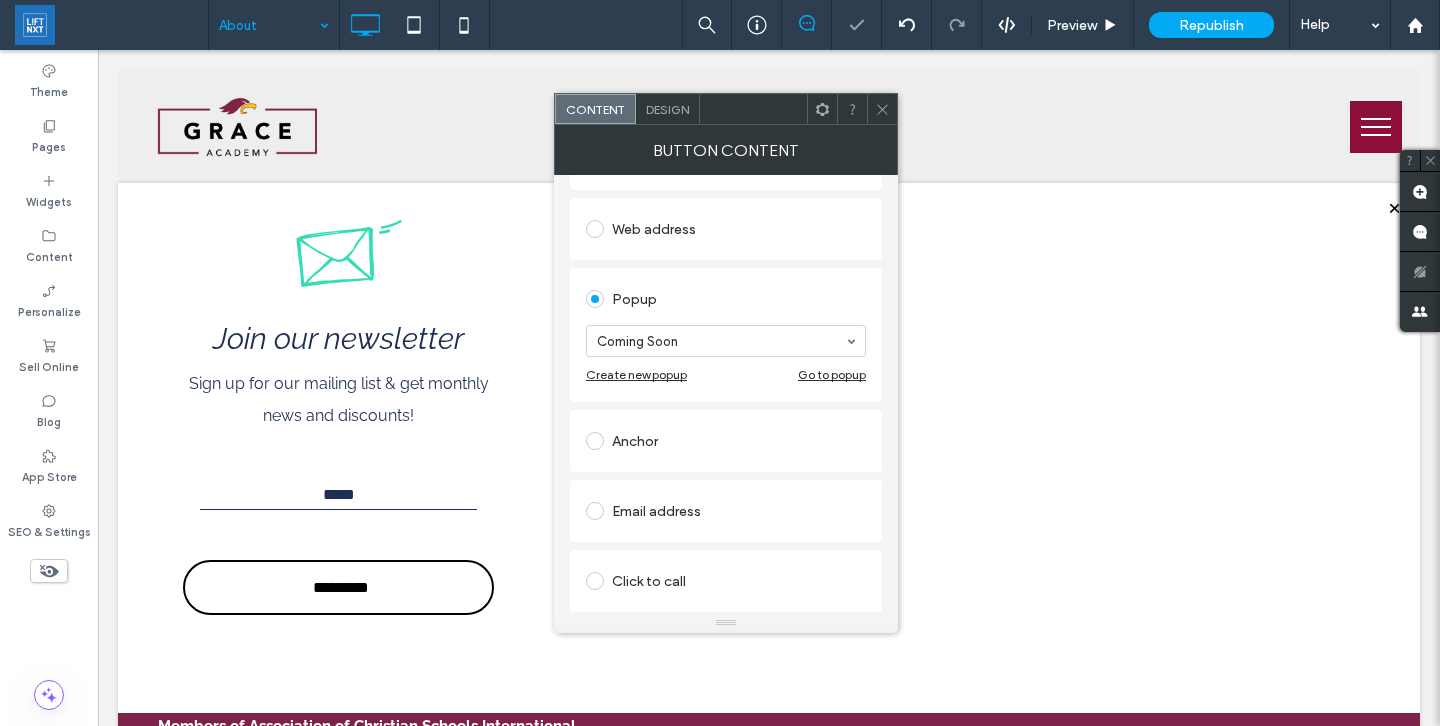 click on "Design" at bounding box center [667, 109] 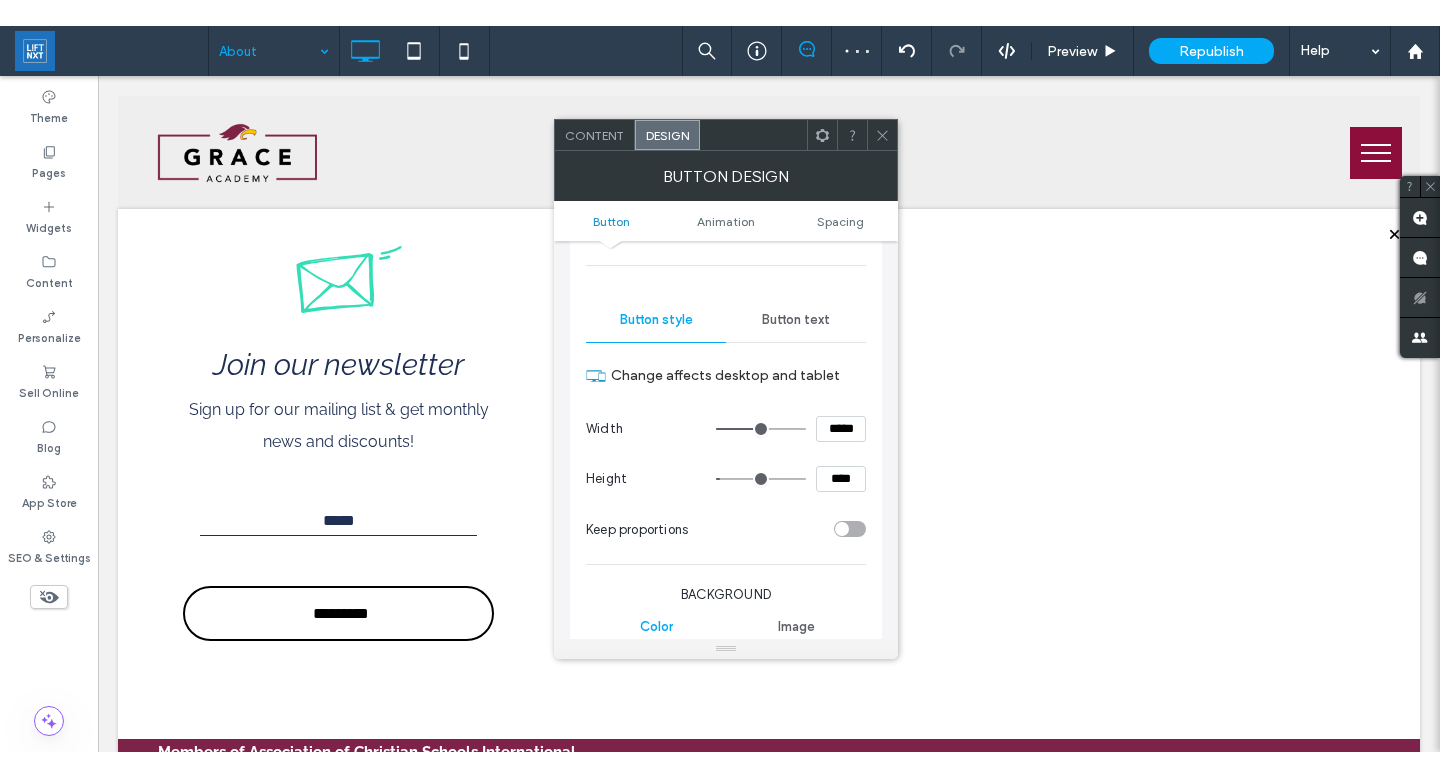 scroll, scrollTop: 156, scrollLeft: 0, axis: vertical 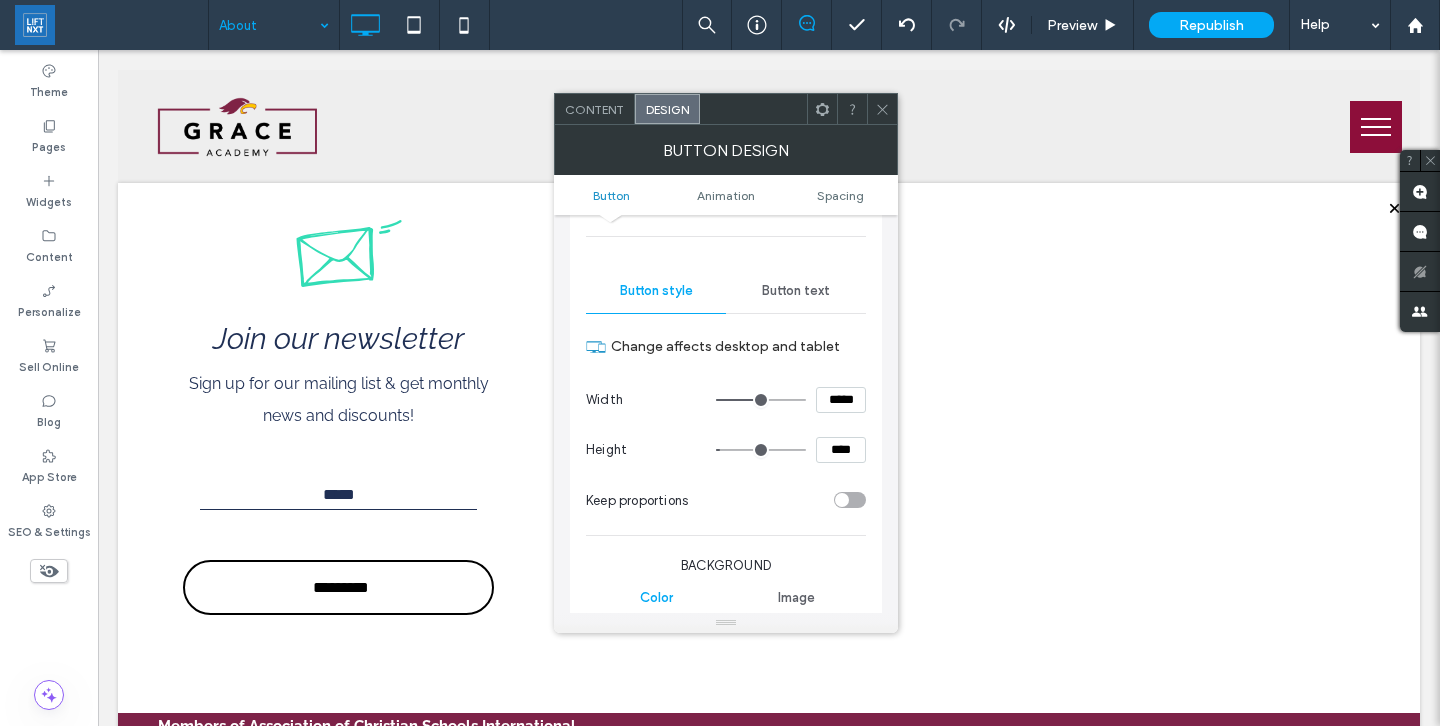 click 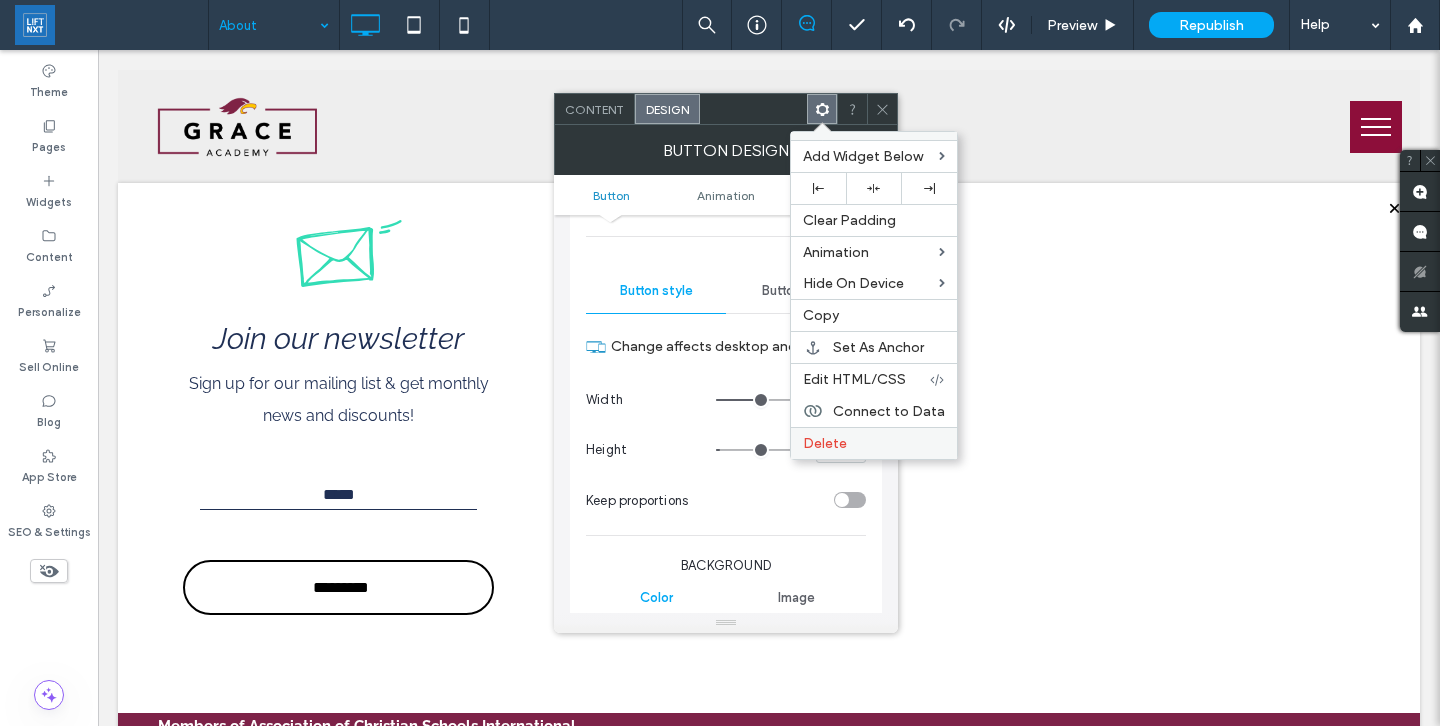 click on "Delete" at bounding box center (825, 443) 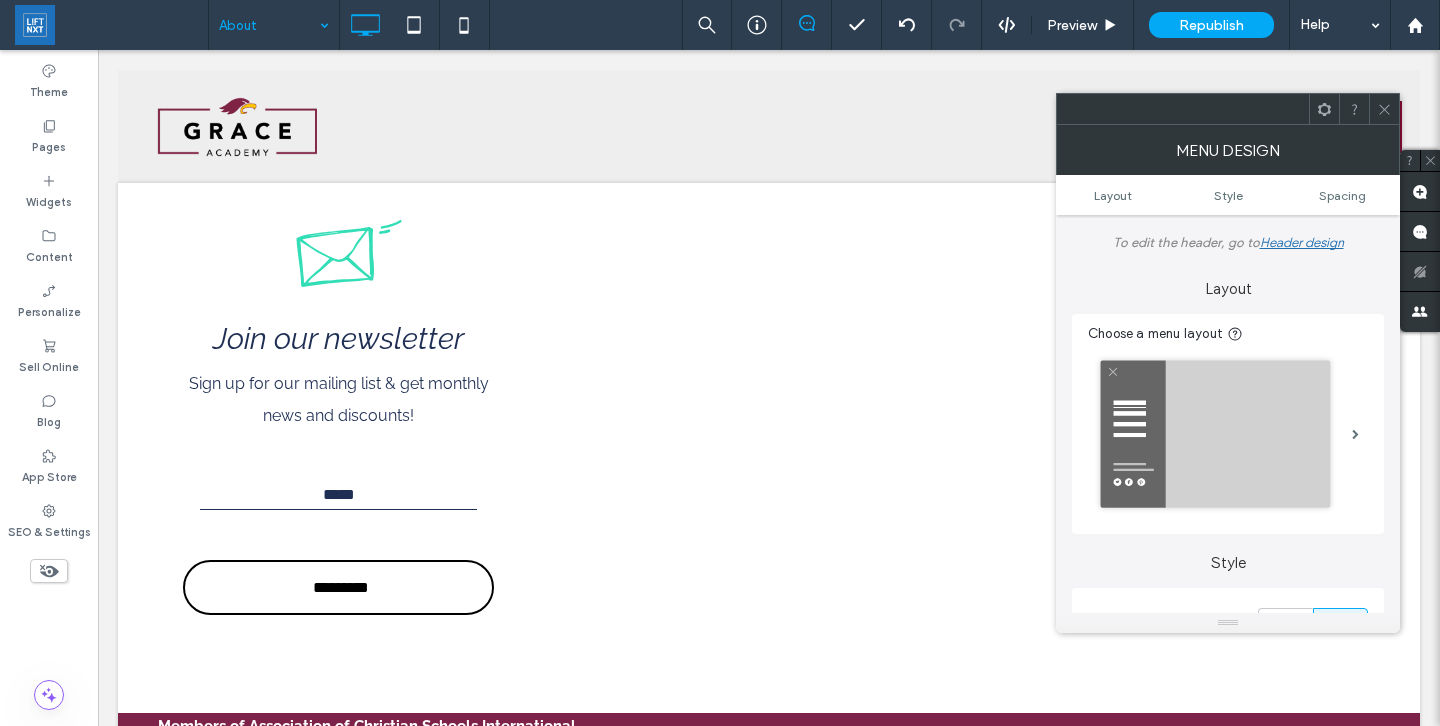 click at bounding box center [1384, 109] 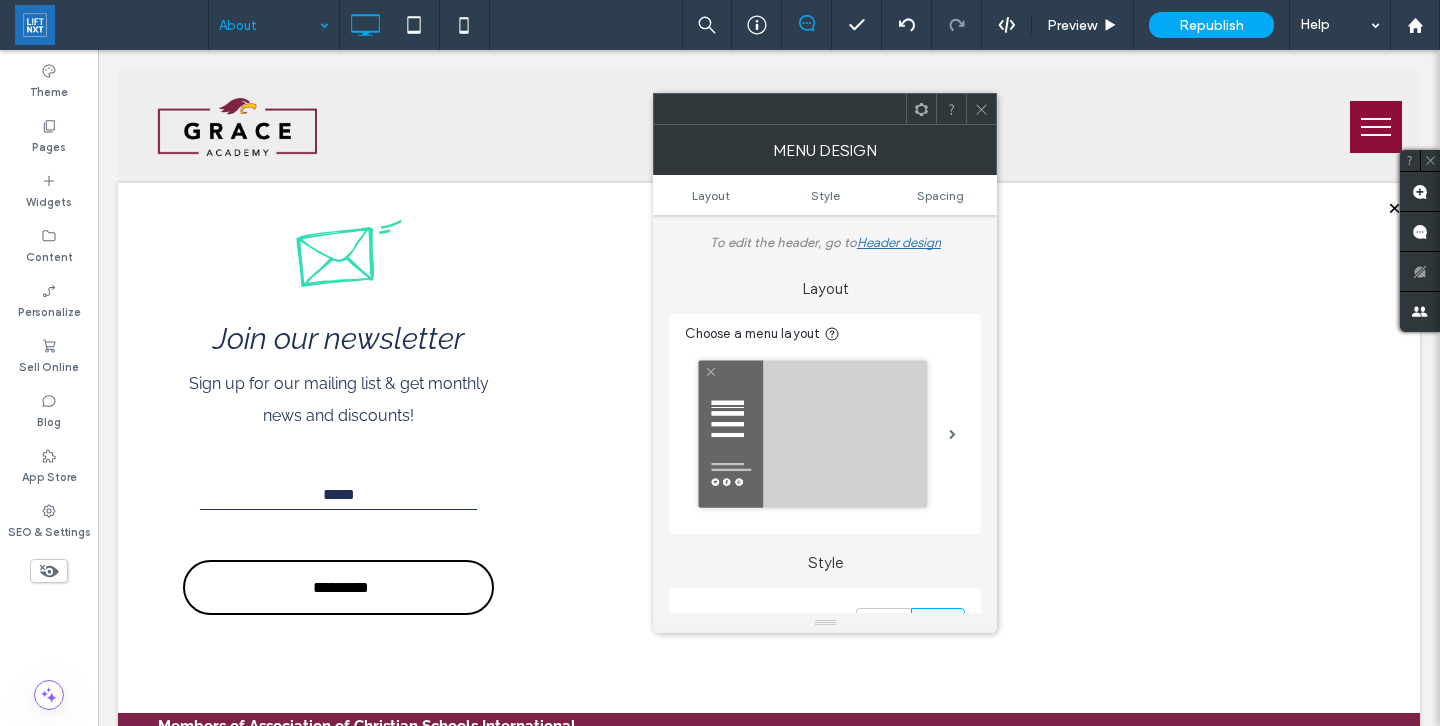 click 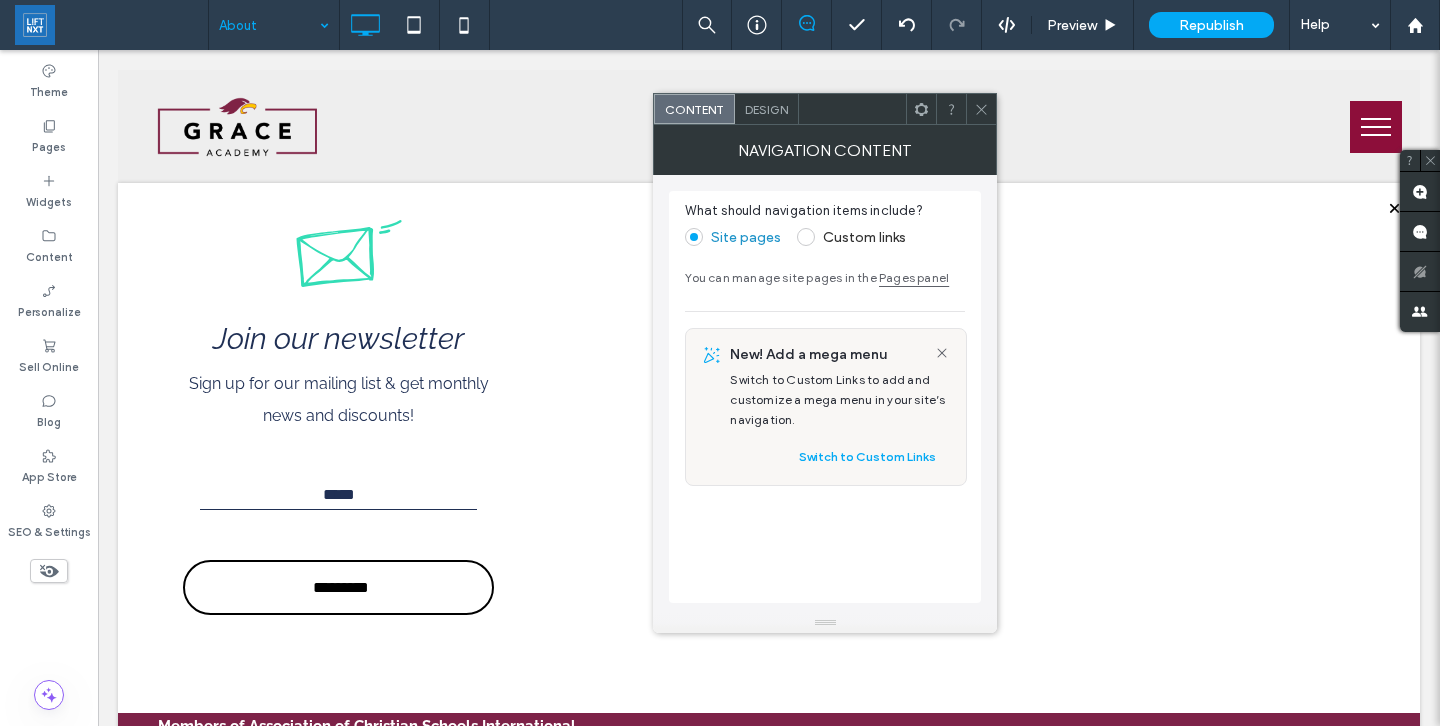 click 